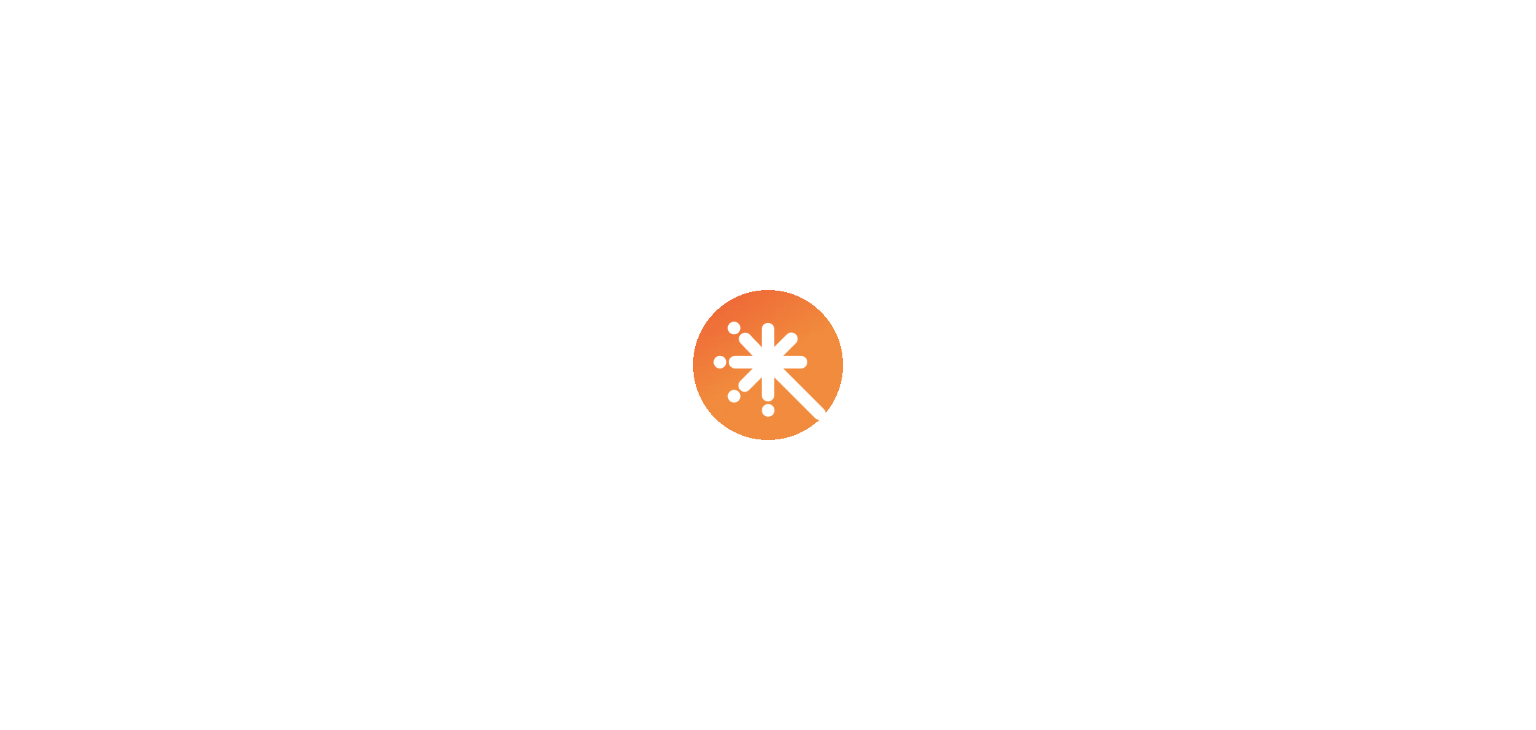 scroll, scrollTop: 0, scrollLeft: 0, axis: both 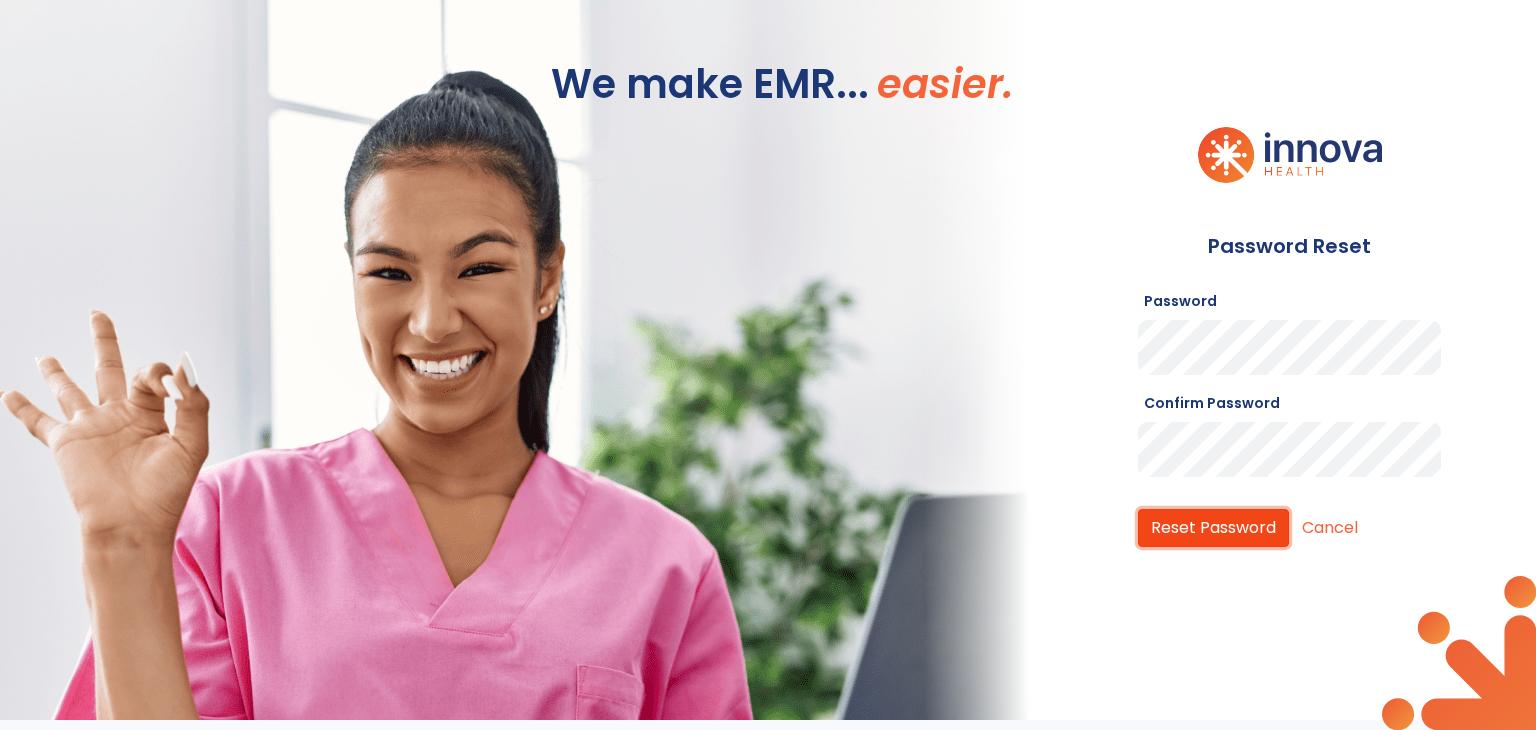click on "Reset Password" 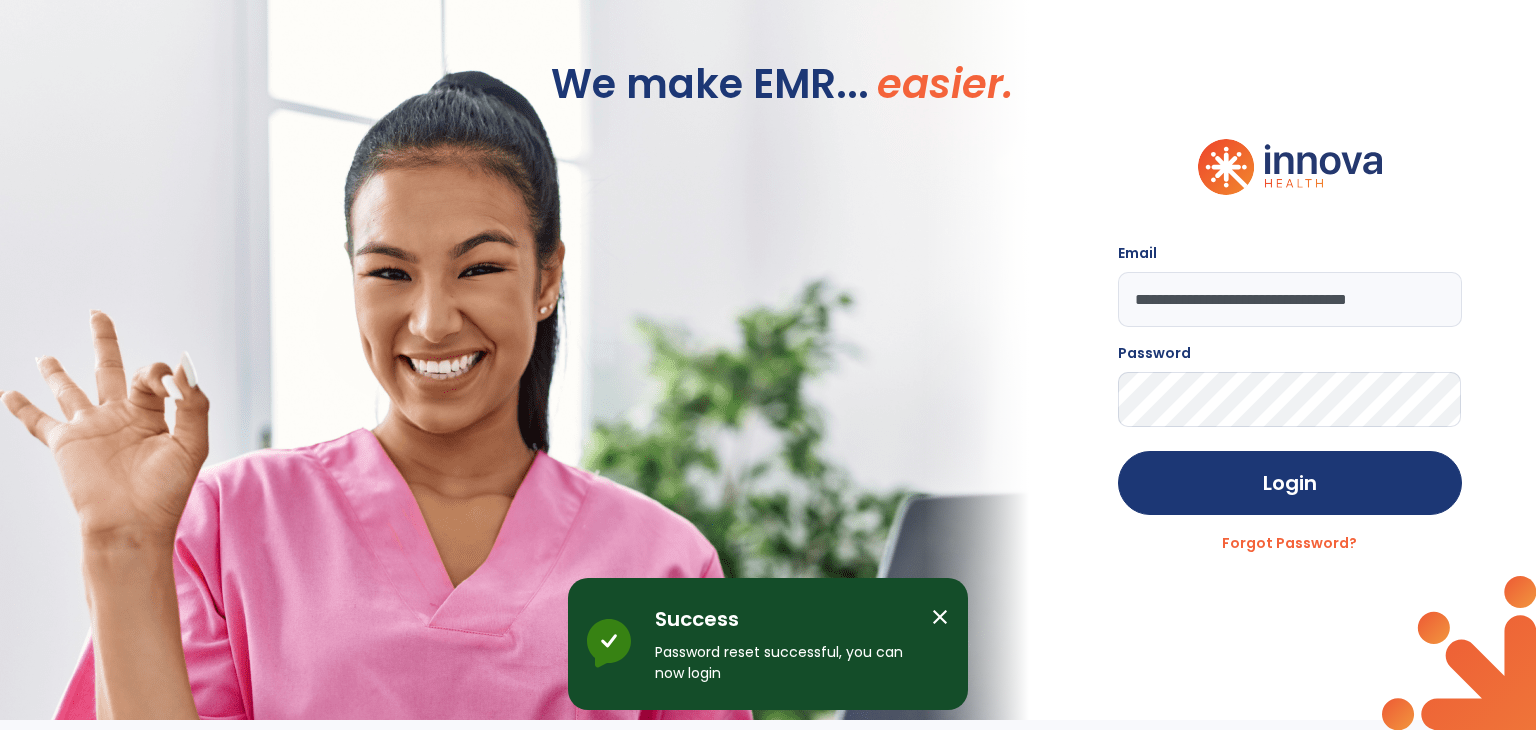 click on "**********" 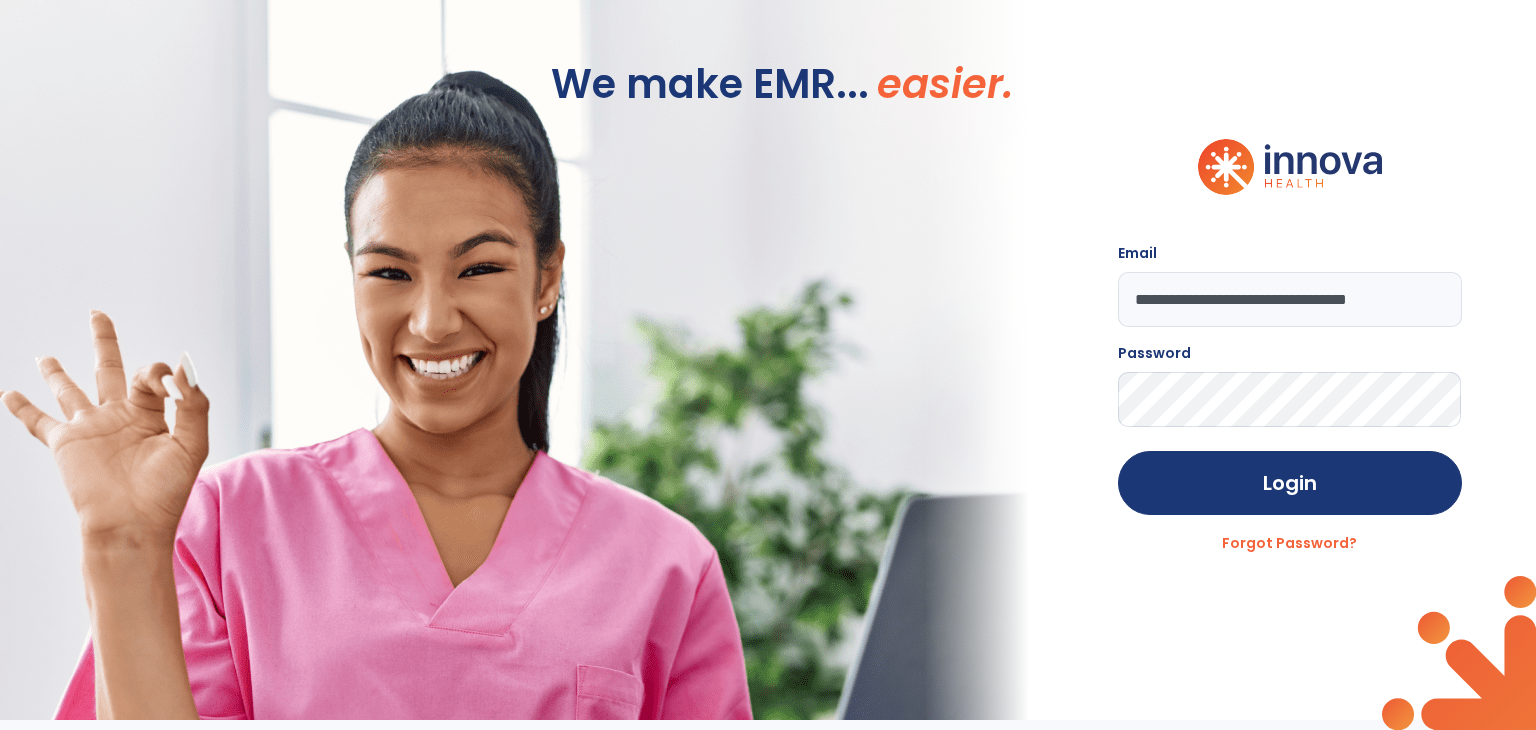 click on "**********" 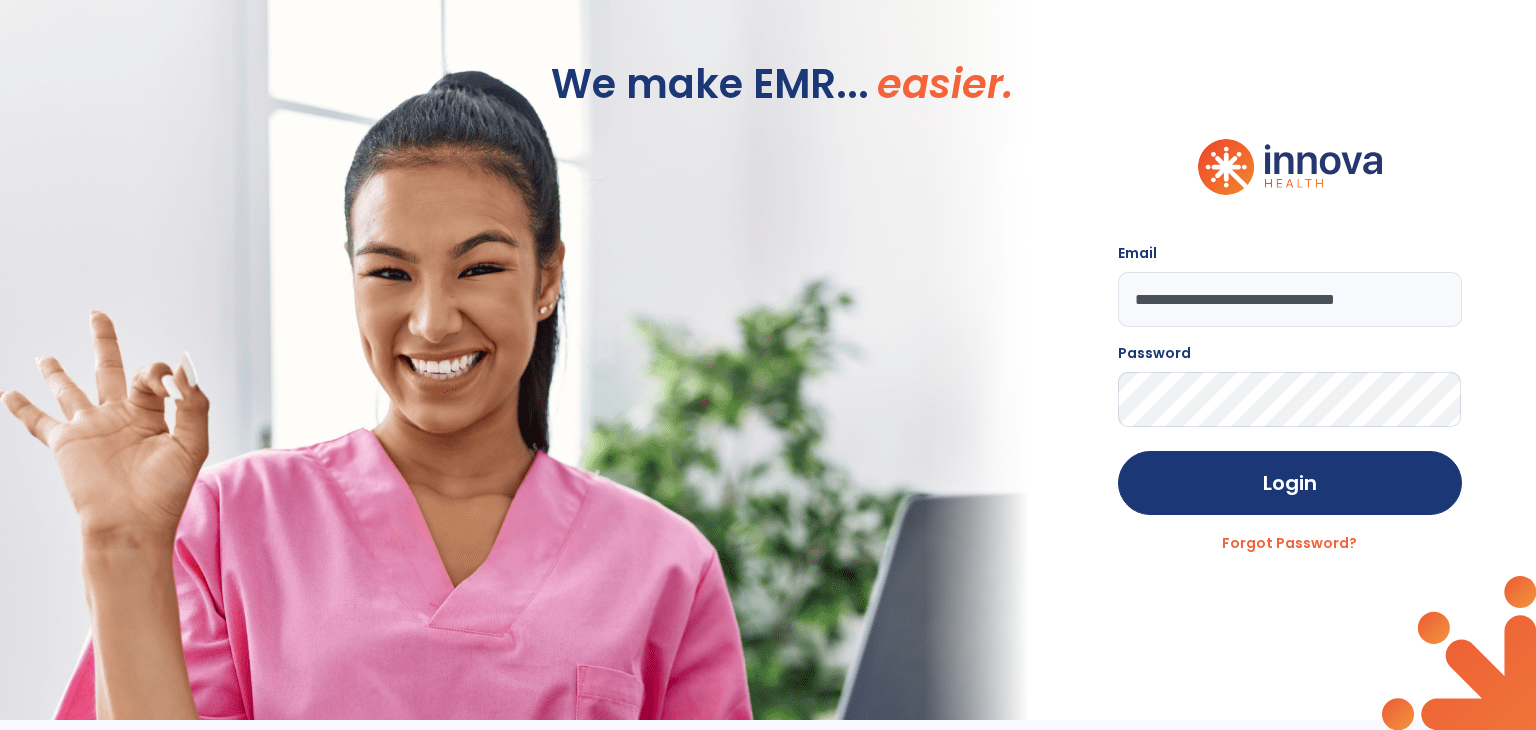 scroll, scrollTop: 0, scrollLeft: 5, axis: horizontal 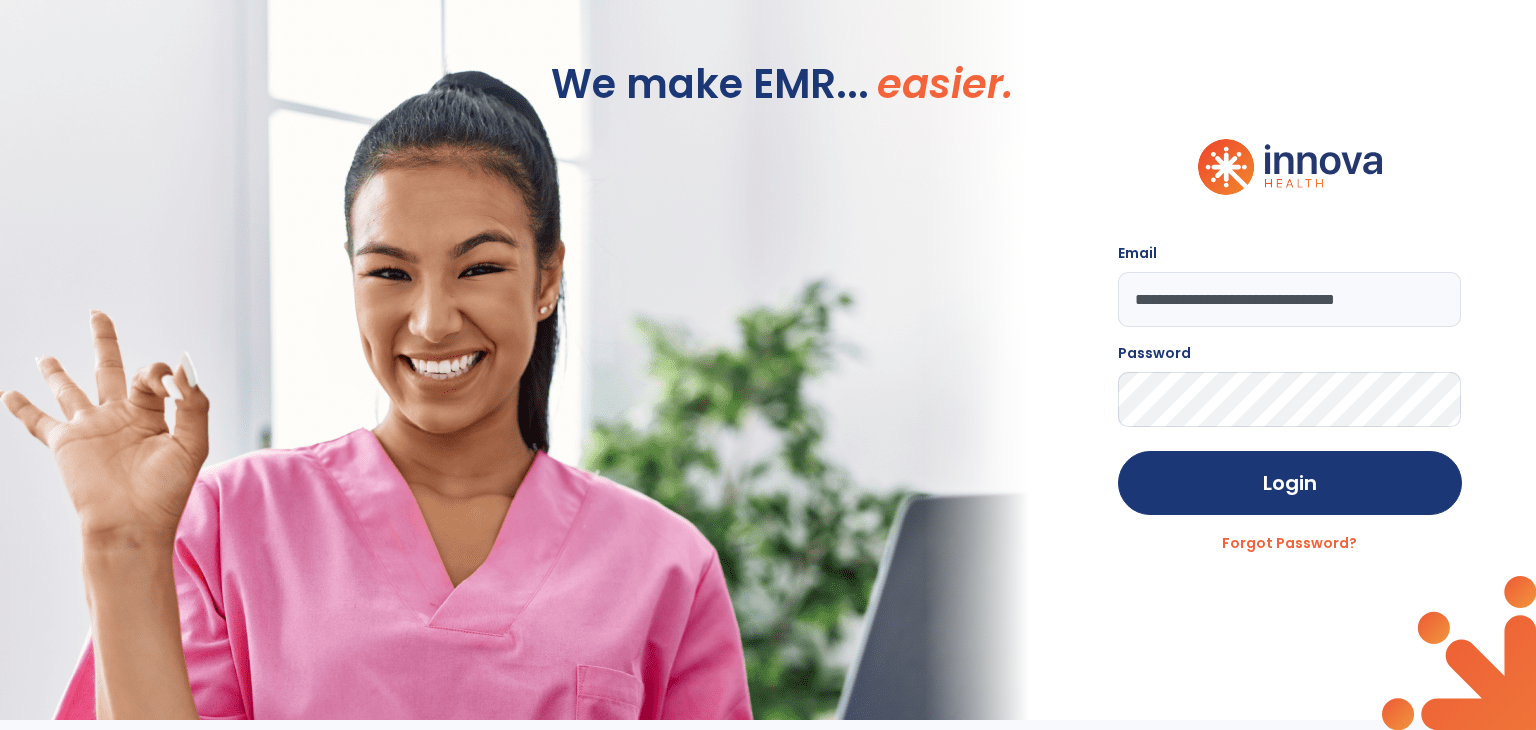 type on "**********" 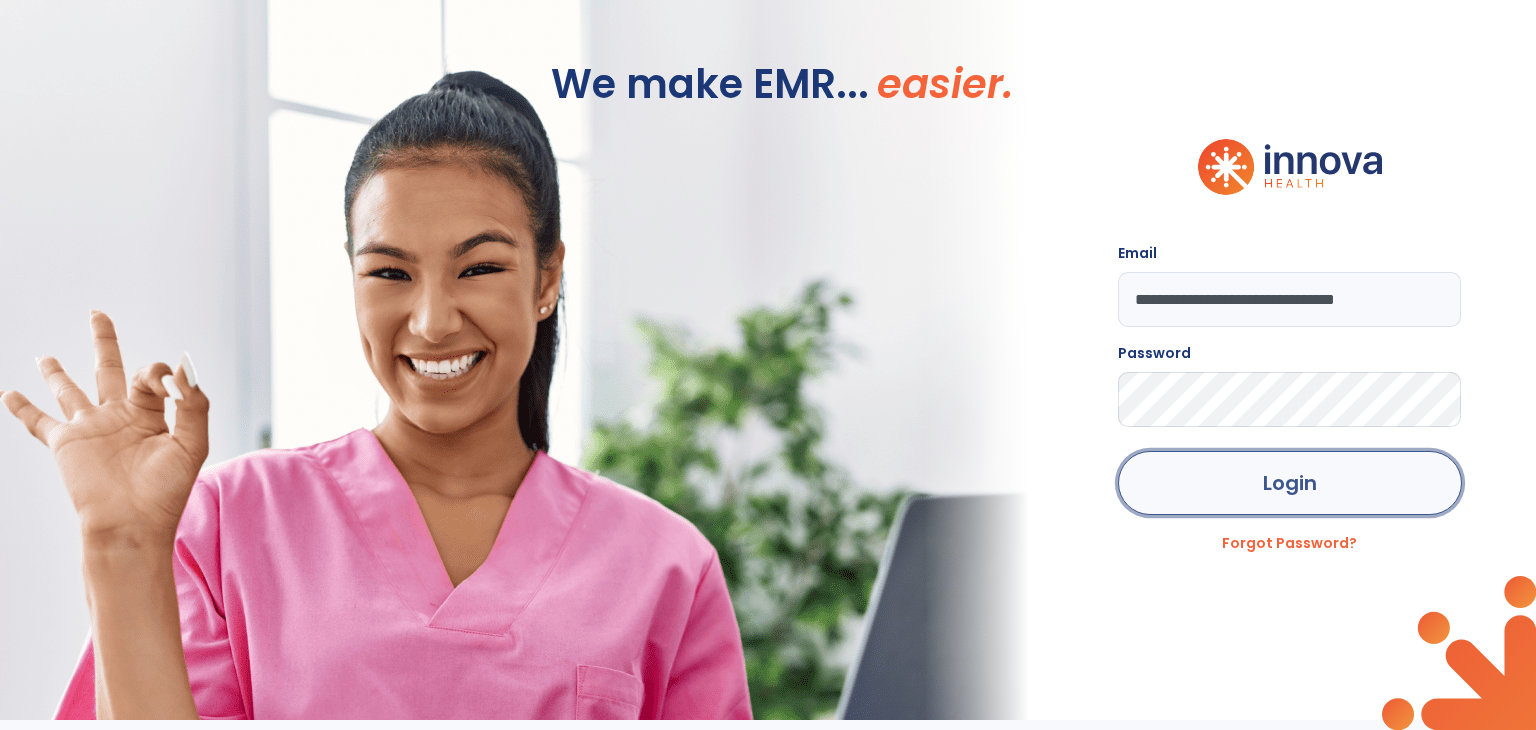 click on "Login" 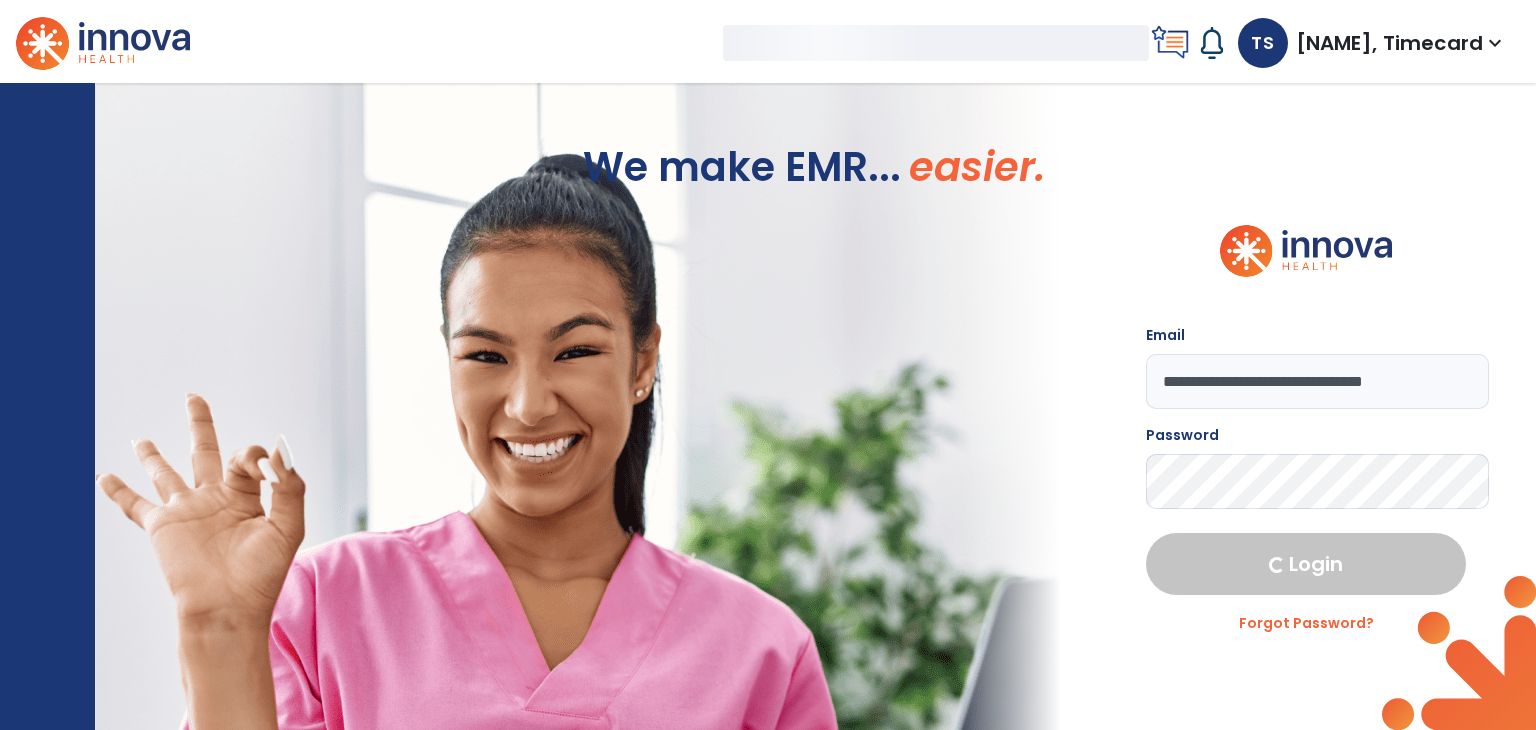 select on "***" 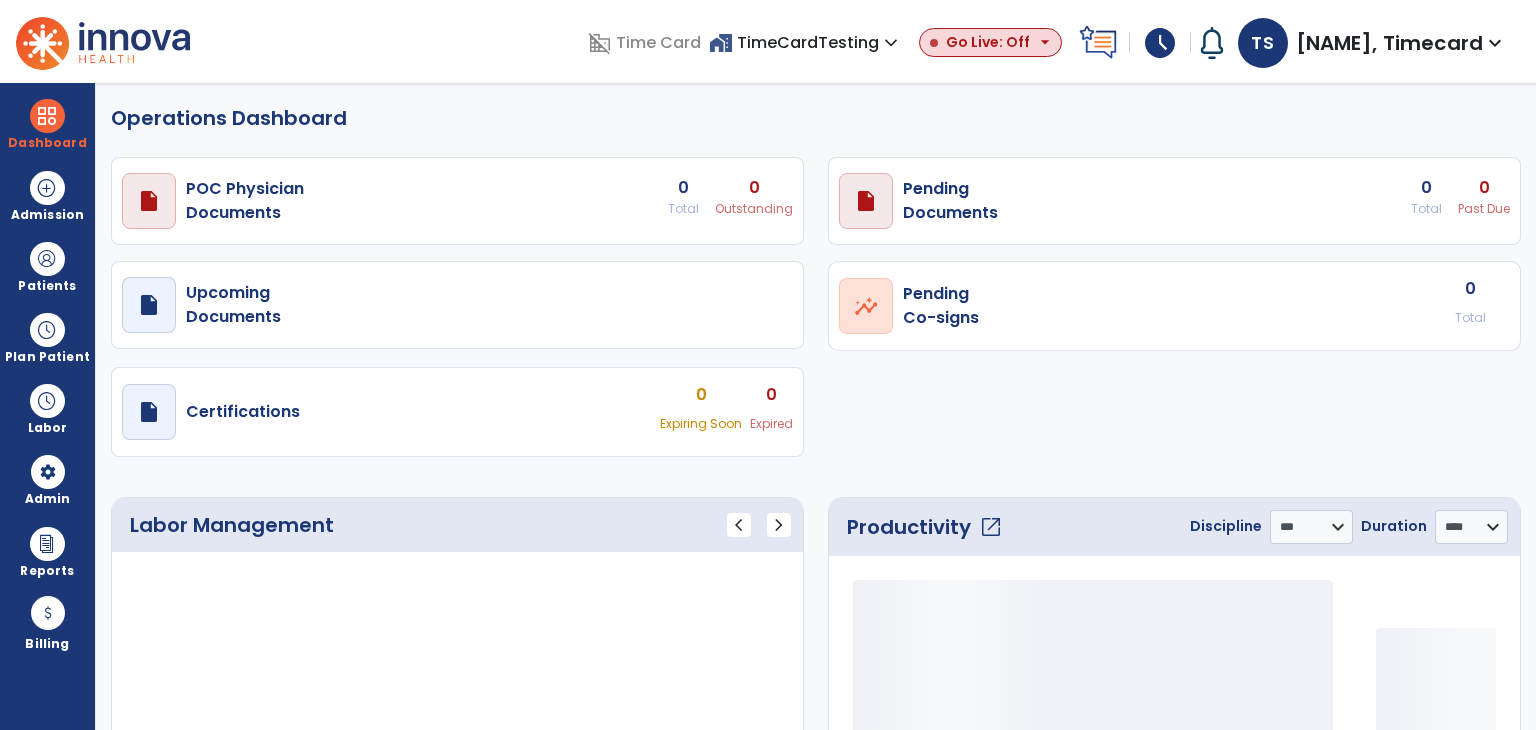select on "***" 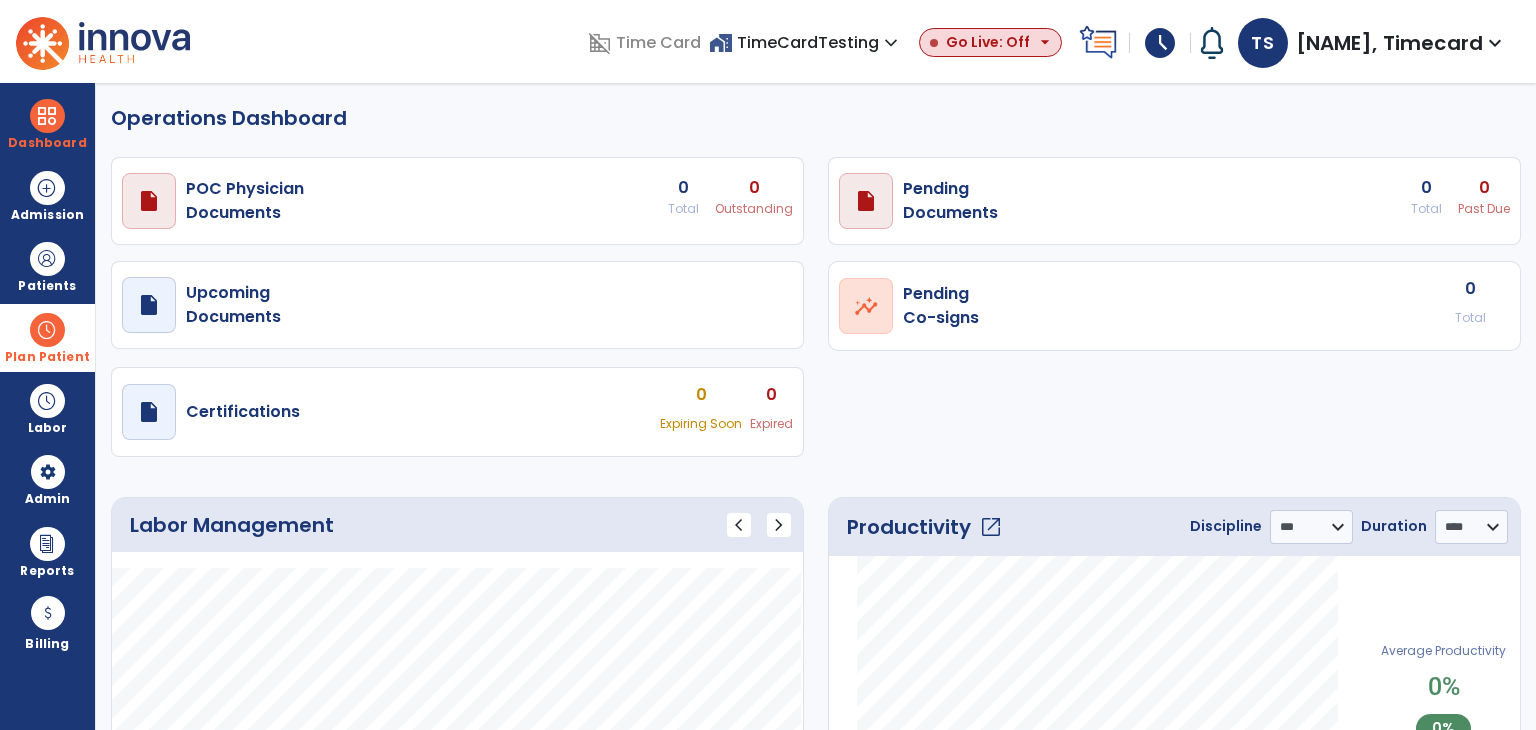 click on "Plan Patient" at bounding box center [47, 286] 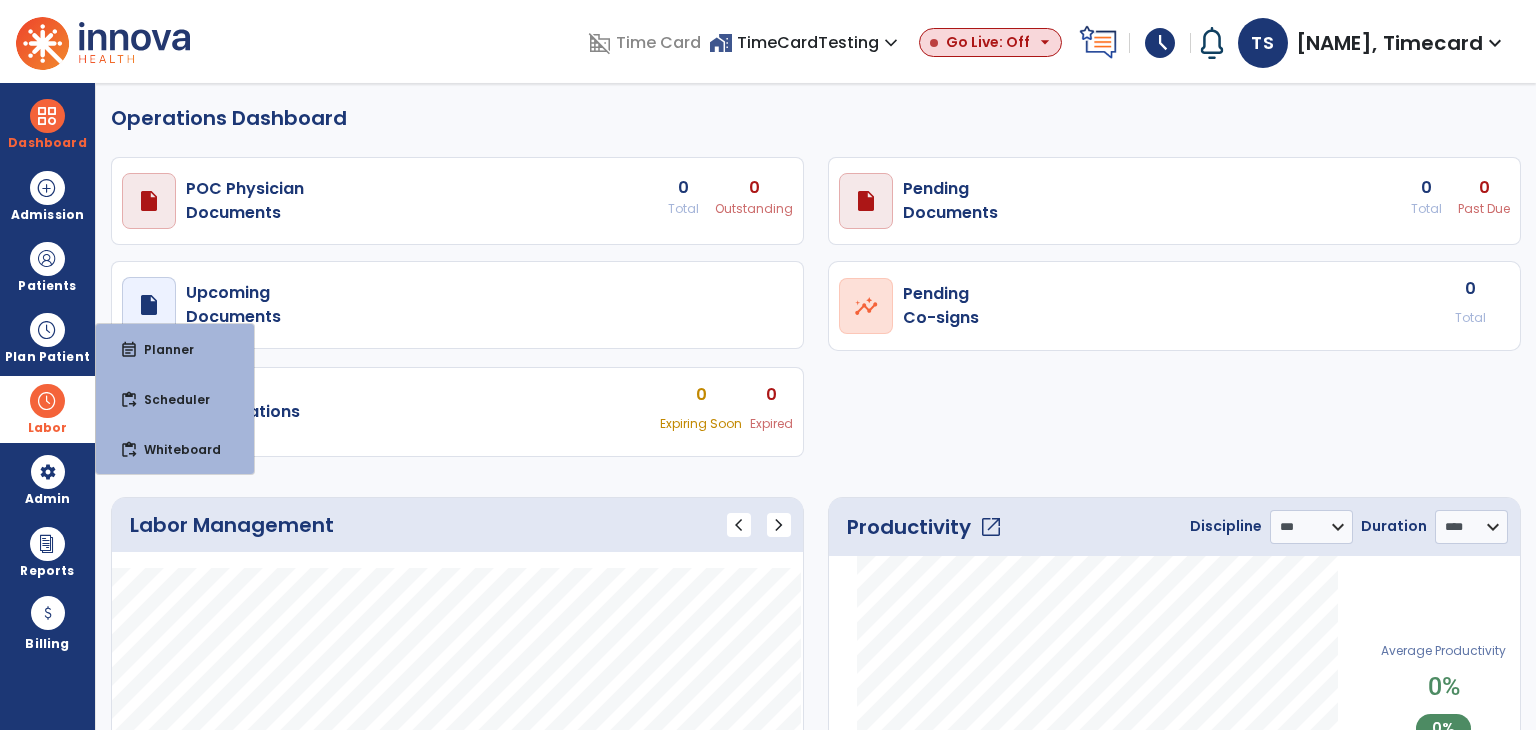 click on "Labor" at bounding box center [47, 409] 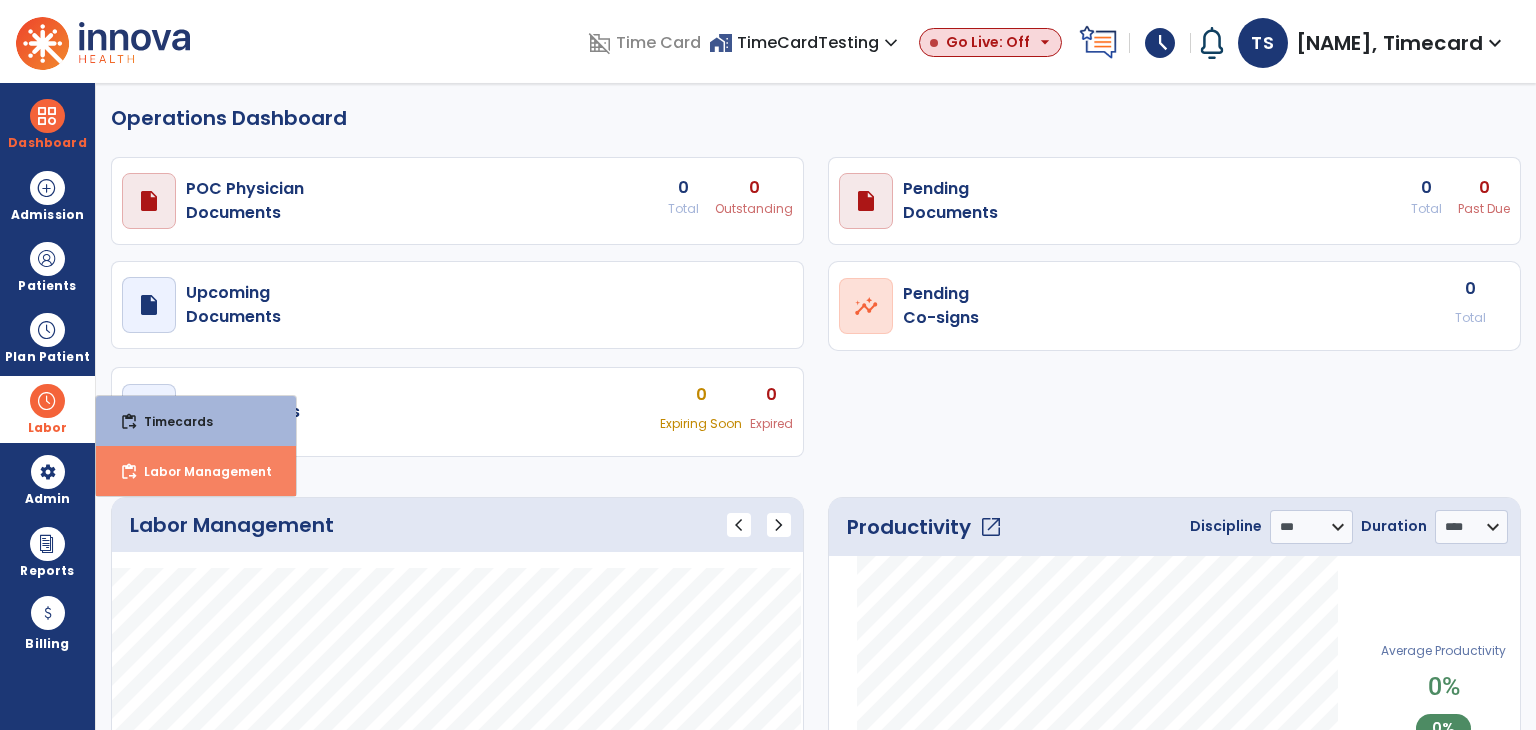 click on "Labor Management" at bounding box center (200, 471) 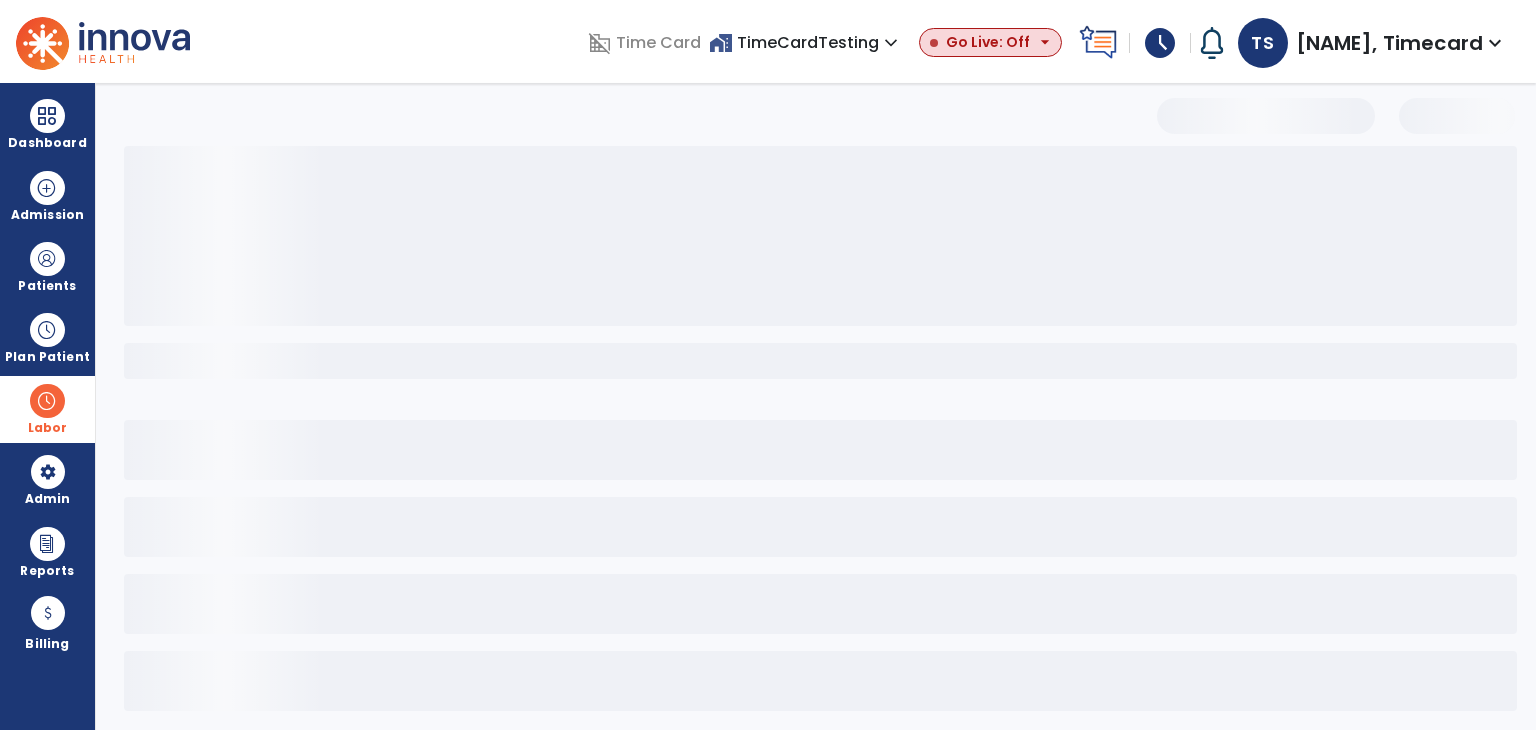 click on "Labor" at bounding box center [47, 409] 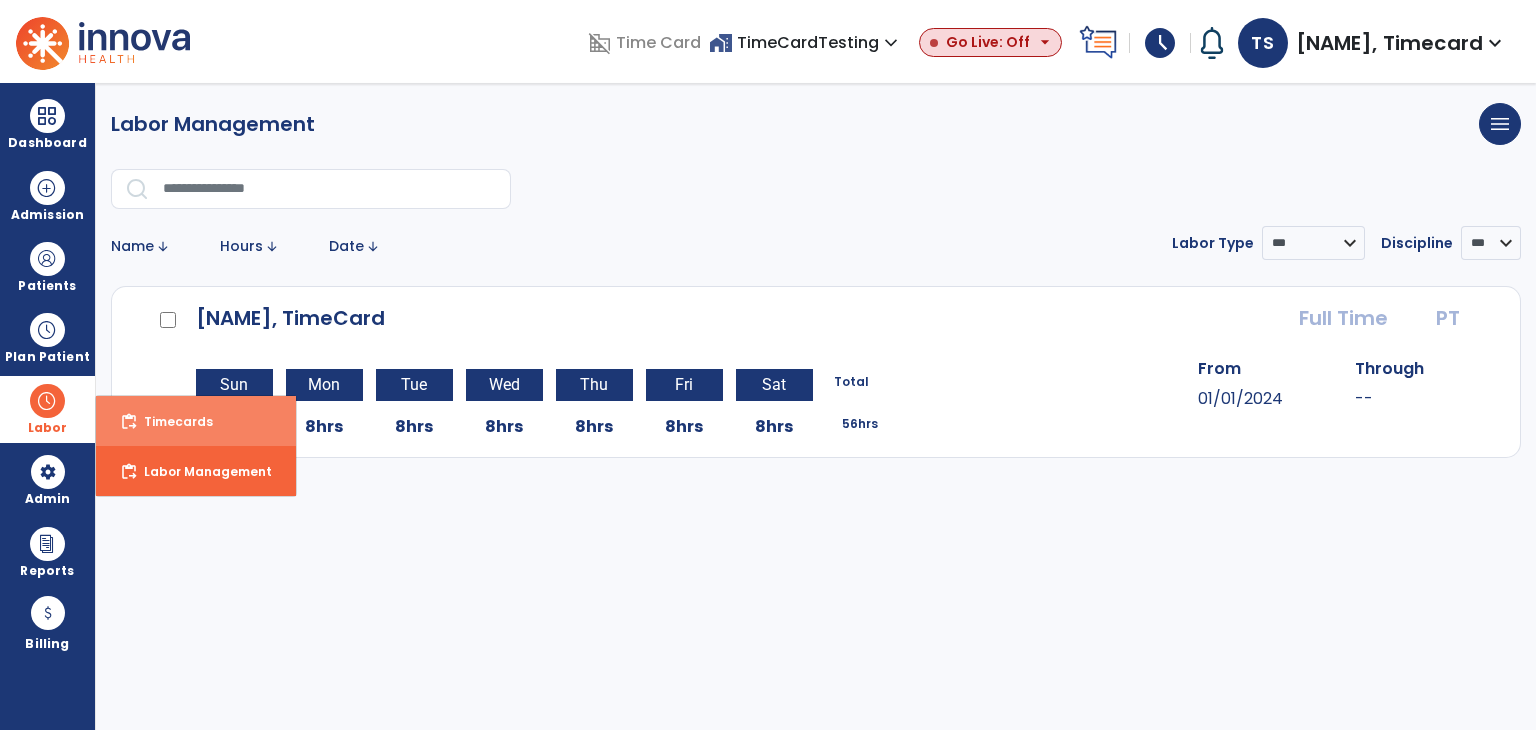 click on "content_paste_go  Timecards" at bounding box center [196, 421] 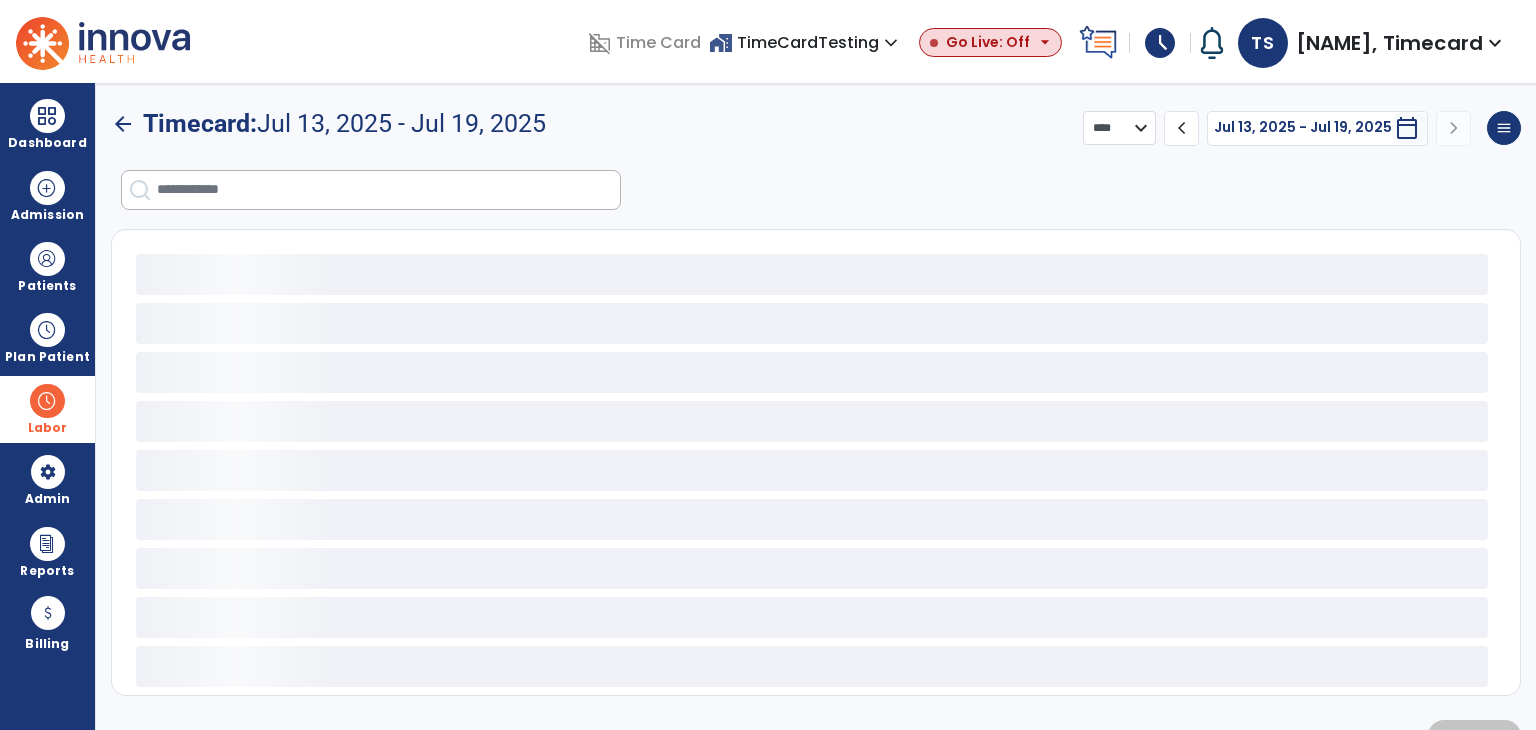 select on "***" 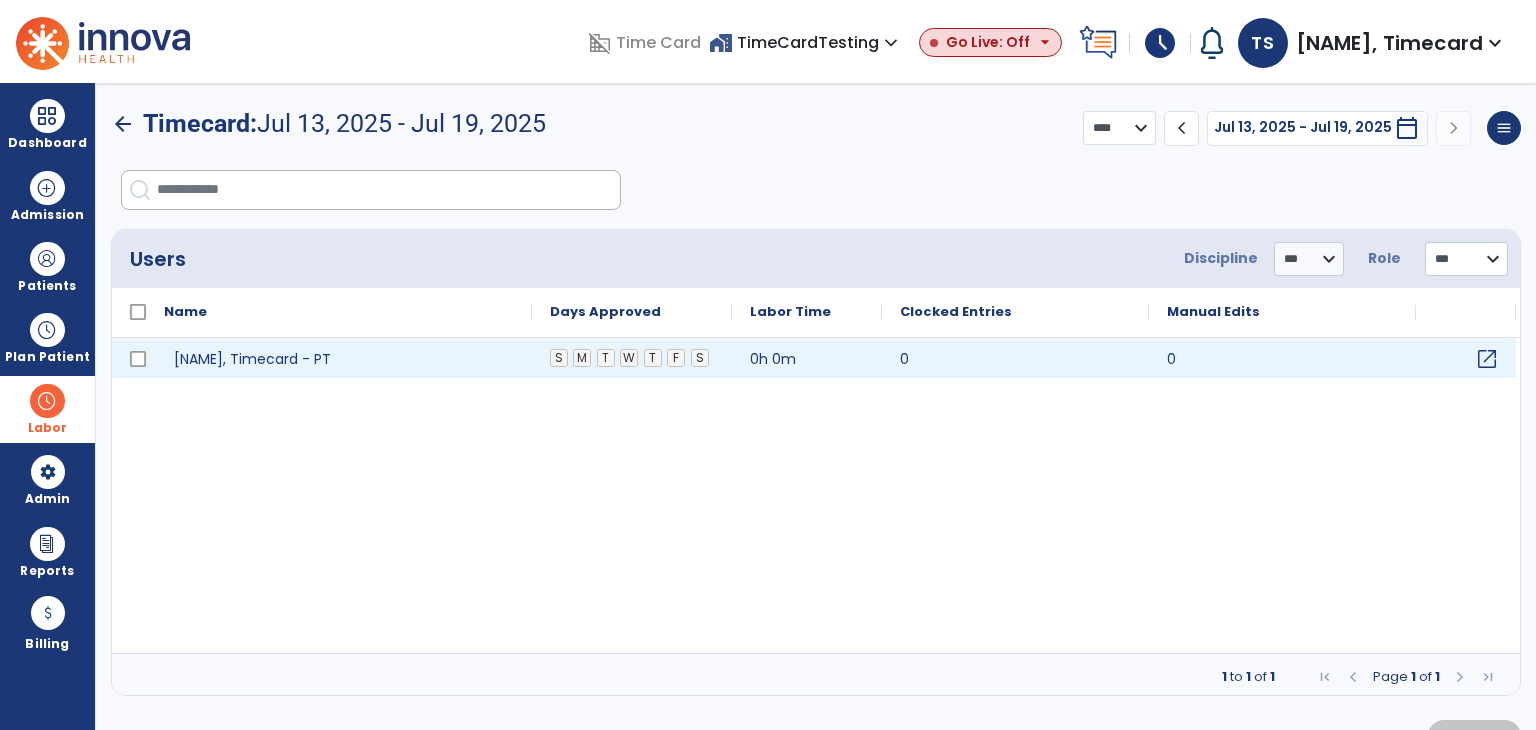 click on "open_in_new" 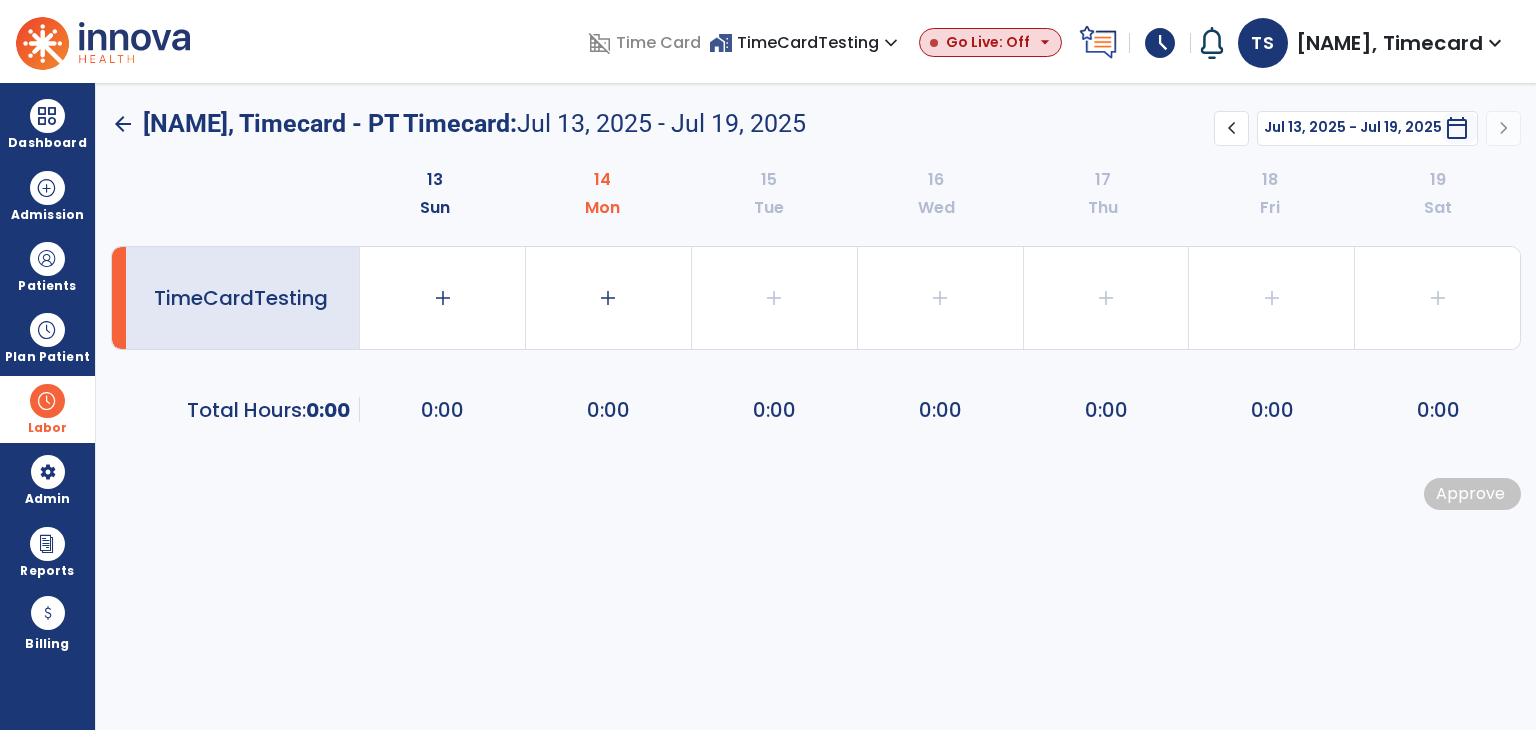 click on "chevron_left" 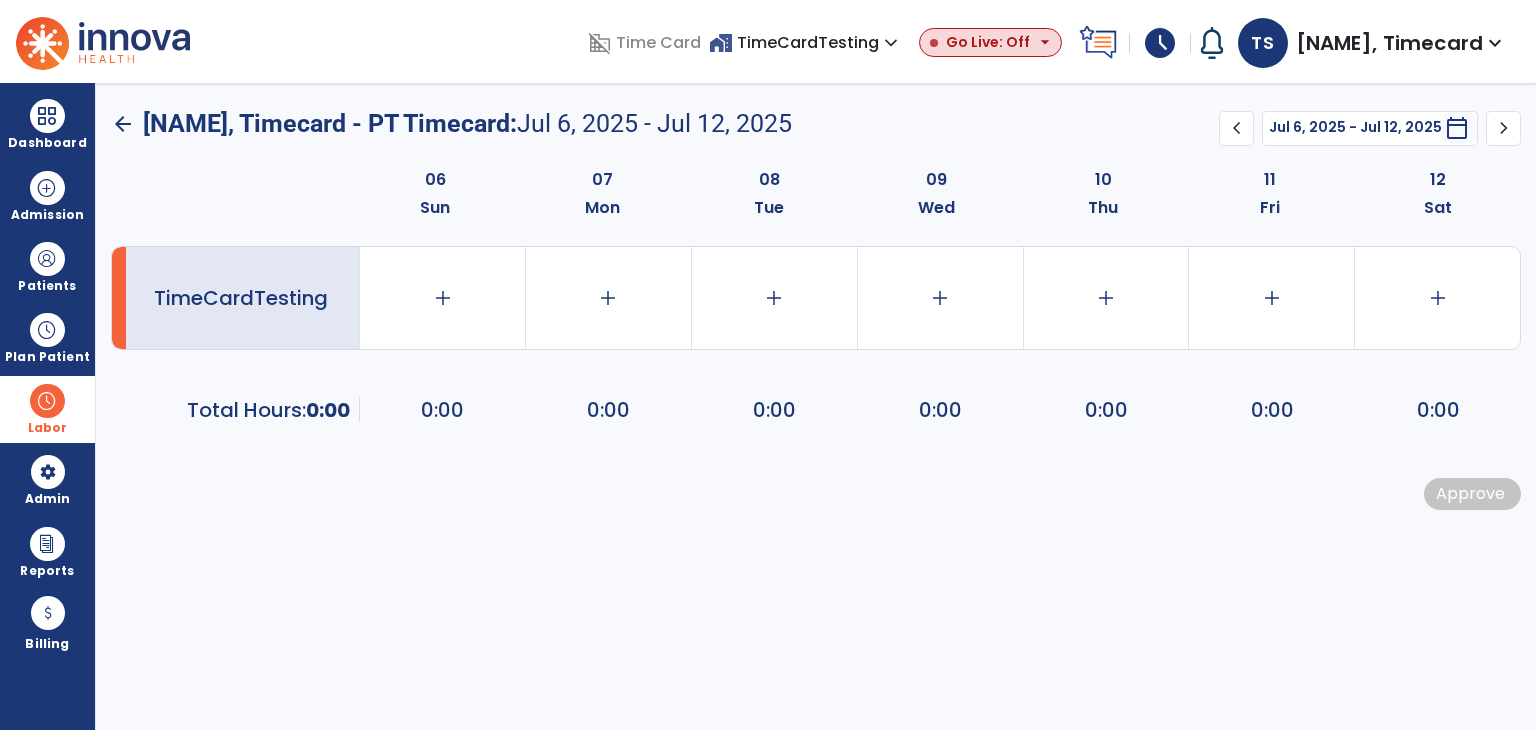 click on "chevron_right" 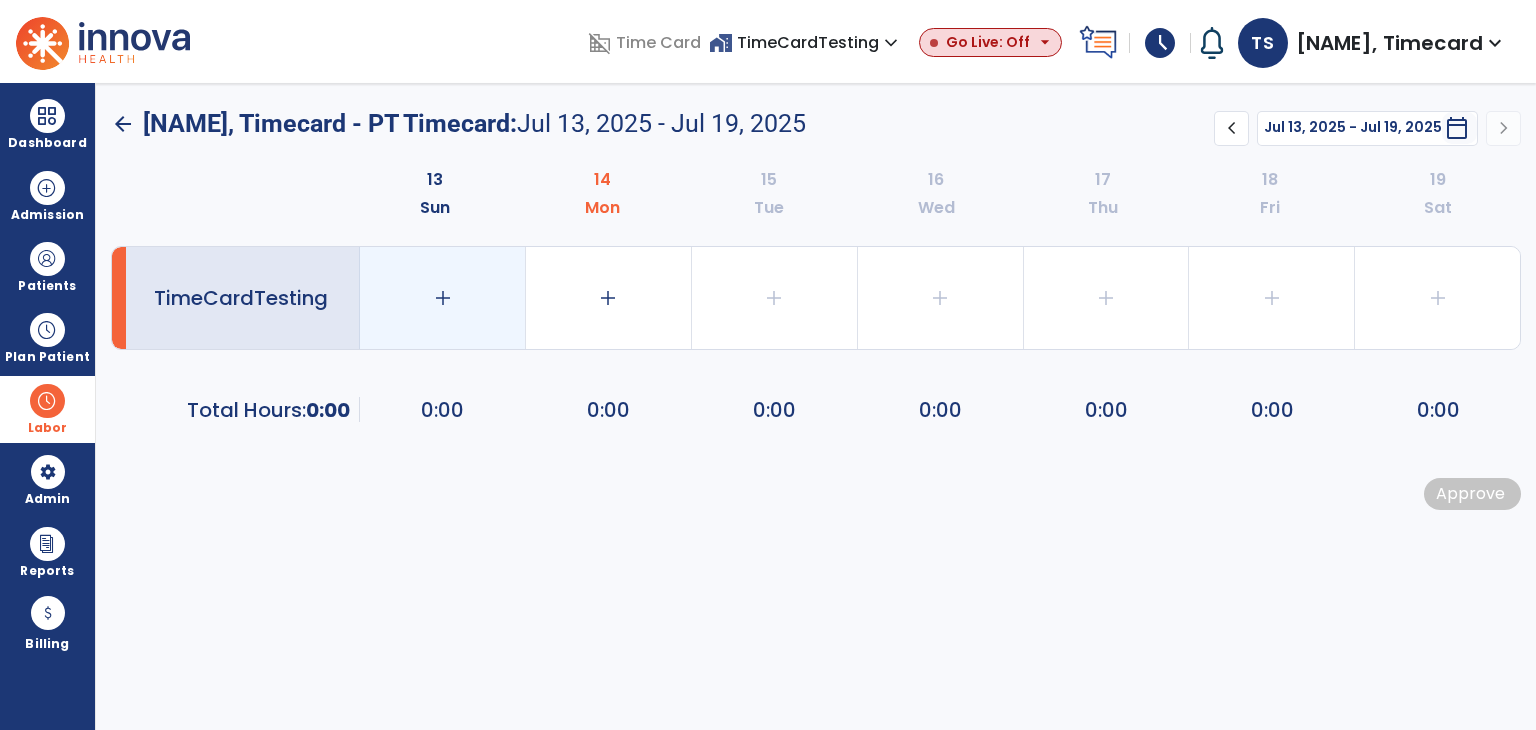 click on "add" 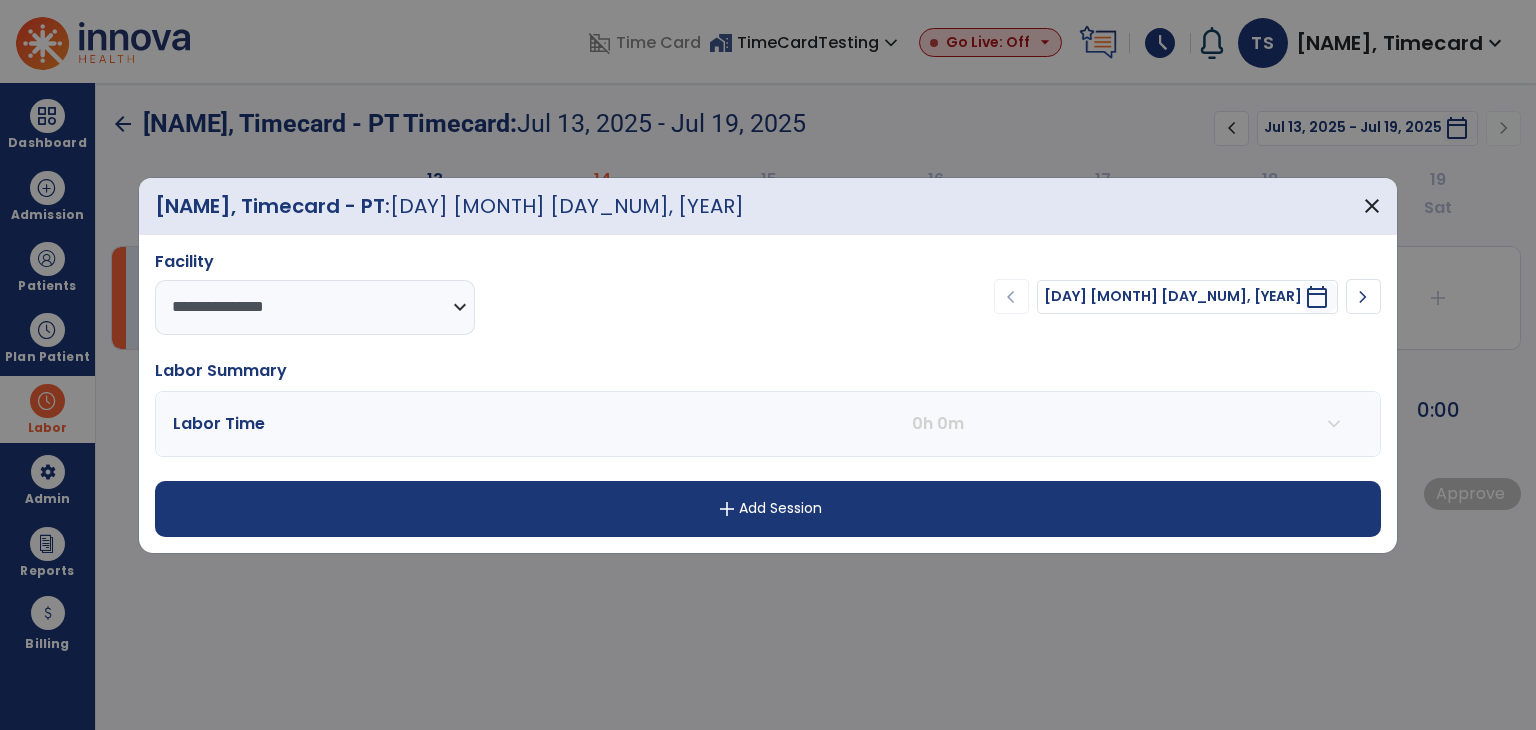 click on "add  Add Session" at bounding box center (768, 509) 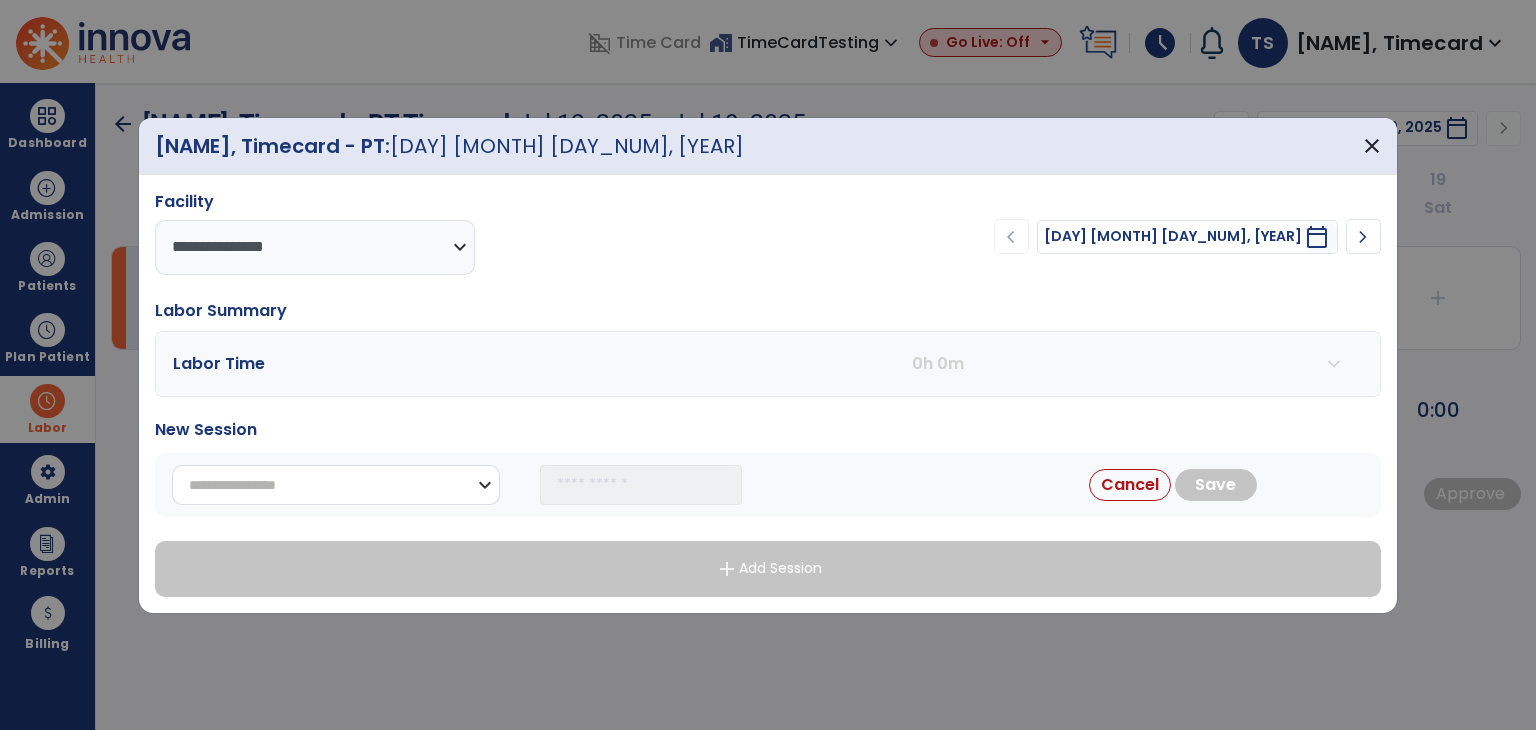 click on "[FIRST] [LAST] [STREET] [CITY] [STATE] [POSTAL_CODE]" at bounding box center [336, 485] 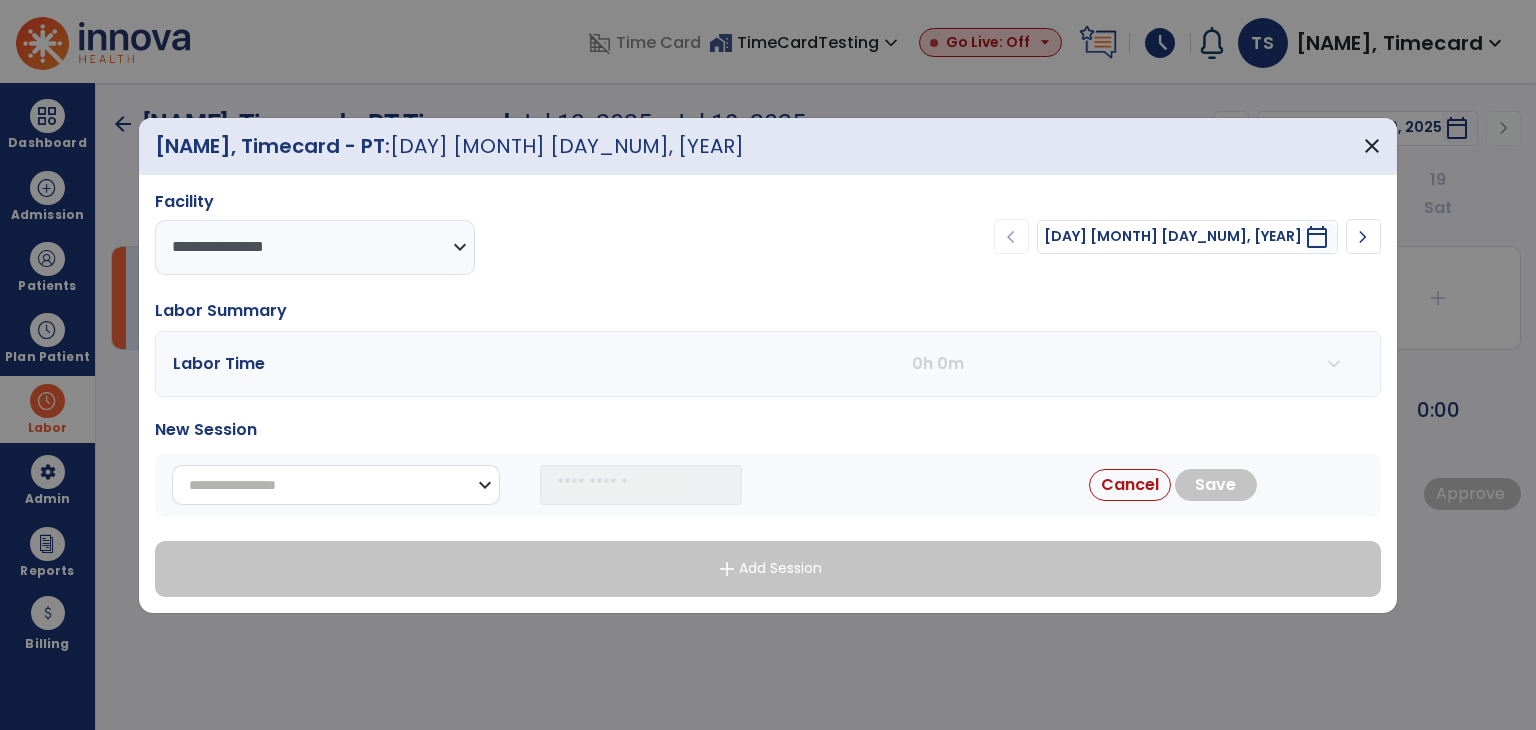 select on "**********" 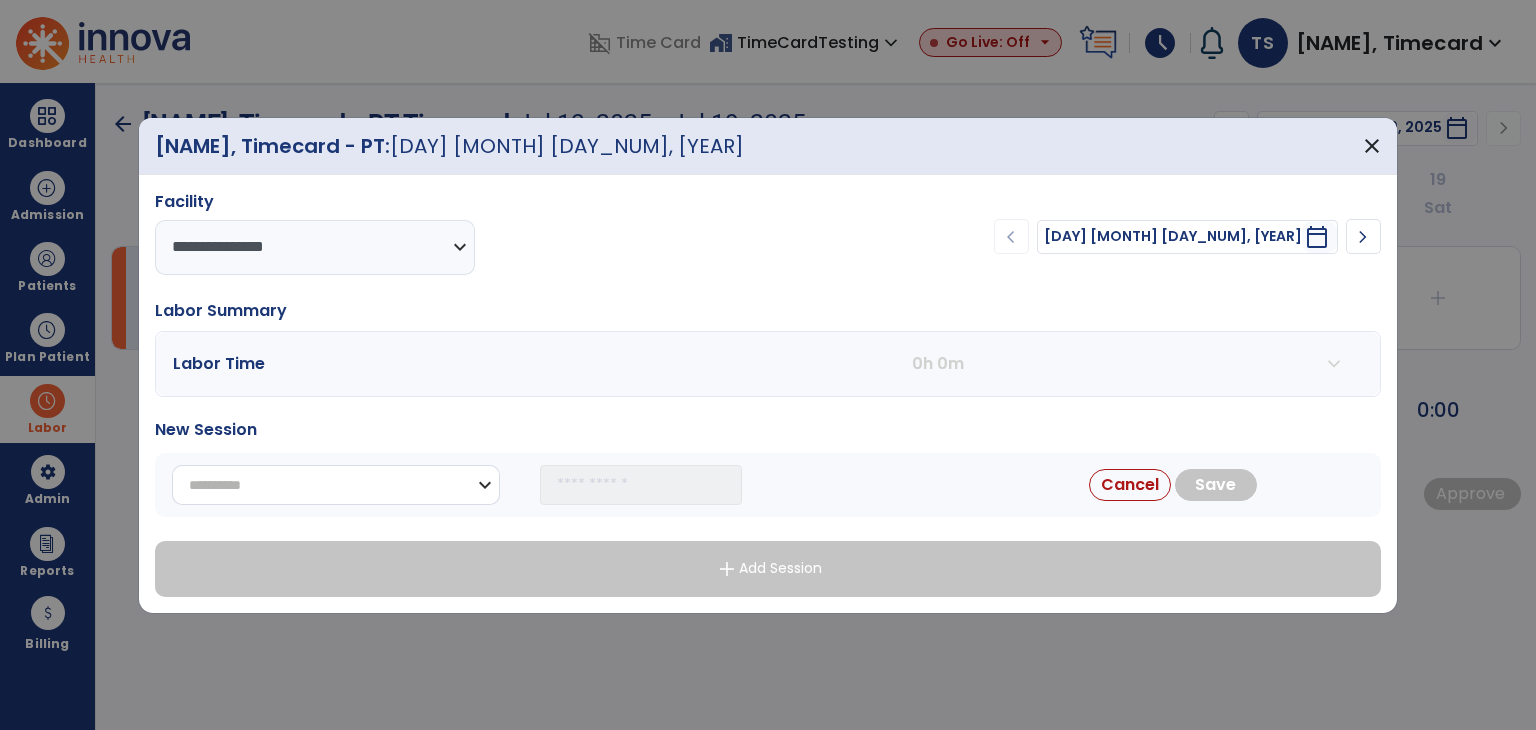click on "[FIRST] [LAST] [STREET] [CITY] [STATE] [POSTAL_CODE]" at bounding box center [336, 485] 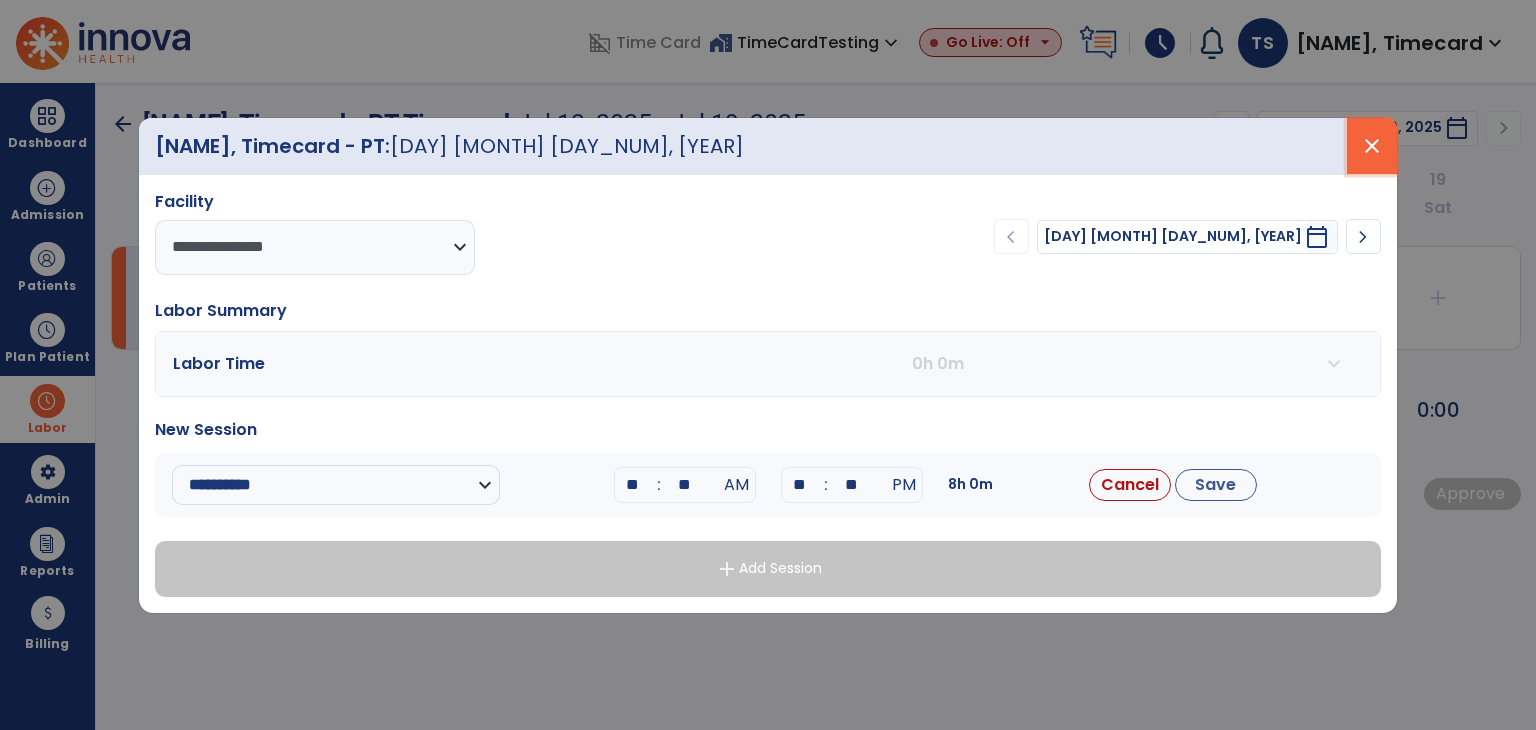 click on "close" at bounding box center (1372, 146) 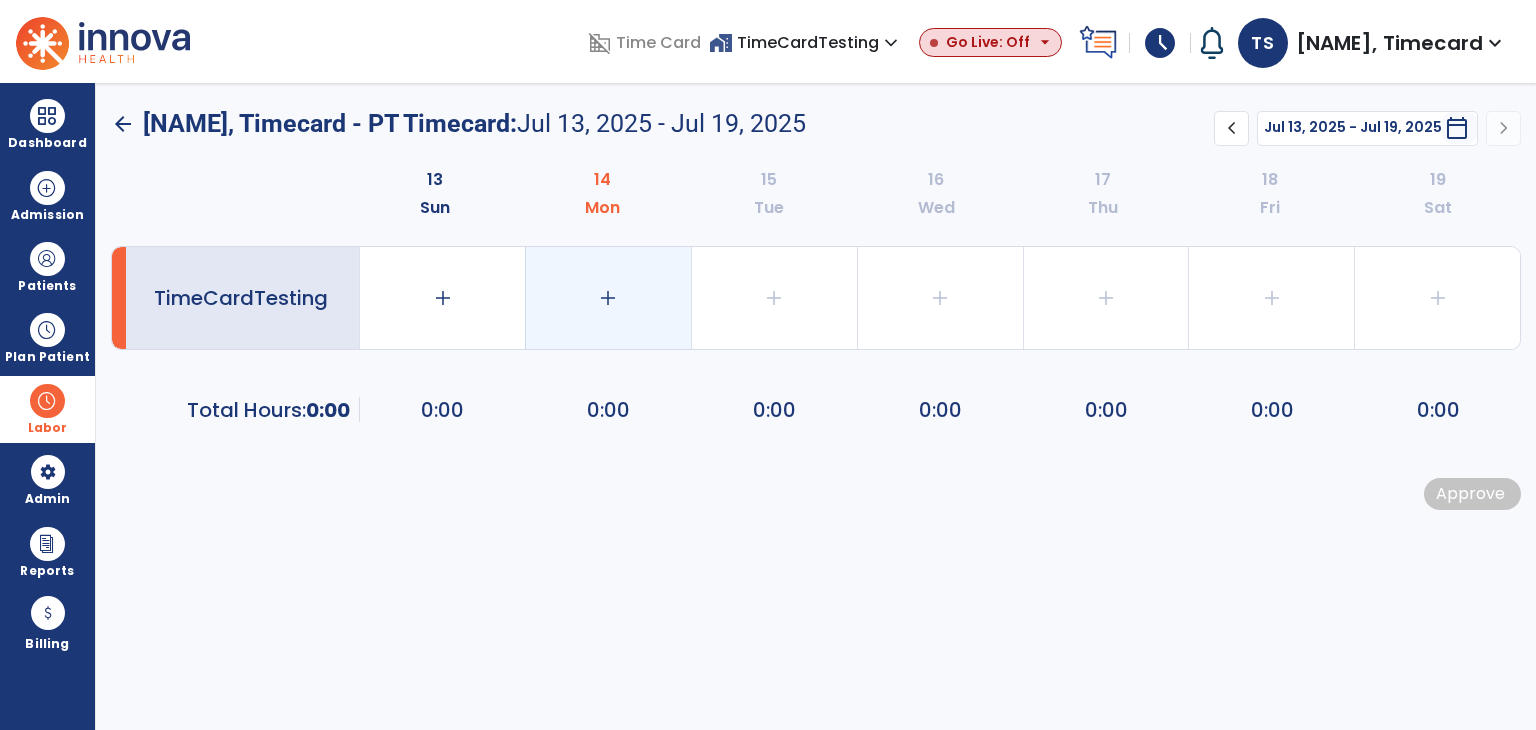 click on "add" 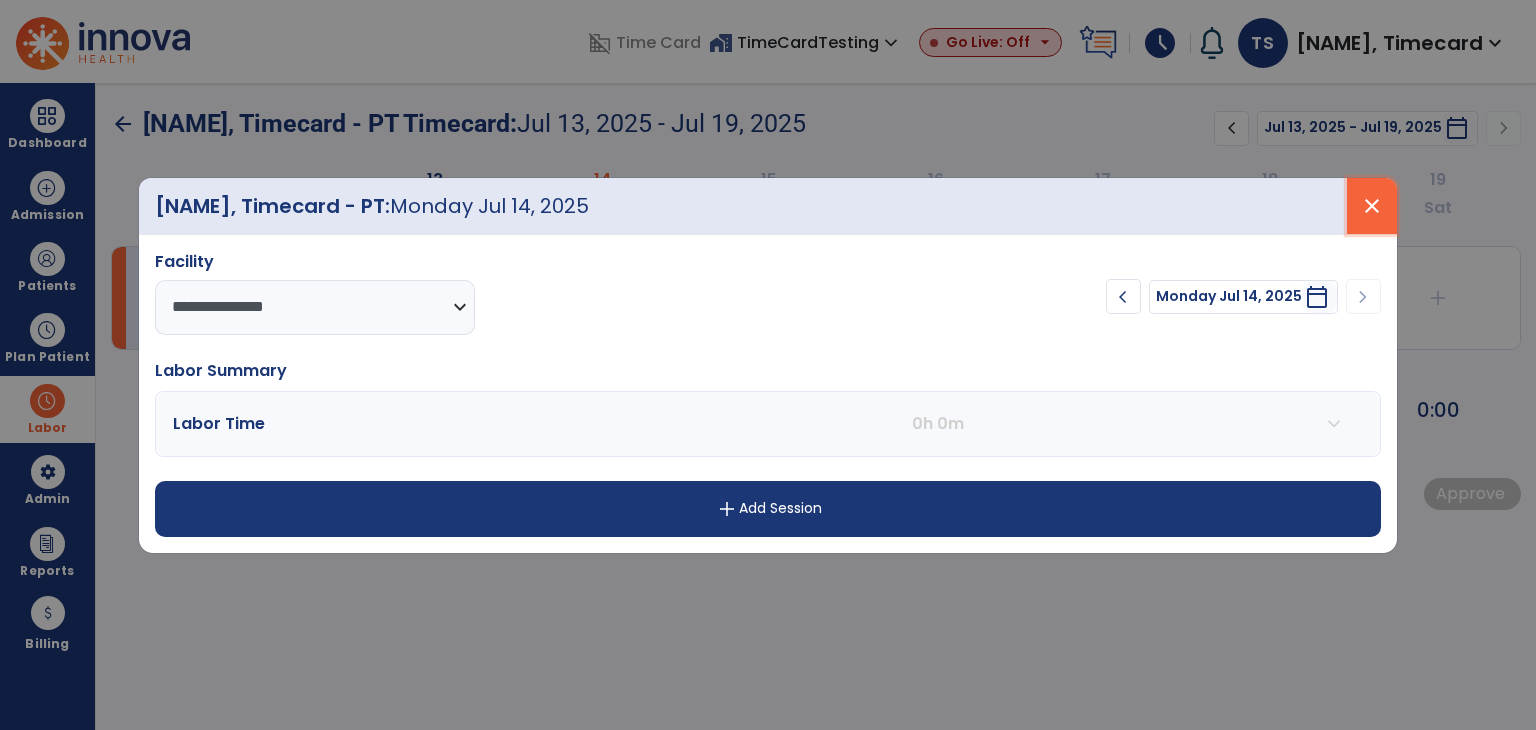click on "close" at bounding box center (1372, 206) 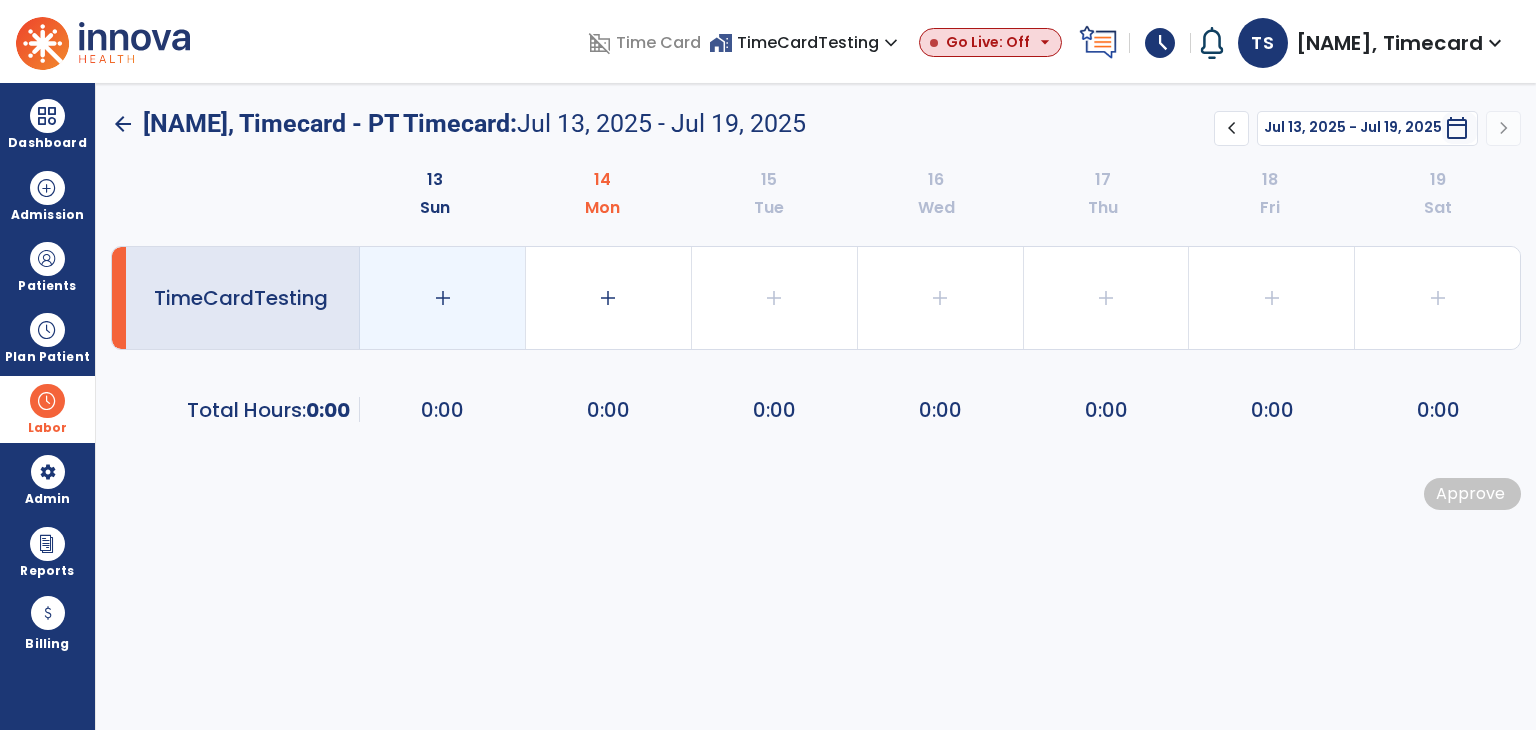 click on "add" 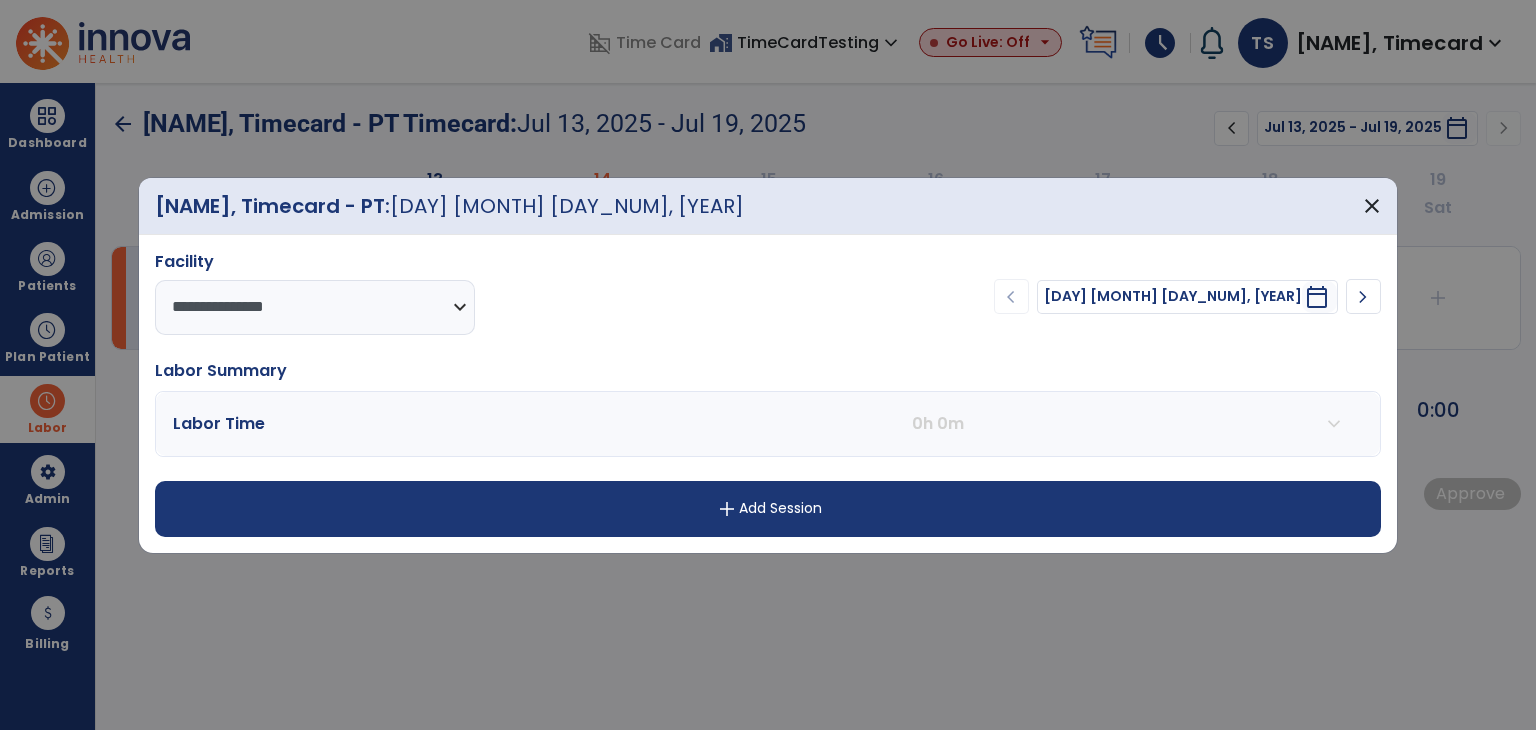click on "add  Add Session" at bounding box center [768, 509] 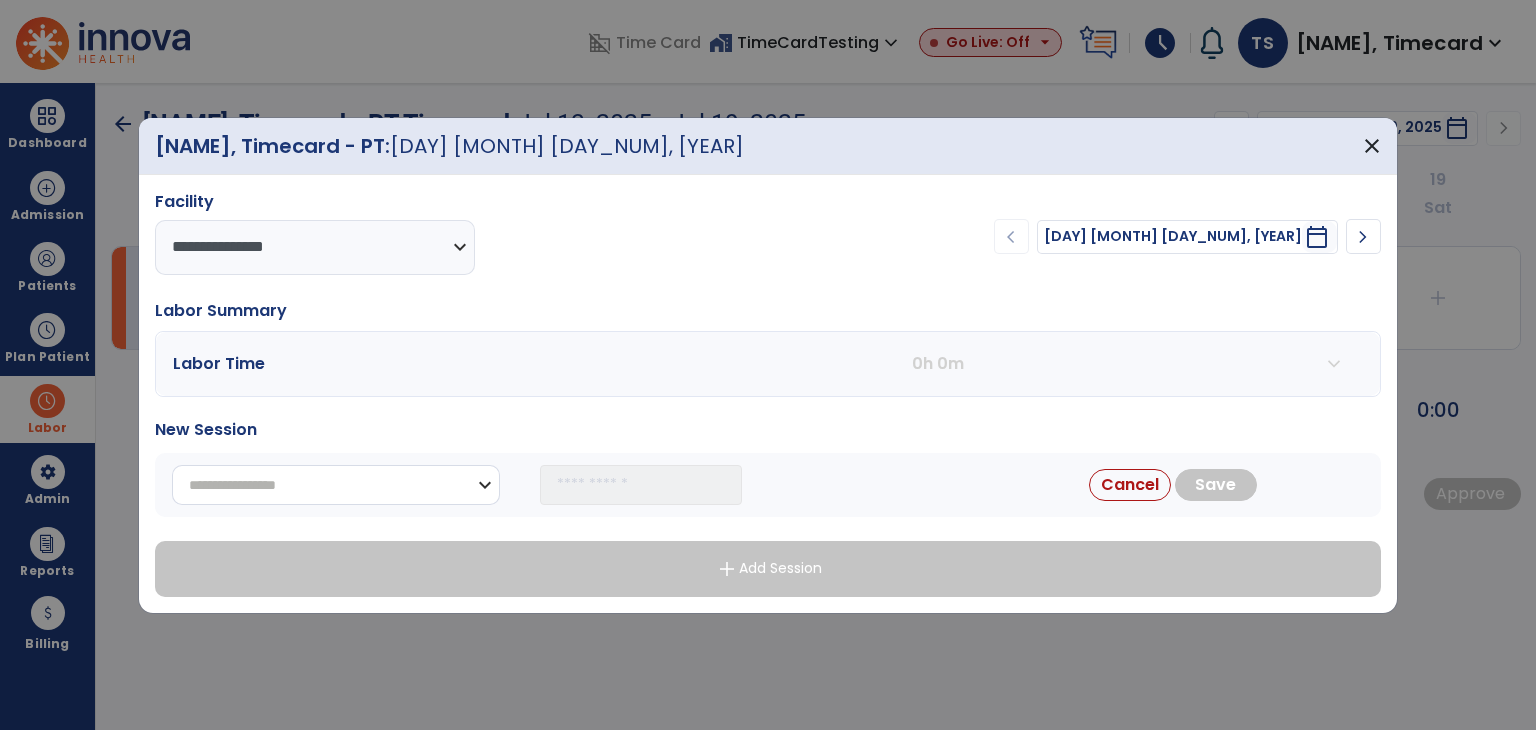 click on "[FIRST] [LAST] [STREET] [CITY] [STATE] [POSTAL_CODE]" at bounding box center [336, 485] 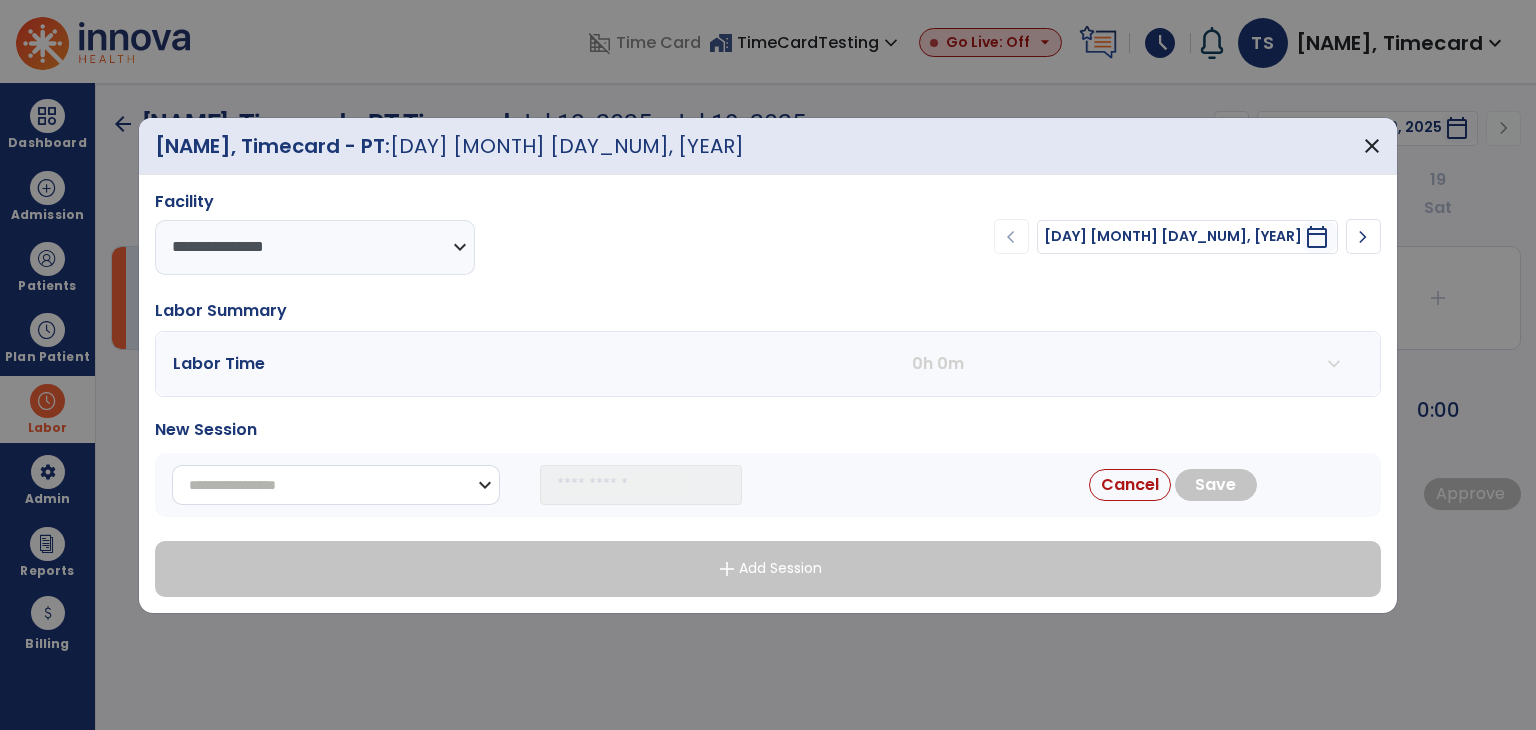 select on "**********" 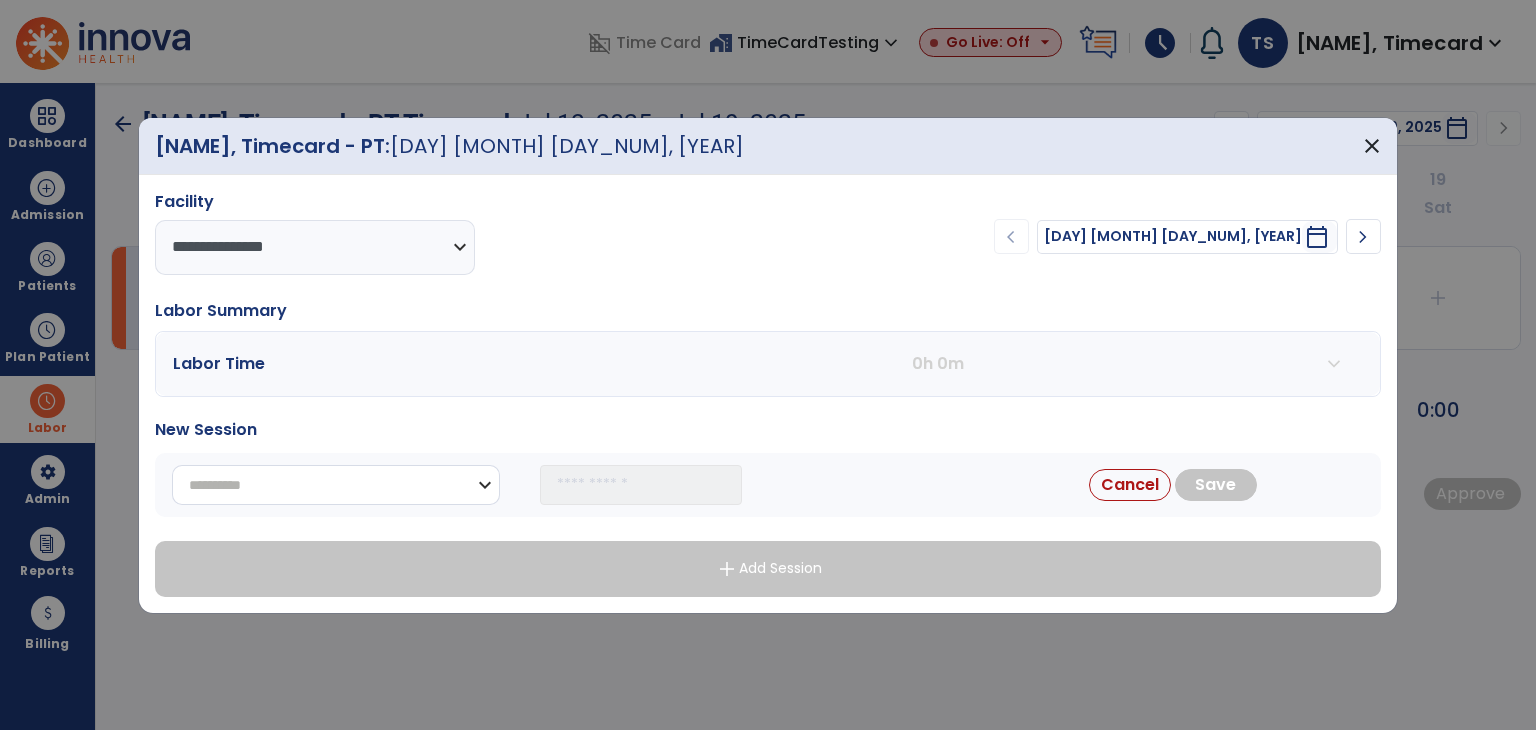 click on "[FIRST] [LAST] [STREET] [CITY] [STATE] [POSTAL_CODE]" at bounding box center [336, 485] 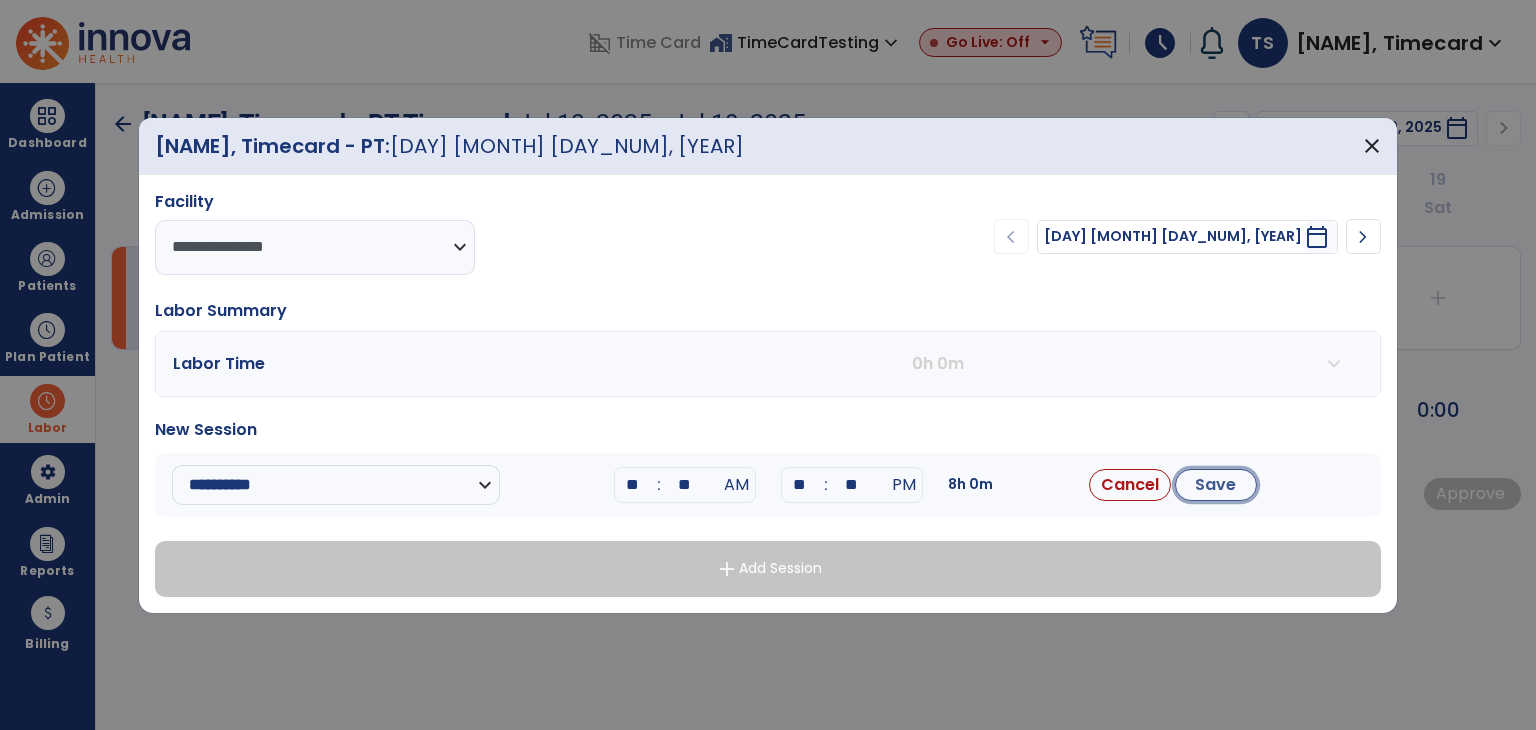 click on "Save" at bounding box center (1216, 485) 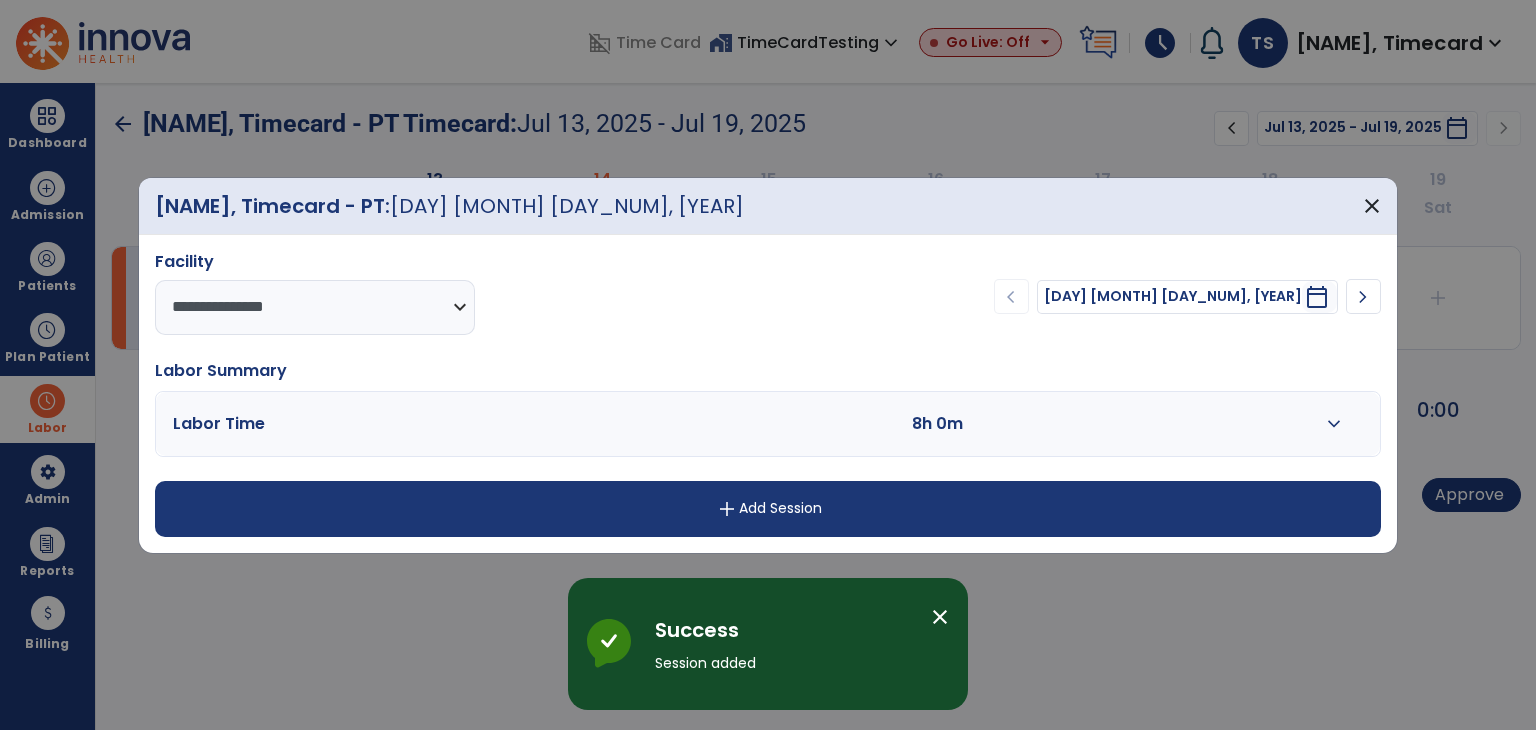 click on "add  Add Session" at bounding box center [768, 509] 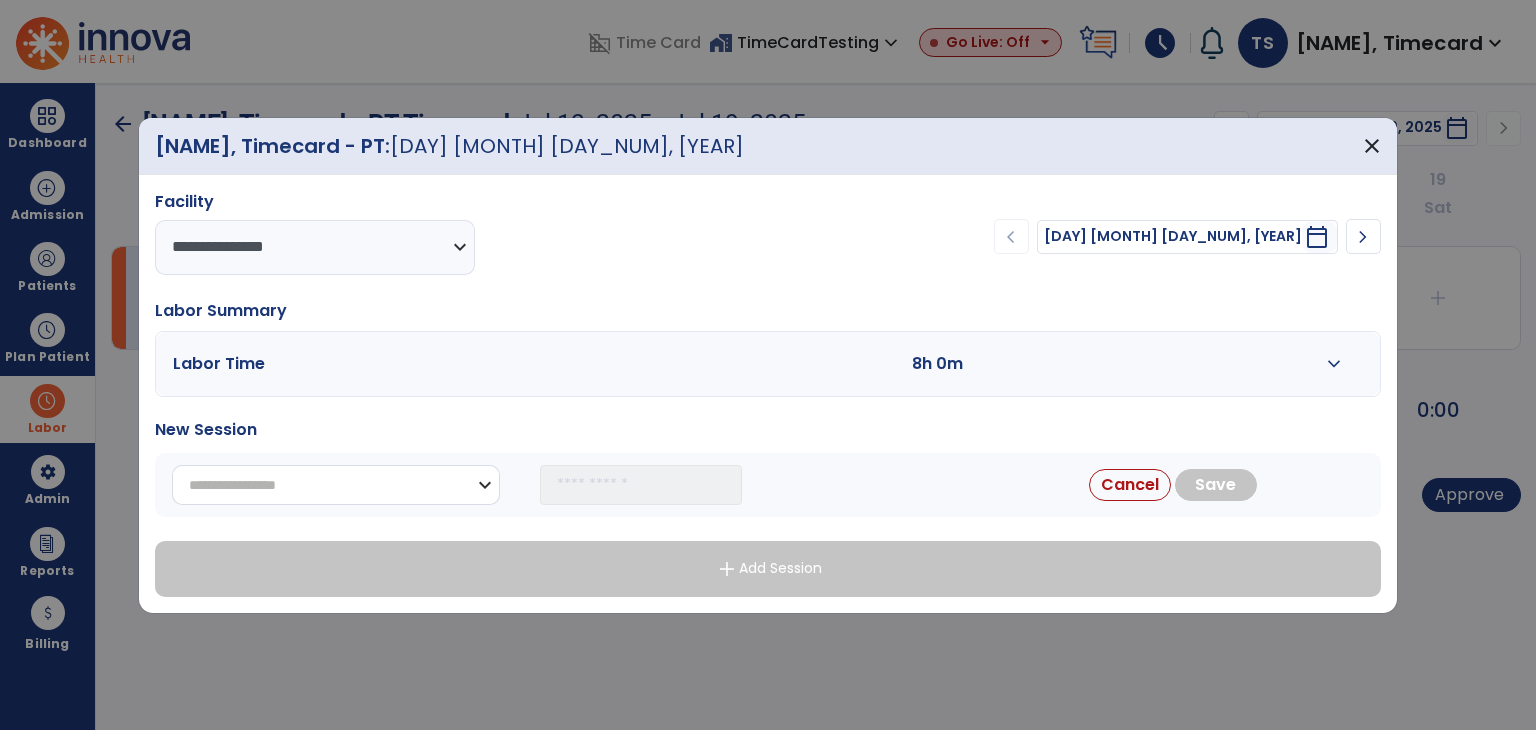 click on "[FIRST] [LAST] [STREET] [CITY] [STATE] [POSTAL_CODE]" at bounding box center [336, 485] 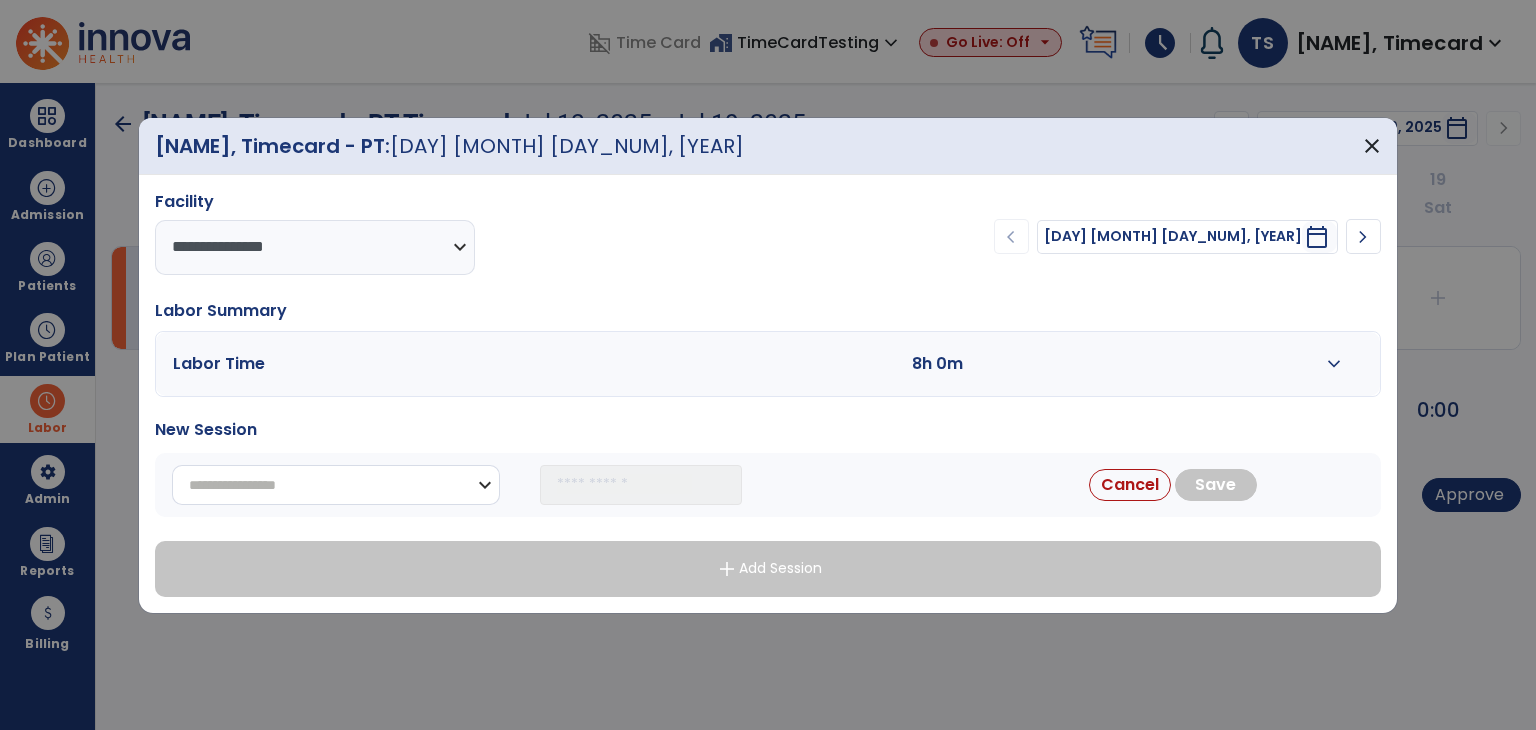 select on "**********" 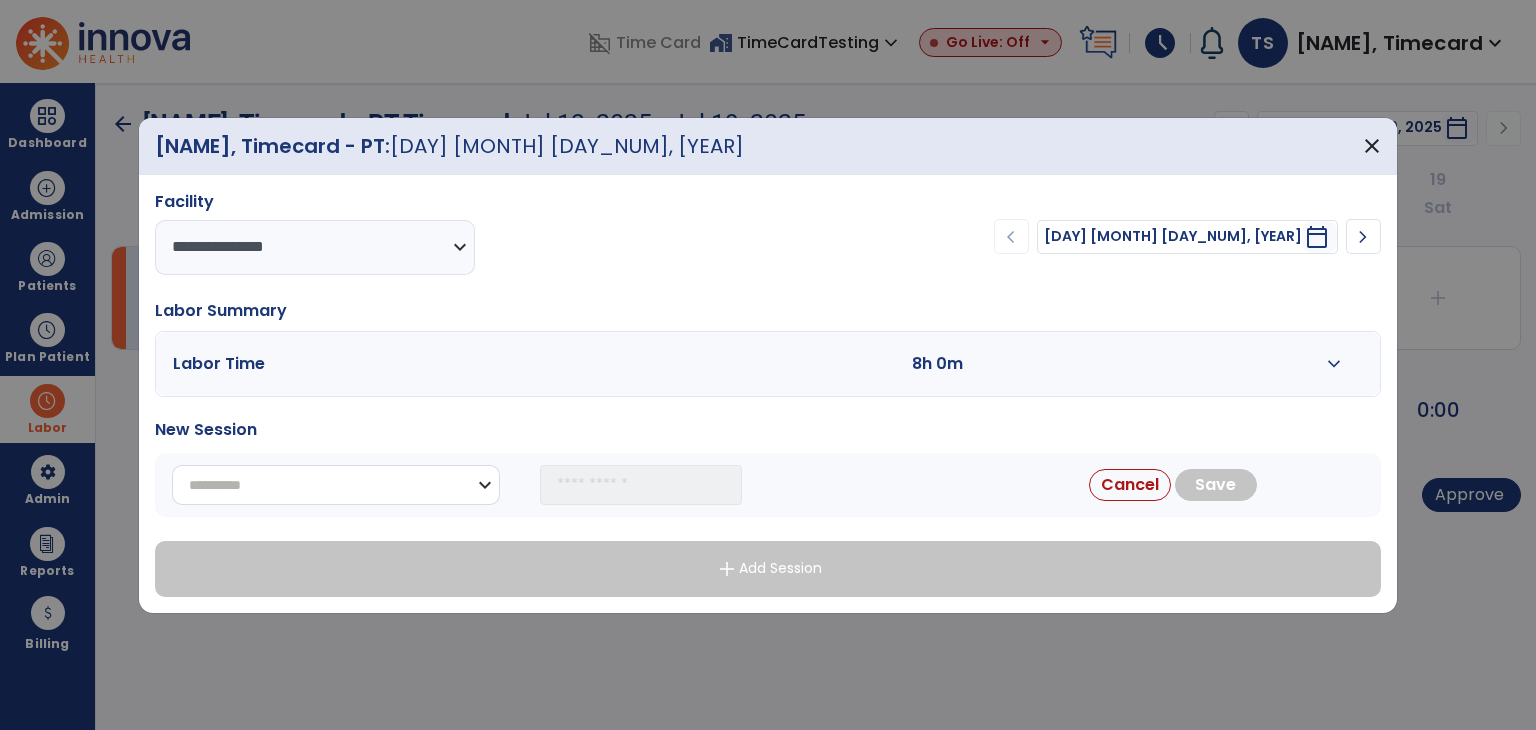click on "[FIRST] [LAST] [STREET] [CITY] [STATE] [POSTAL_CODE]" at bounding box center [336, 485] 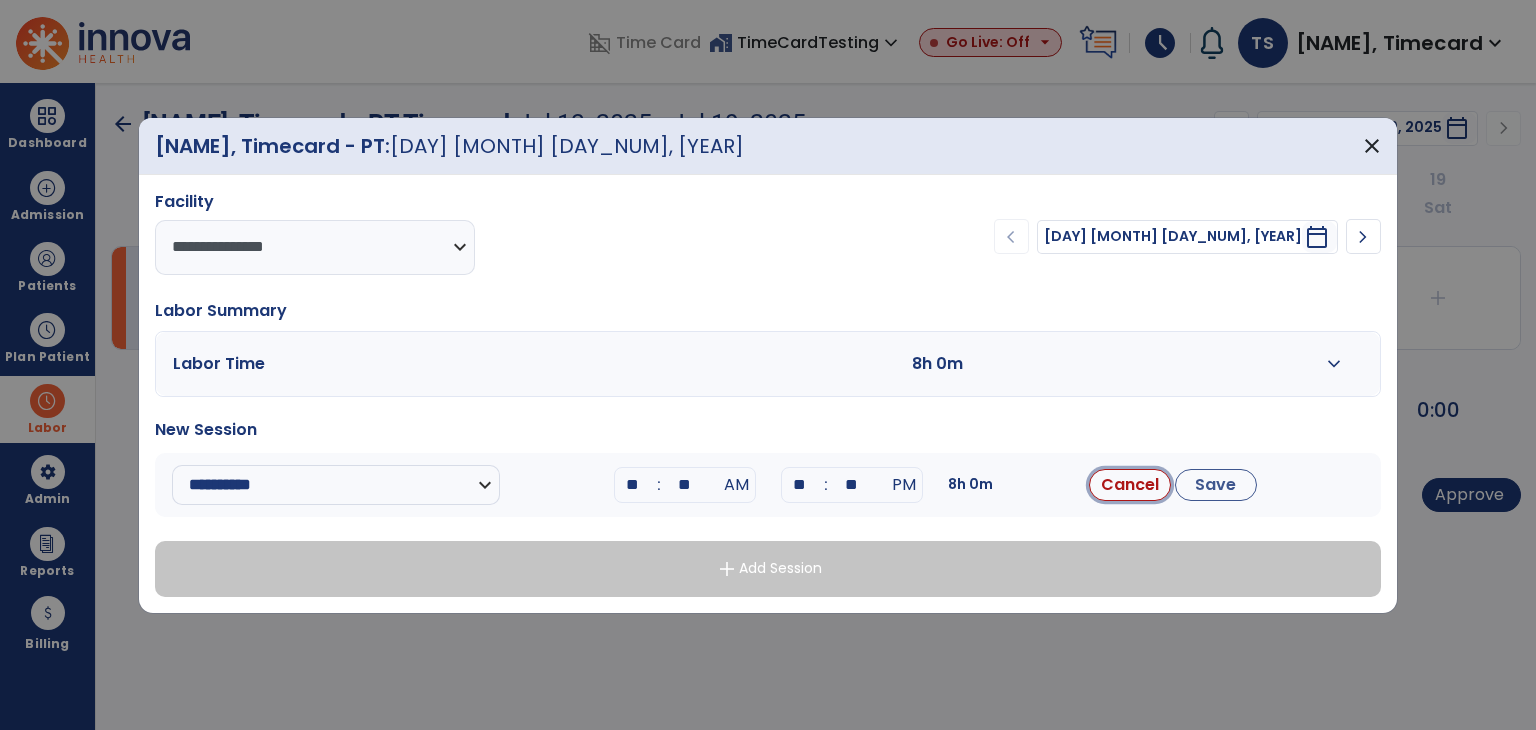 click on "Cancel" at bounding box center [1130, 485] 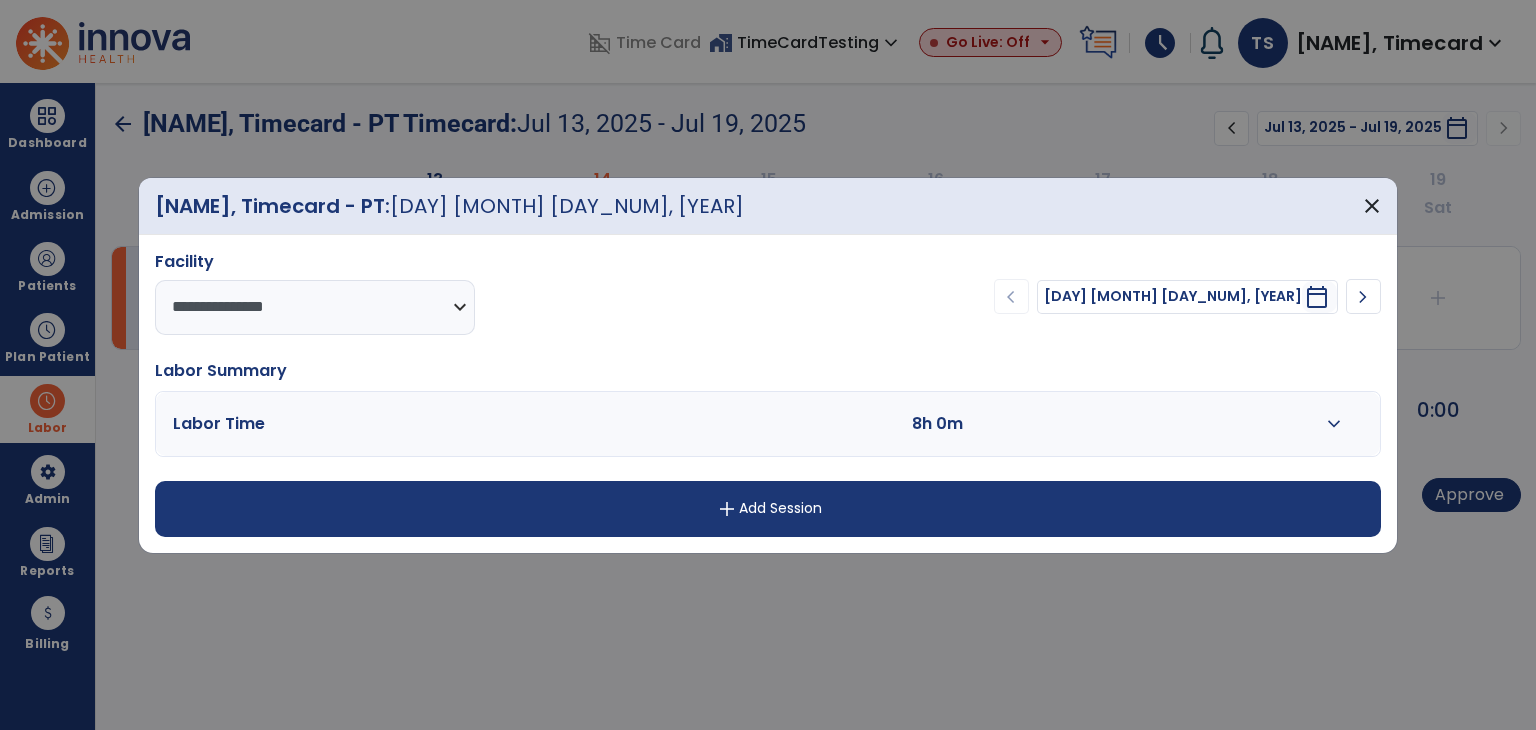 click at bounding box center (660, 424) 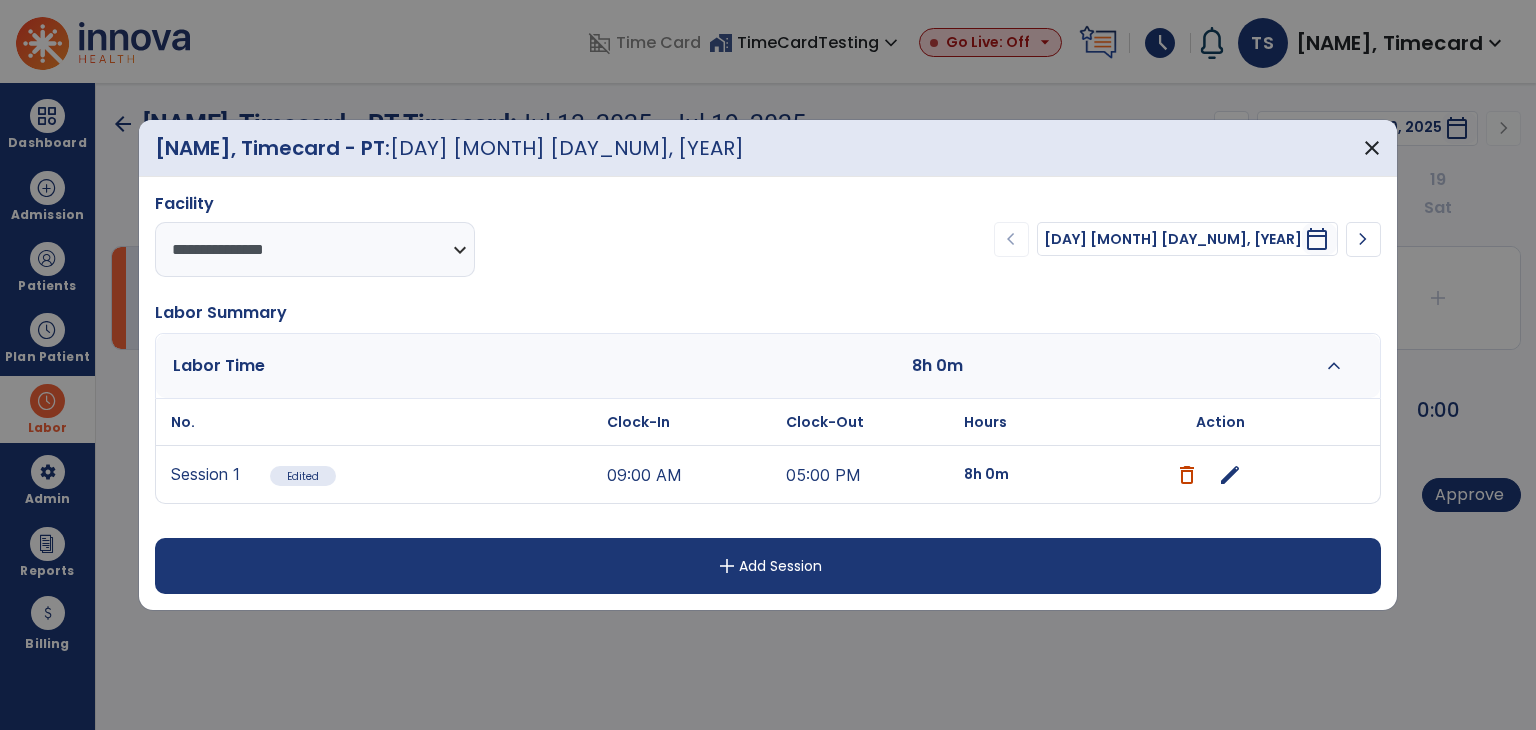 click on "add  Add Session" at bounding box center (768, 566) 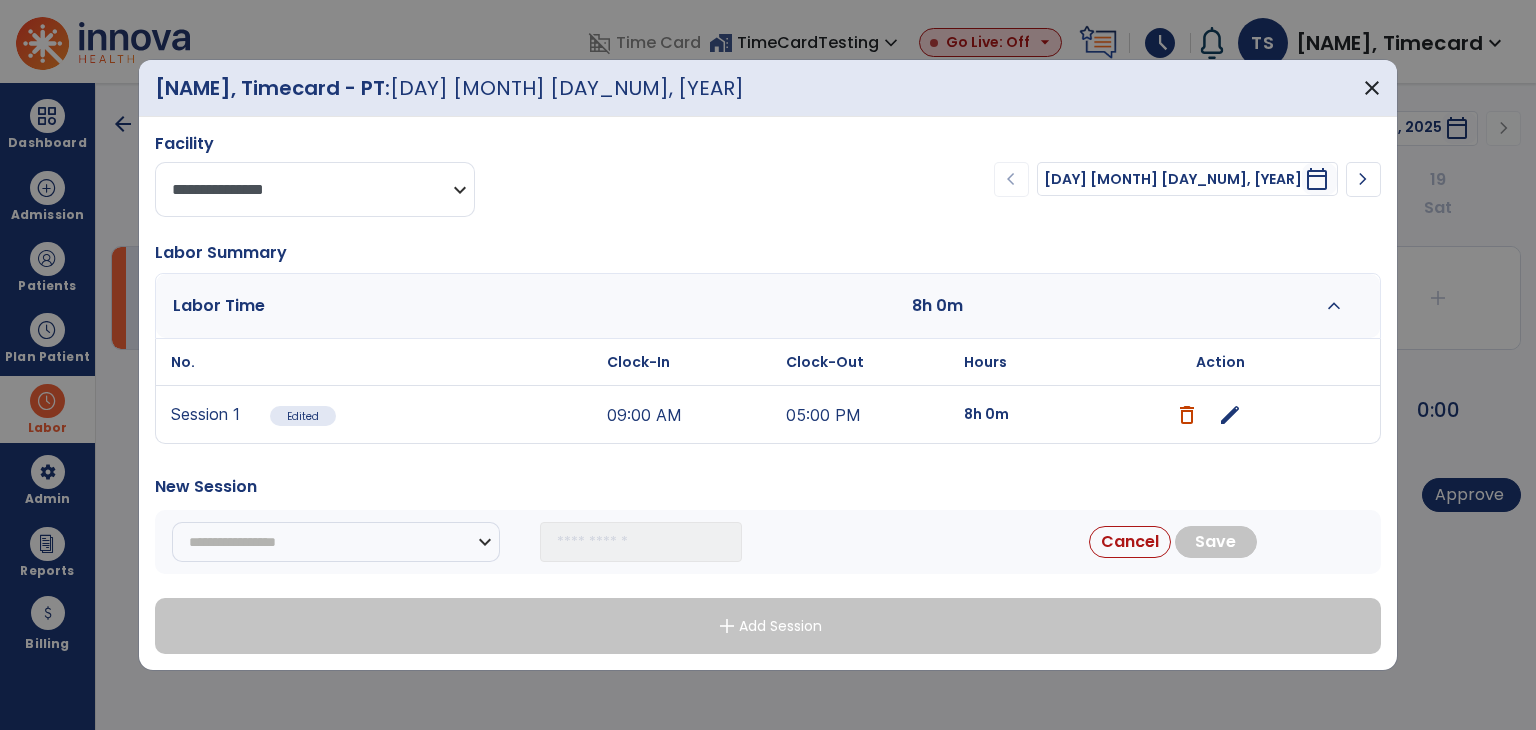 click on "[FIRST] [LAST]" at bounding box center (315, 189) 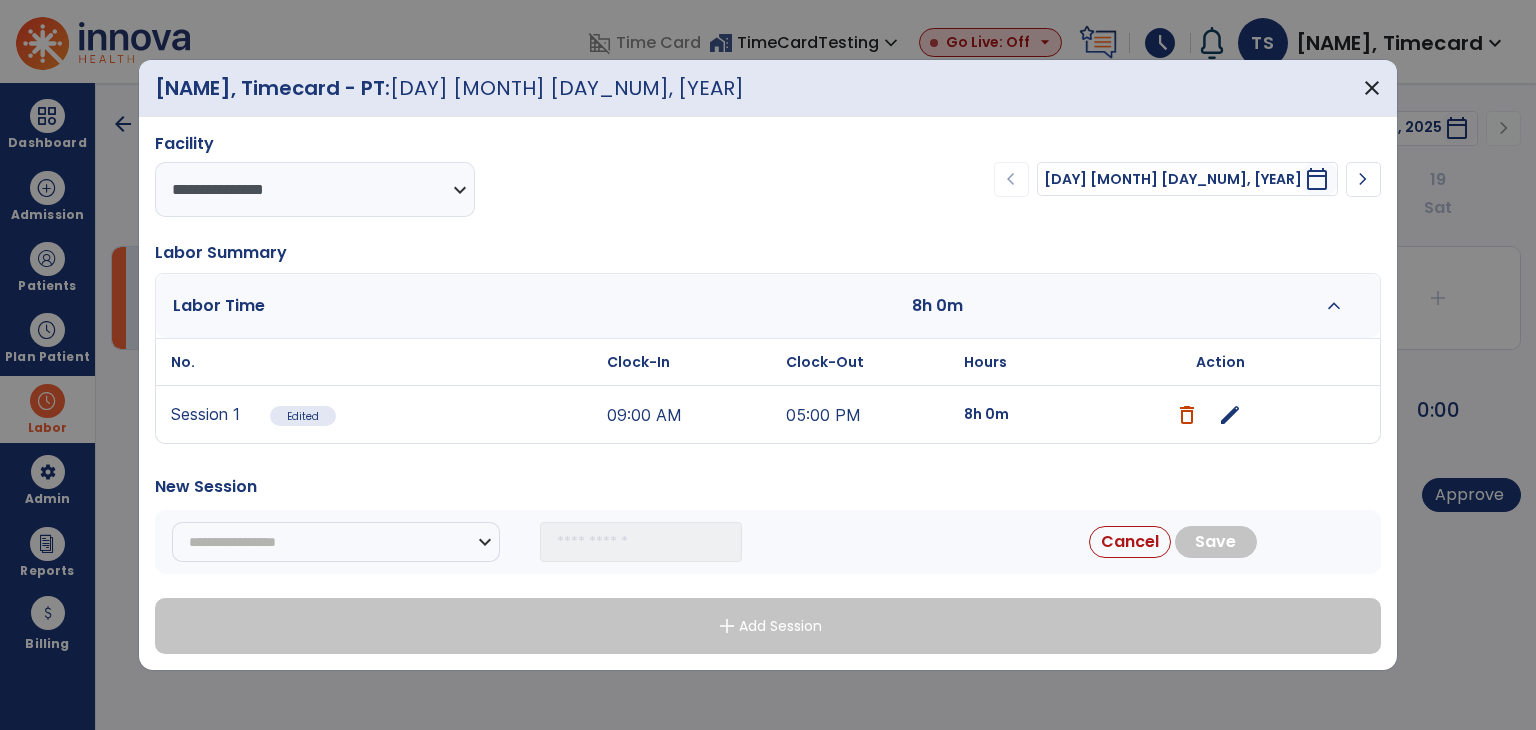 click on "Labor Time" at bounding box center (374, 306) 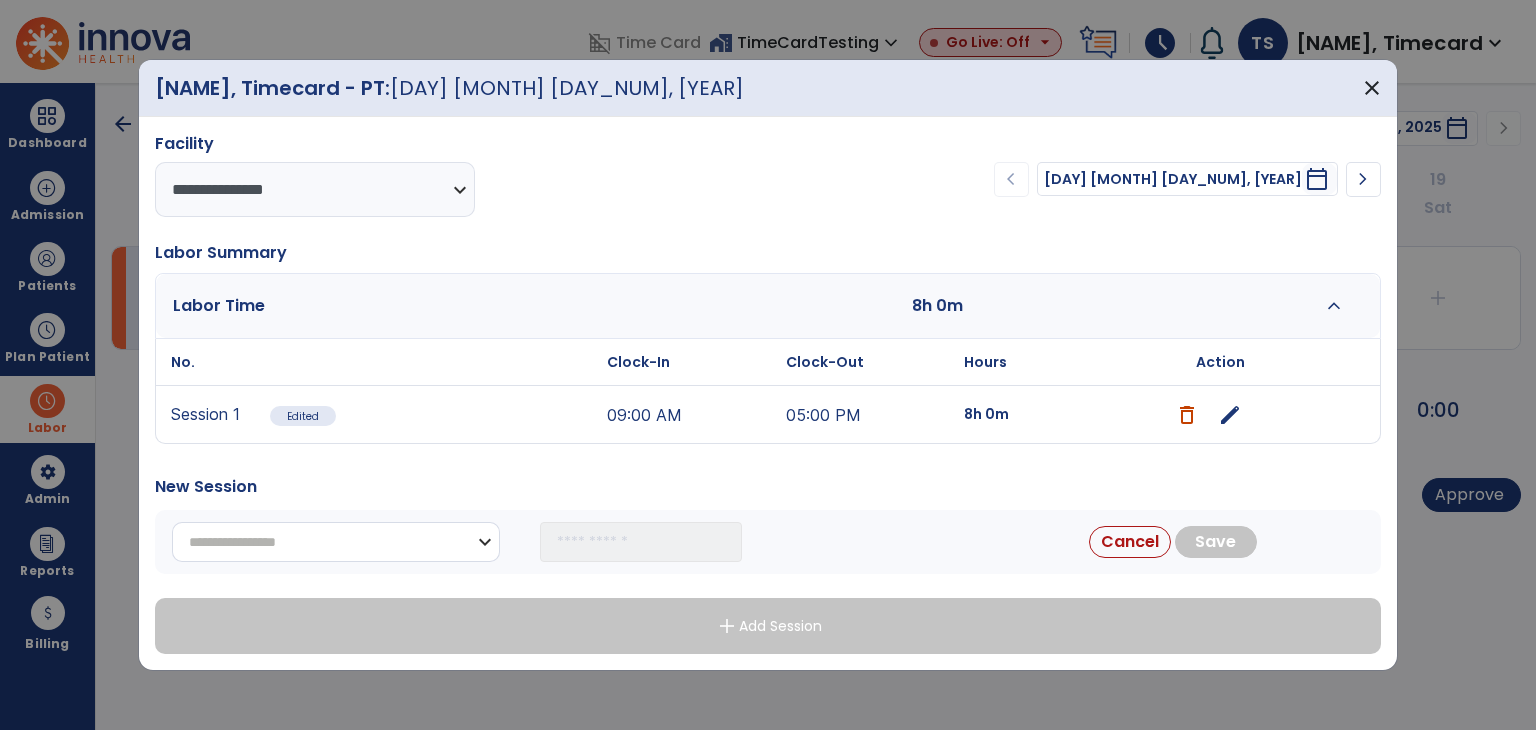 drag, startPoint x: 372, startPoint y: 541, endPoint x: 372, endPoint y: 527, distance: 14 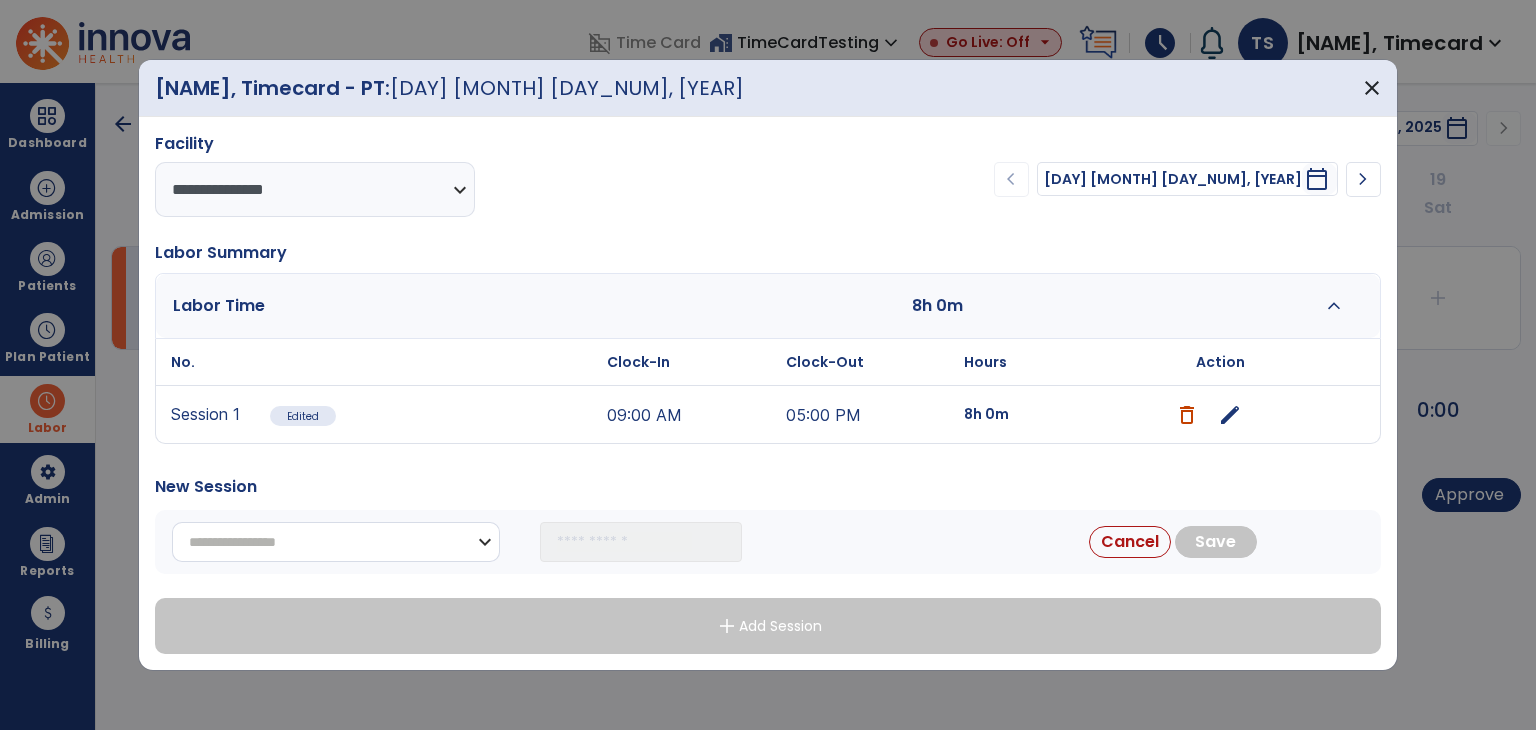 select on "**********" 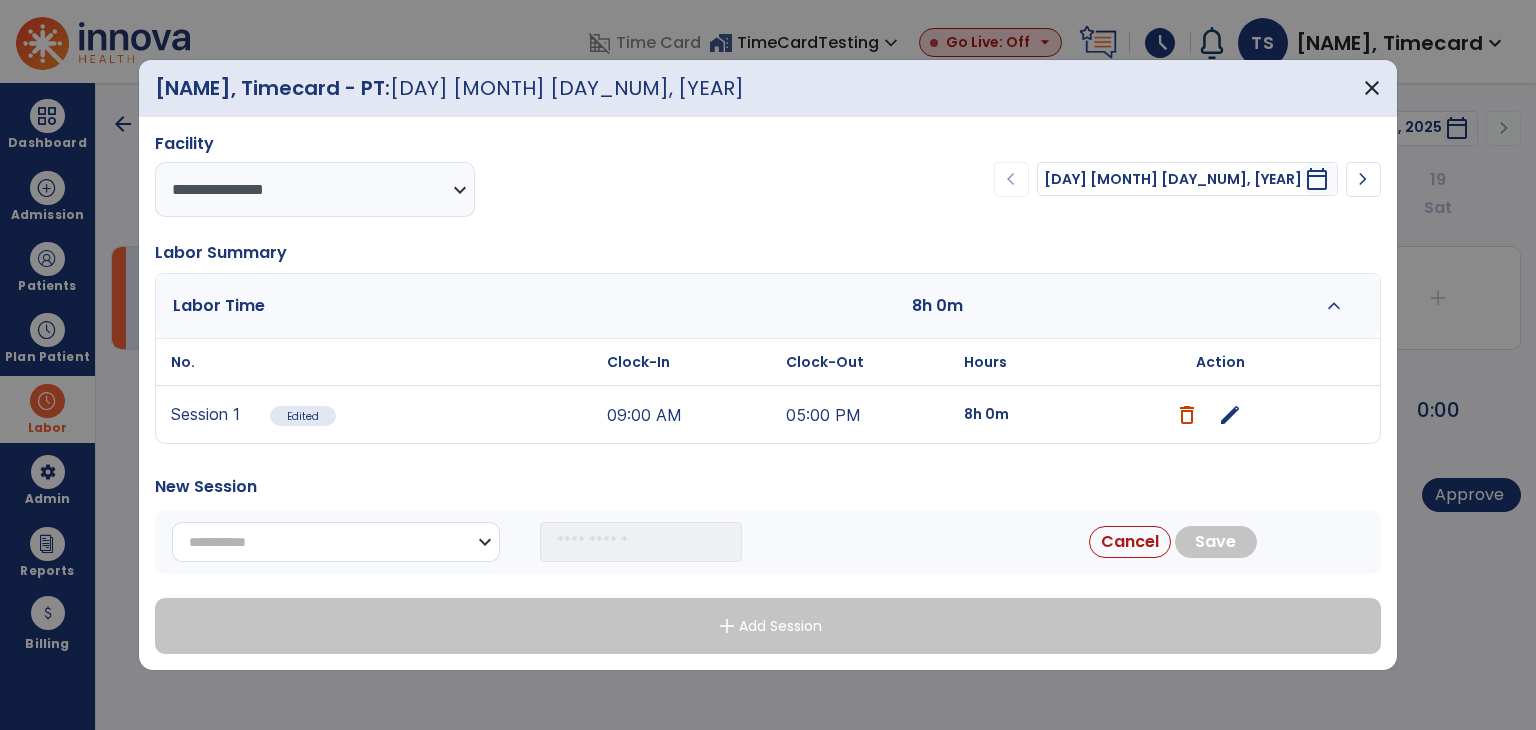 click on "[FIRST] [LAST] [STREET] [CITY] [STATE] [POSTAL_CODE]" at bounding box center (336, 542) 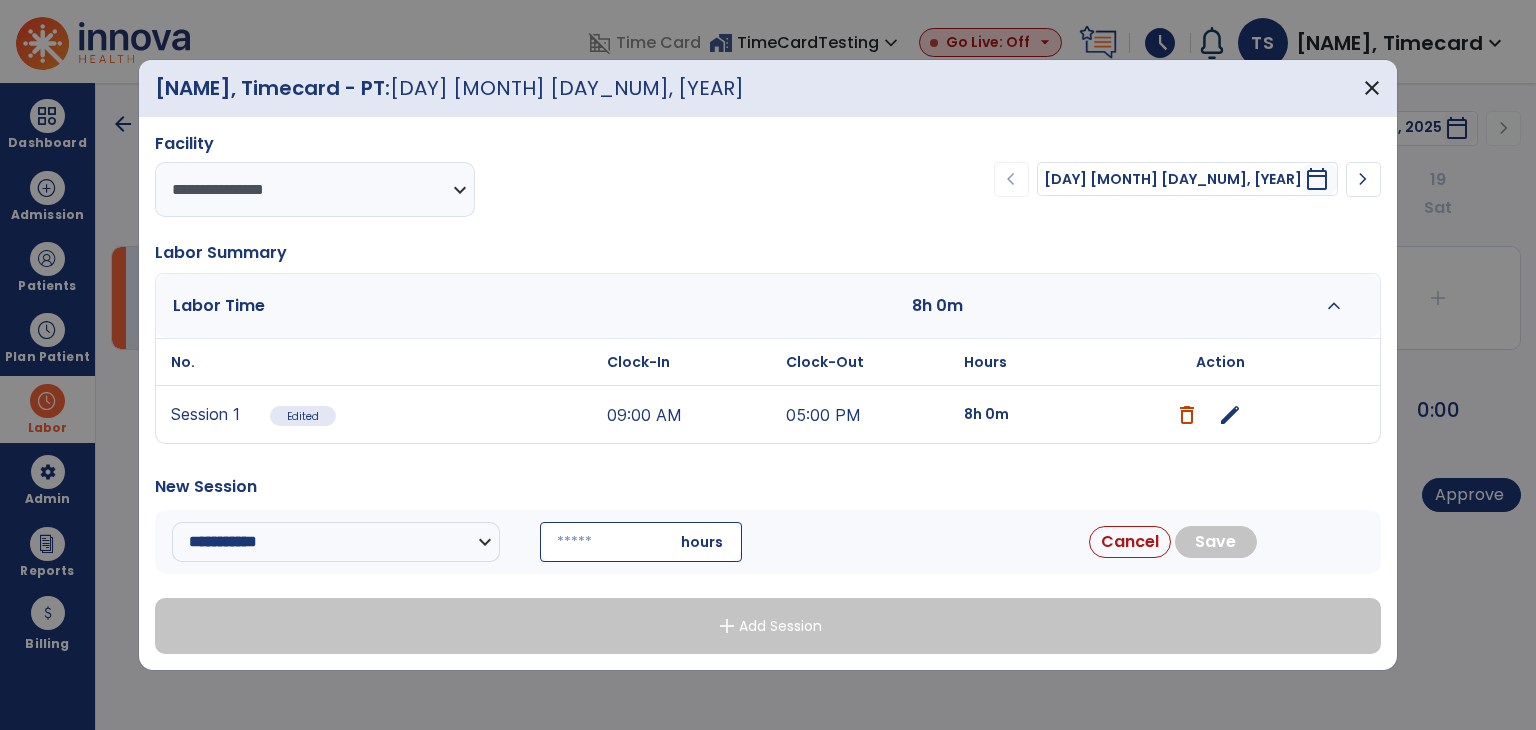 click at bounding box center [641, 542] 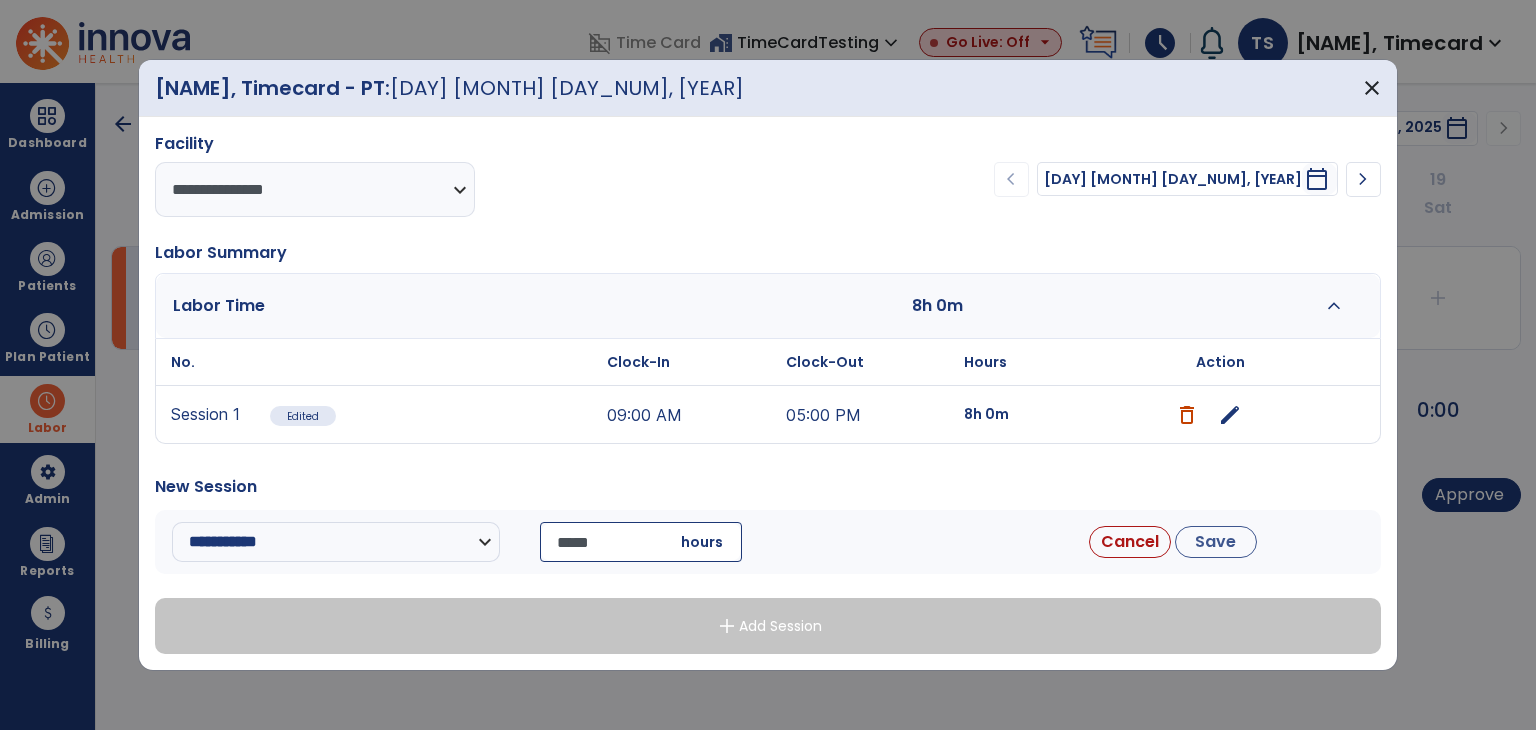 type on "*****" 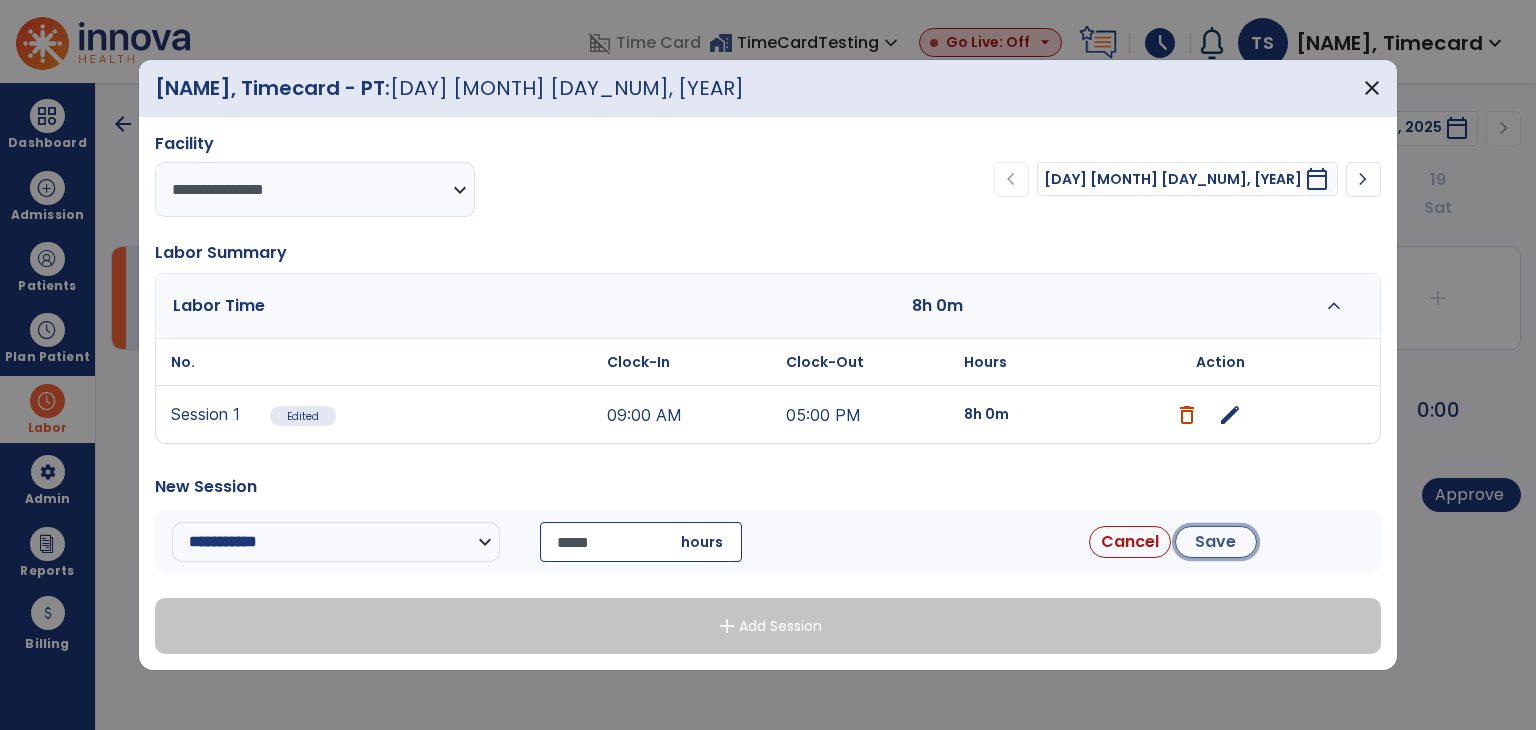 click on "Save" at bounding box center (1216, 542) 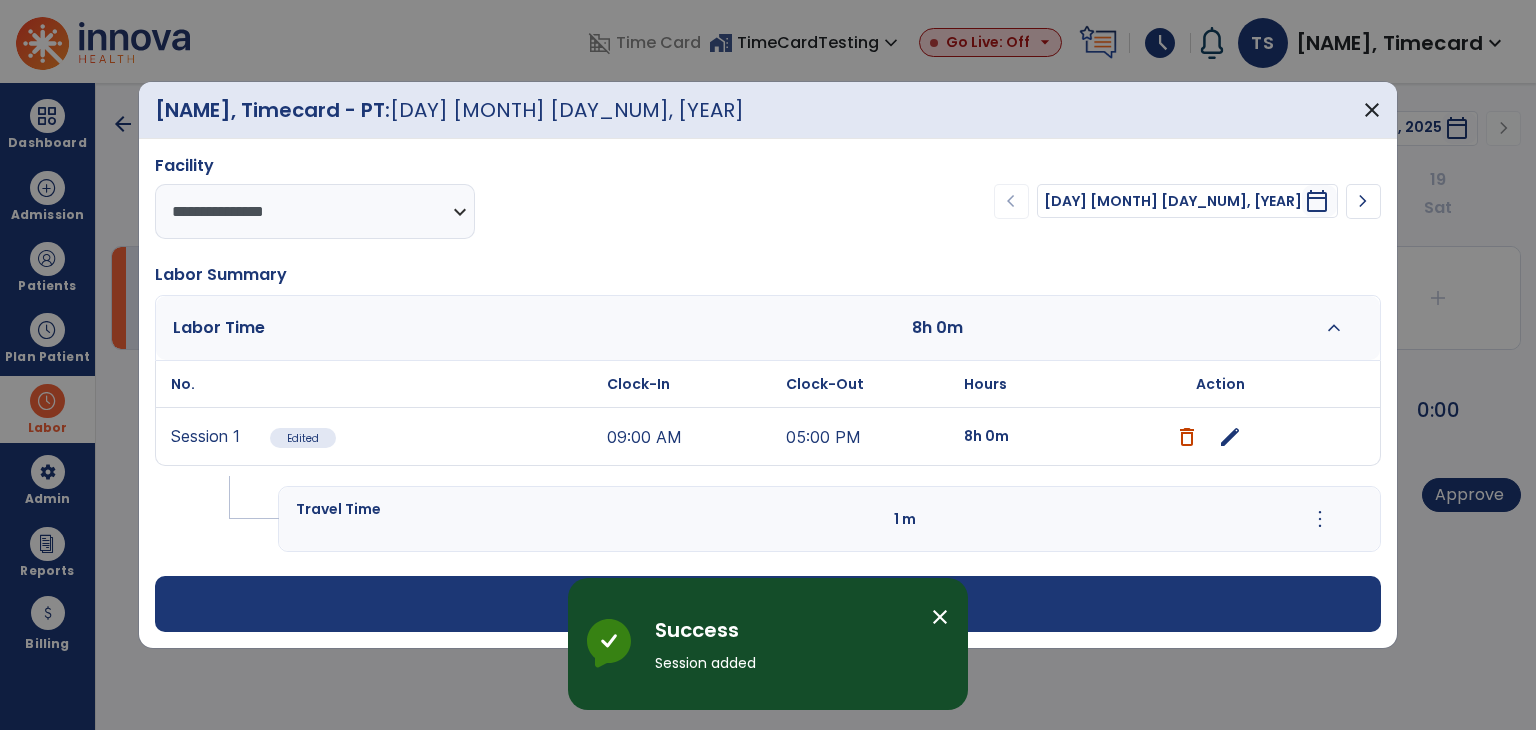 click on "close" at bounding box center [940, 617] 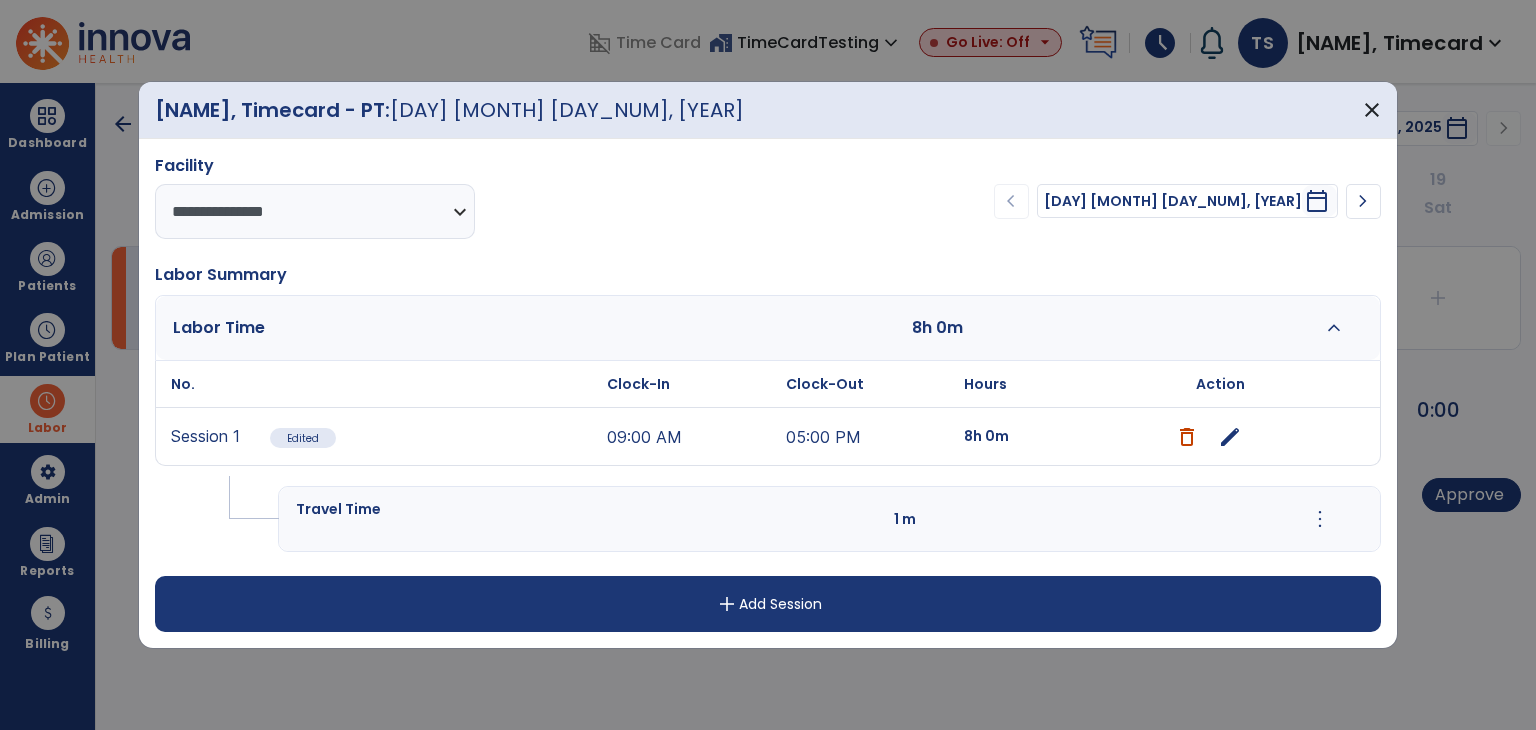 click on "add  Add Session" at bounding box center [768, 604] 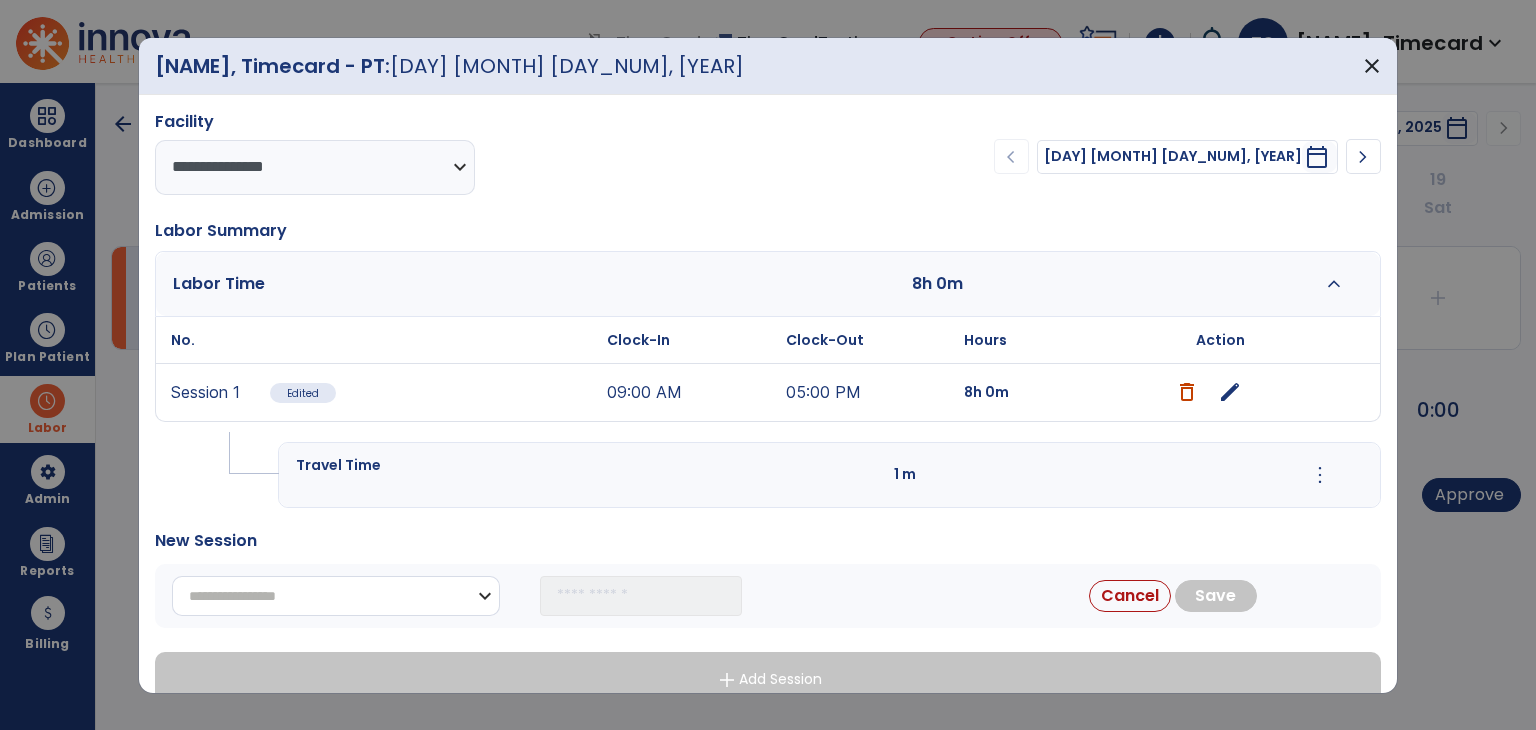 click on "[FIRST] [LAST] [STREET] [CITY] [STATE] [POSTAL_CODE]" at bounding box center [336, 596] 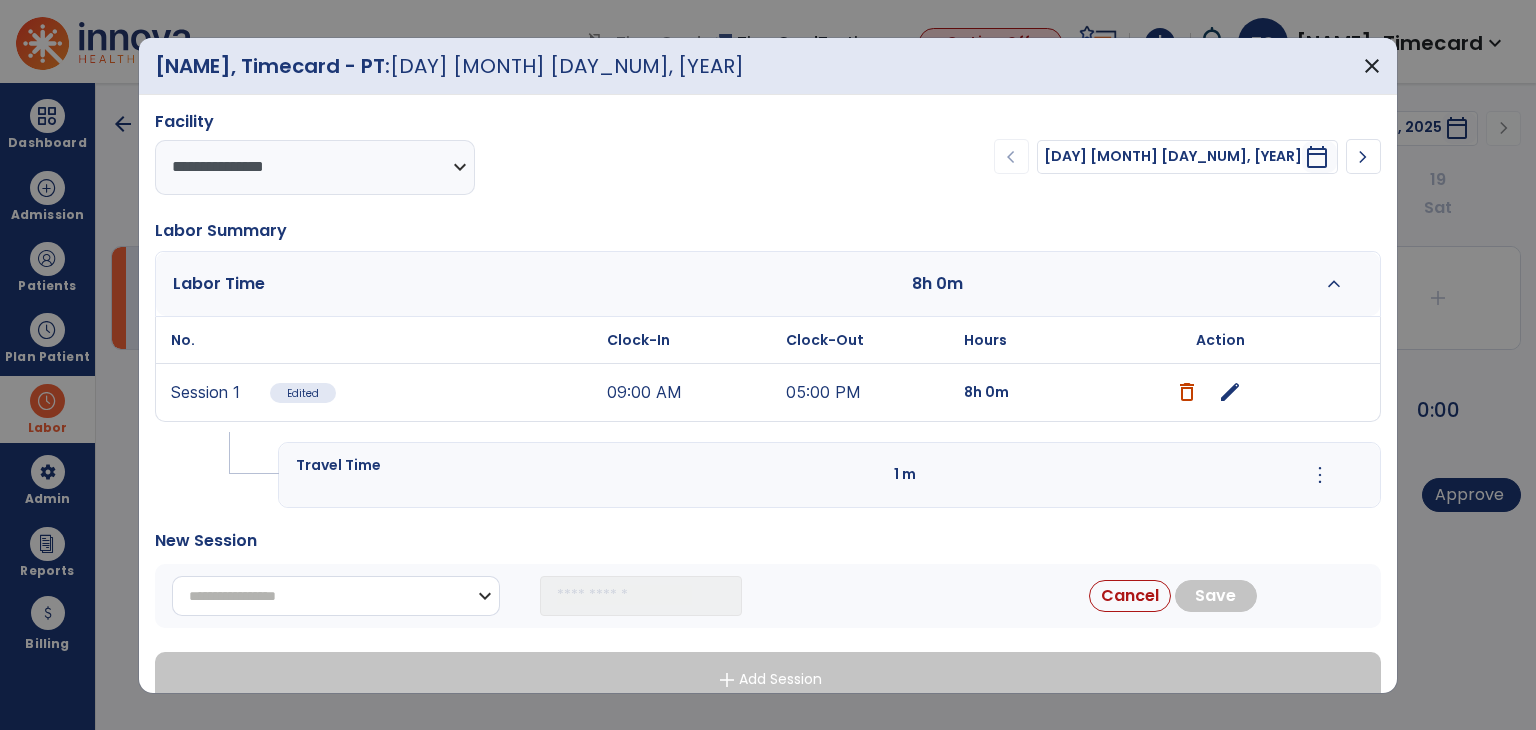 select on "**********" 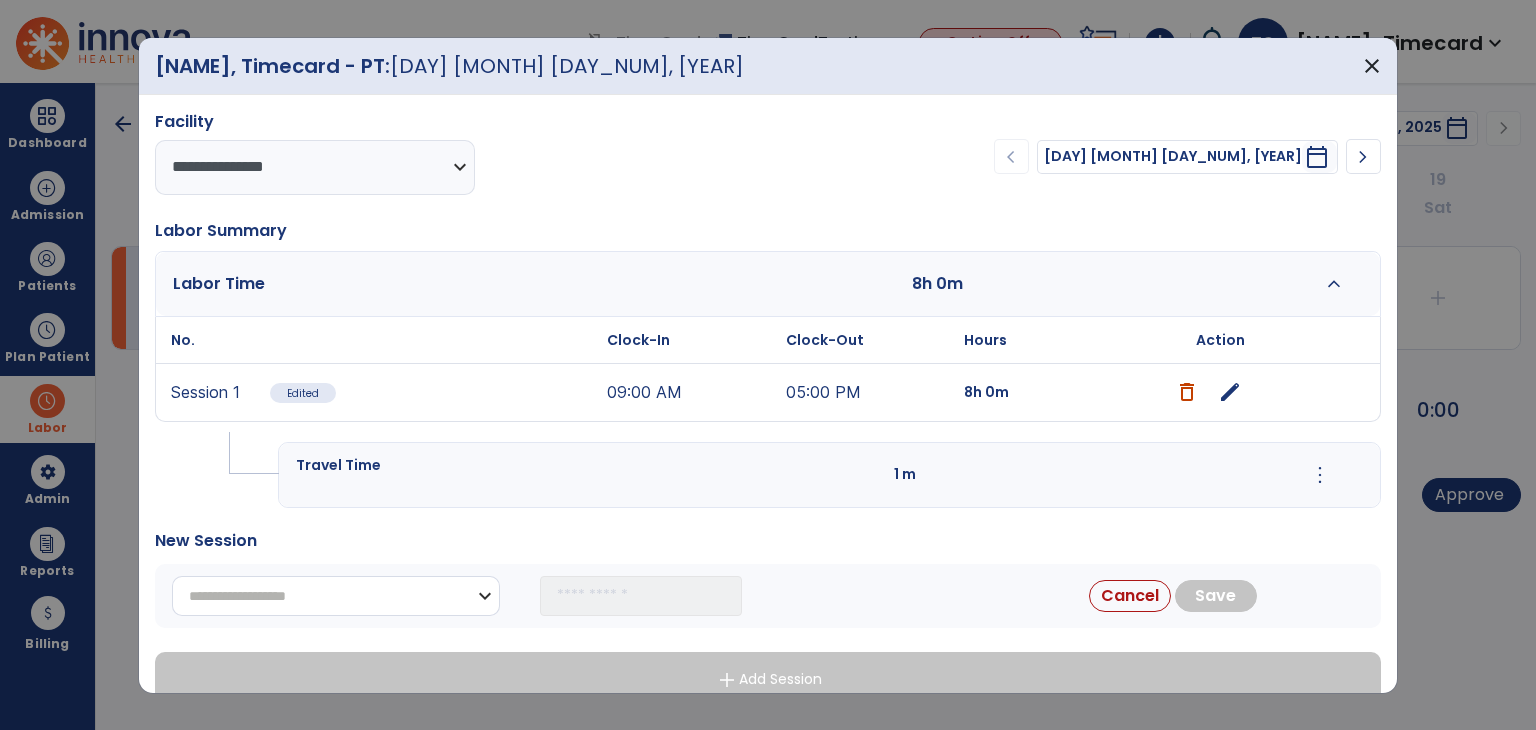 click on "[FIRST] [LAST] [STREET] [CITY] [STATE] [POSTAL_CODE]" at bounding box center (336, 596) 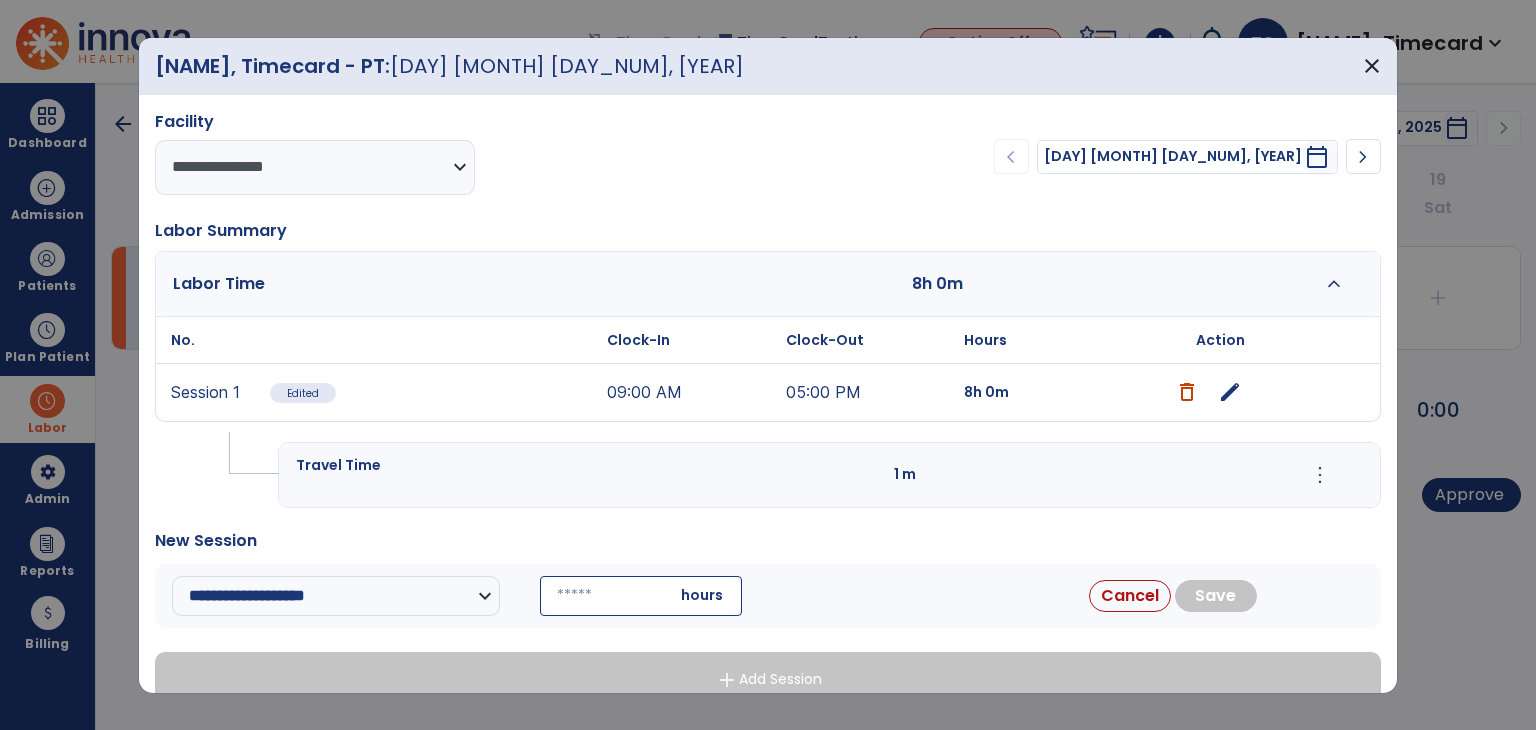 click at bounding box center [641, 596] 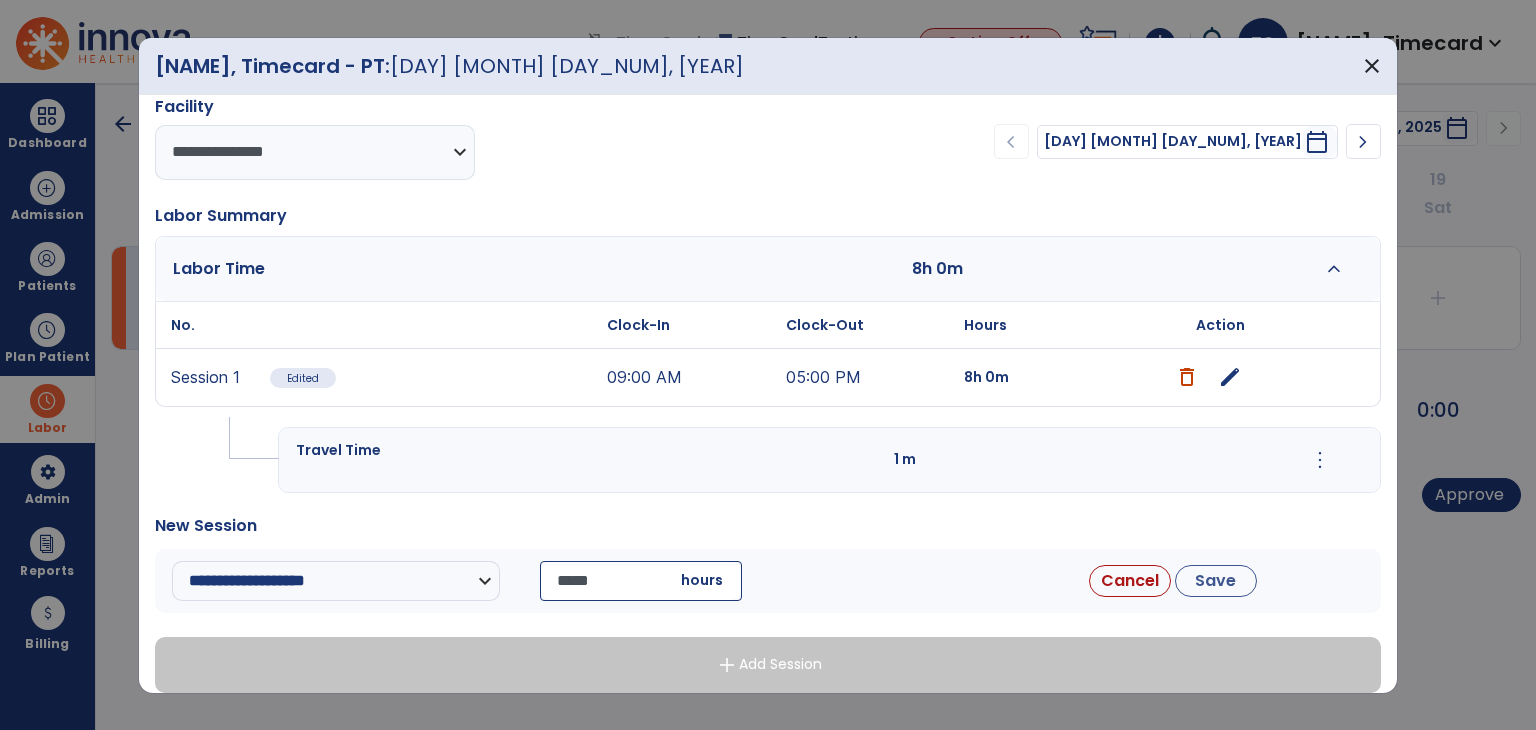 scroll, scrollTop: 29, scrollLeft: 0, axis: vertical 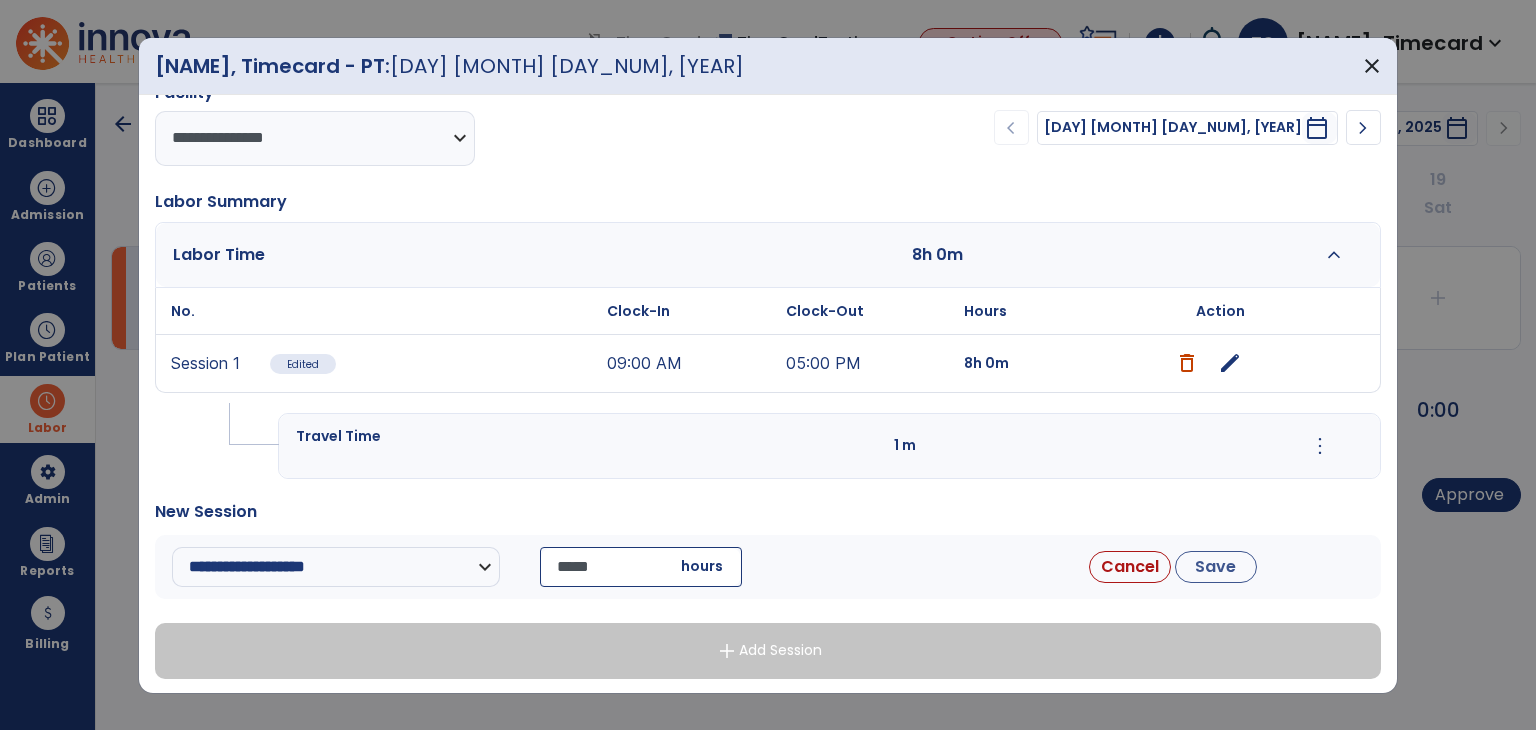type on "*****" 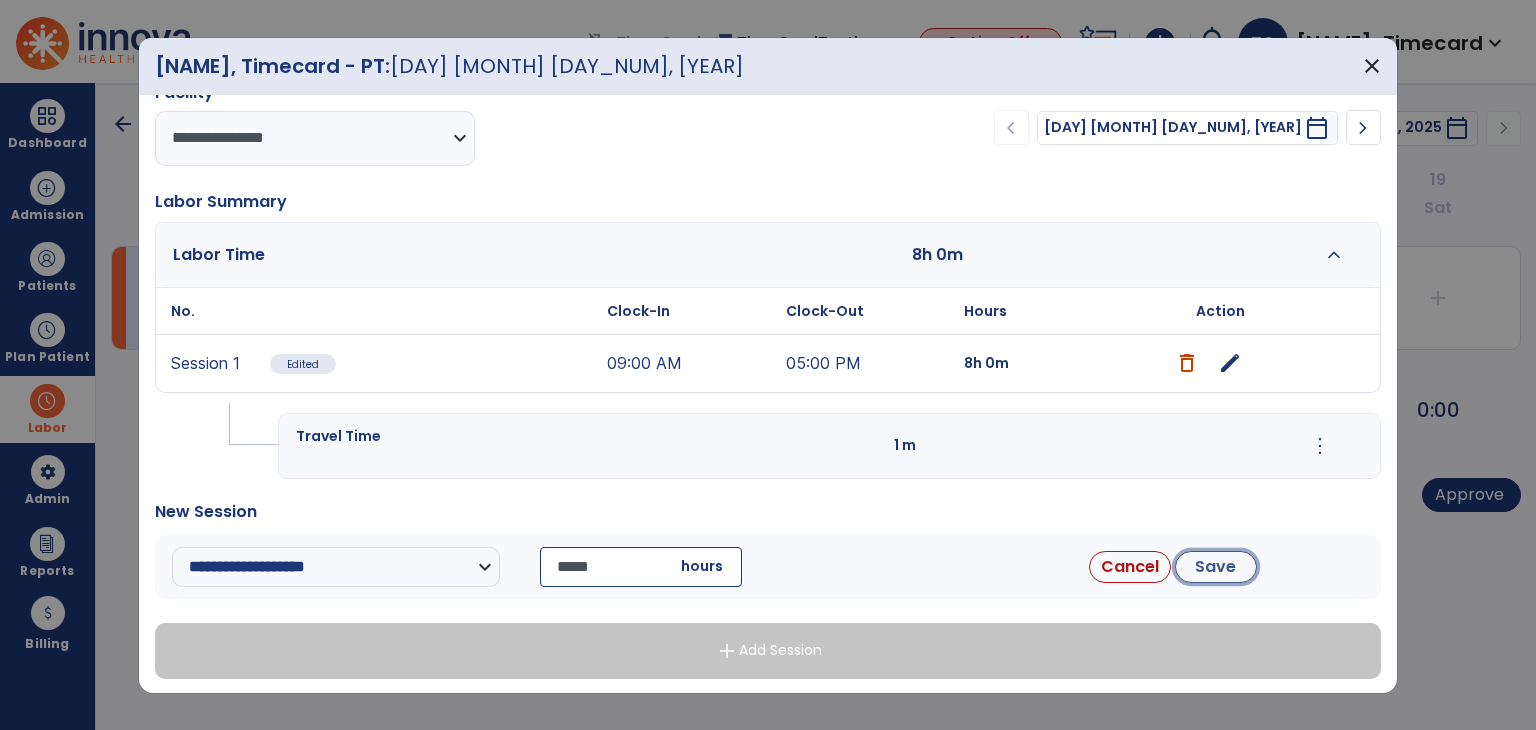 click on "Save" at bounding box center (1216, 567) 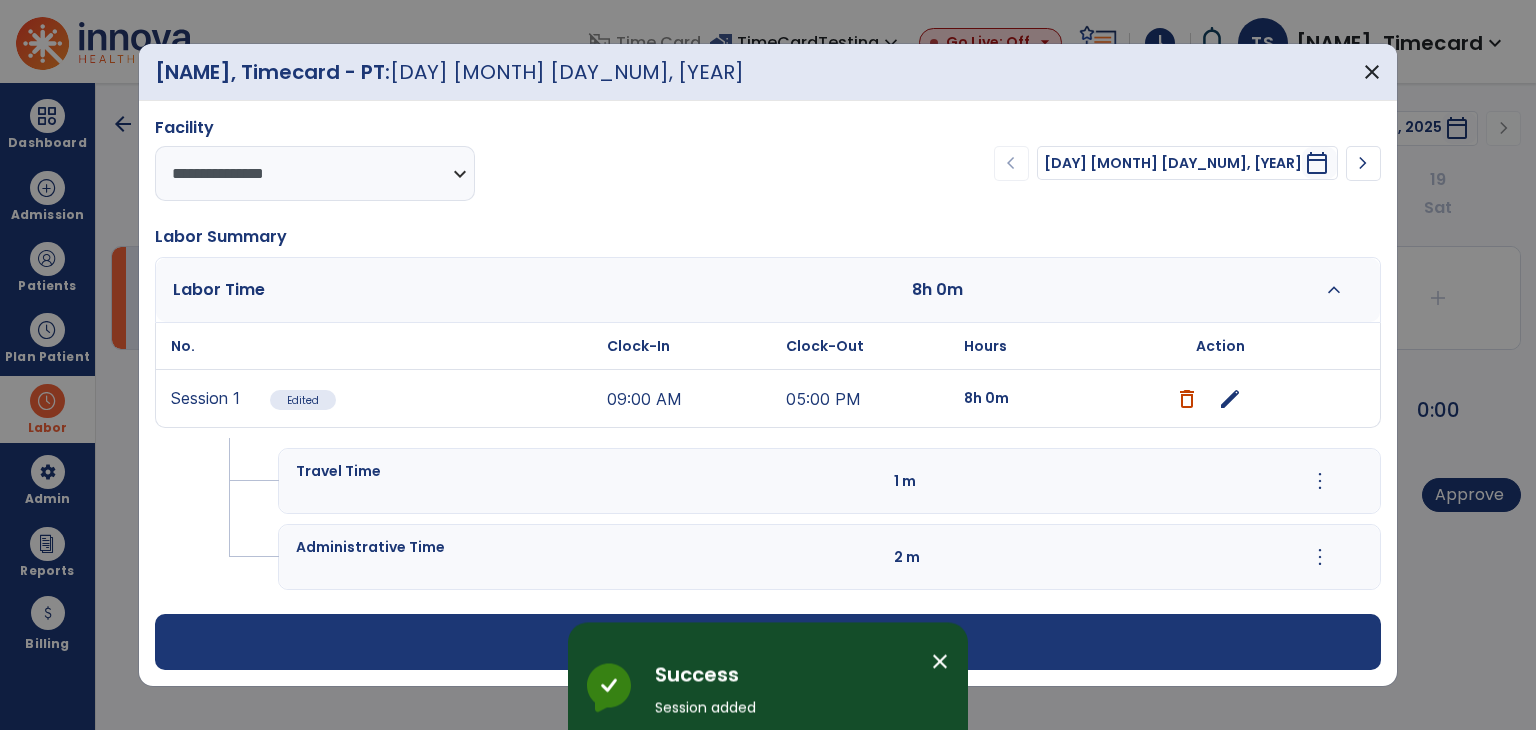 scroll, scrollTop: 0, scrollLeft: 0, axis: both 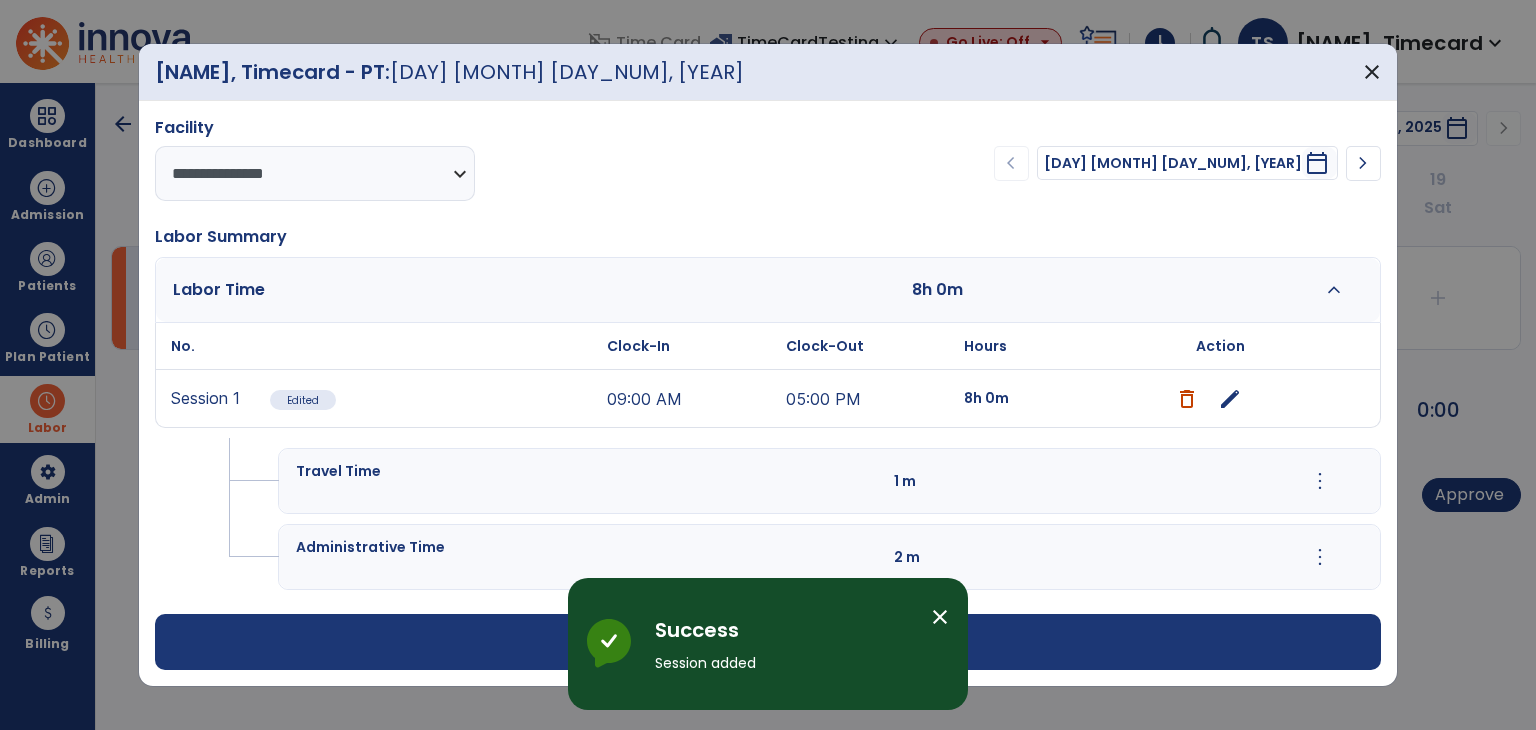 click on "close" at bounding box center (940, 617) 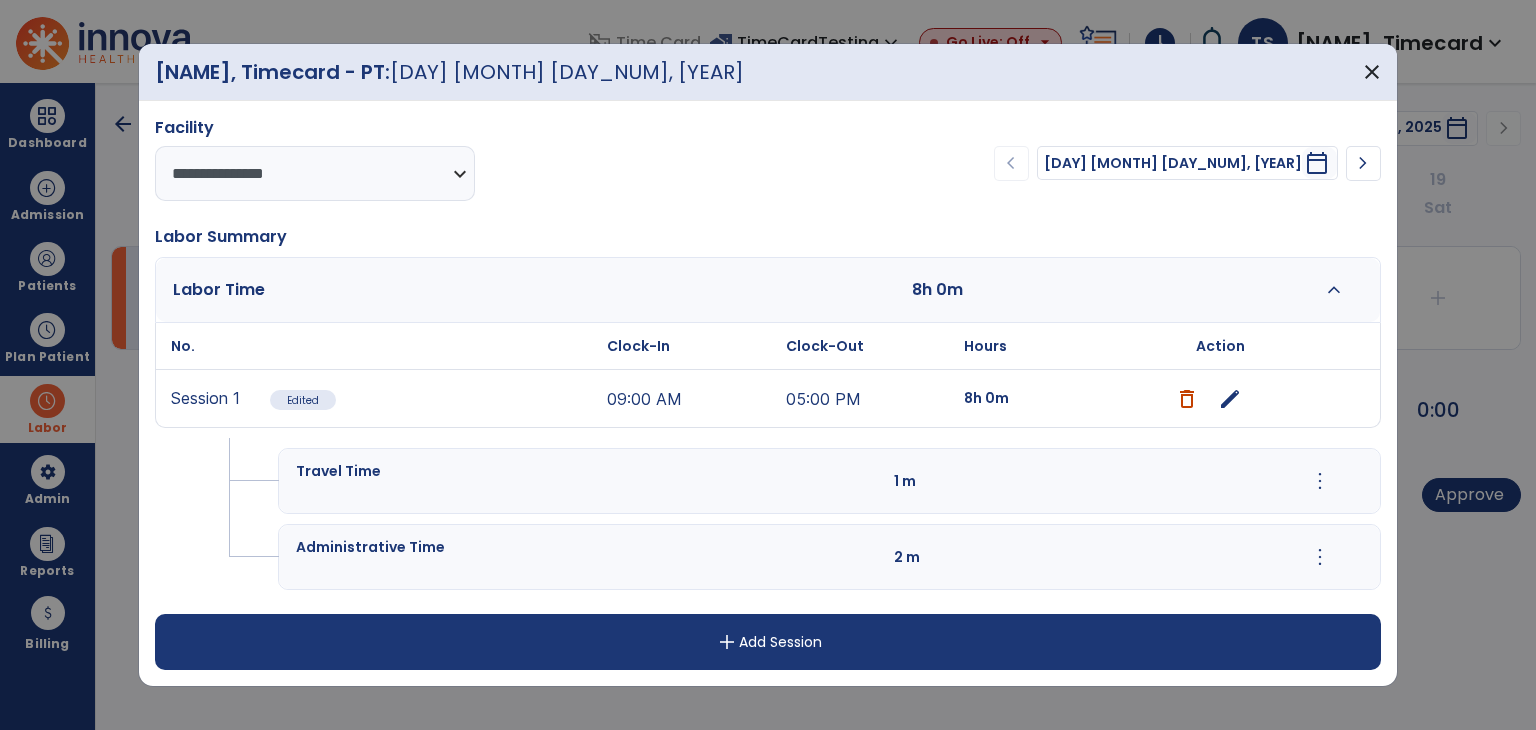 click on "add  Add Session" at bounding box center (768, 642) 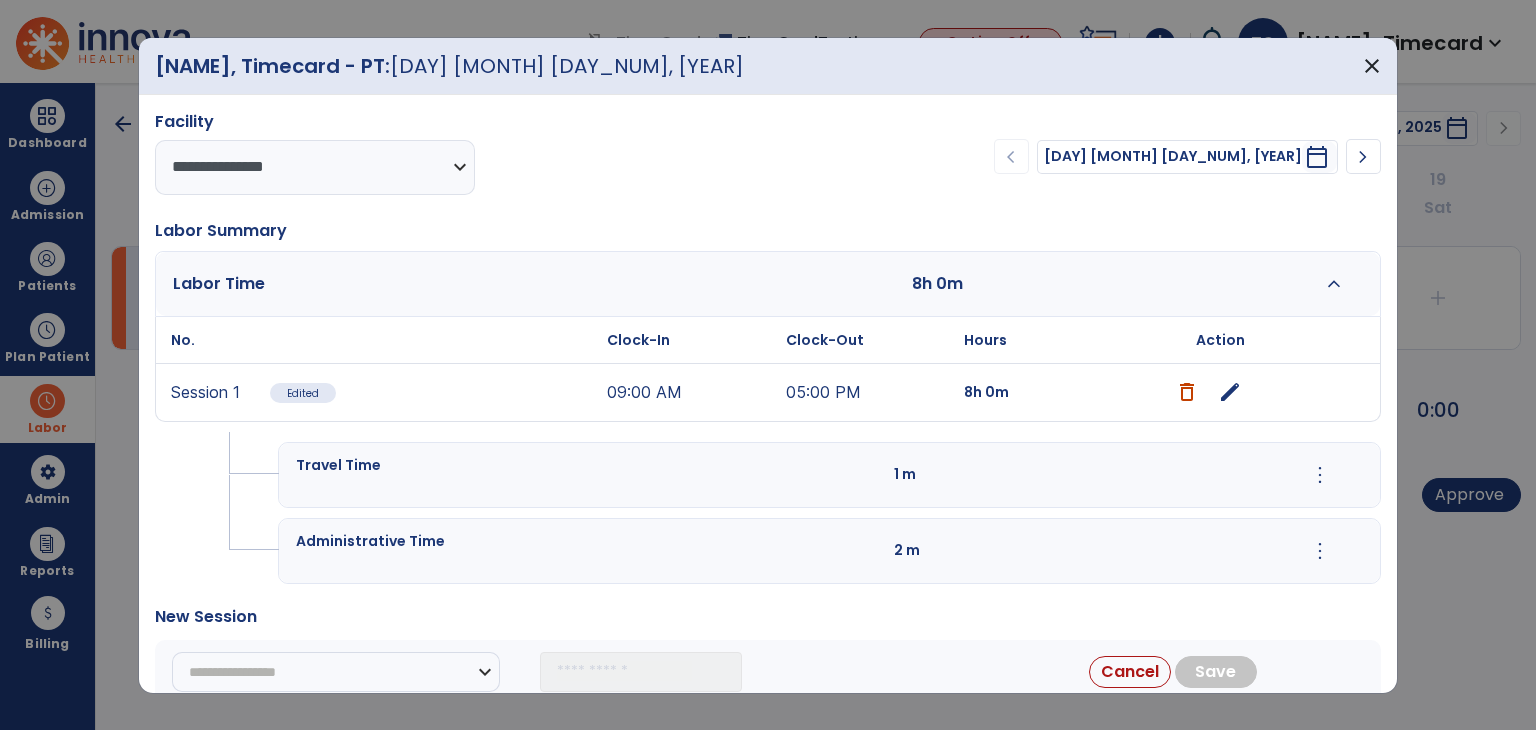 scroll, scrollTop: 104, scrollLeft: 0, axis: vertical 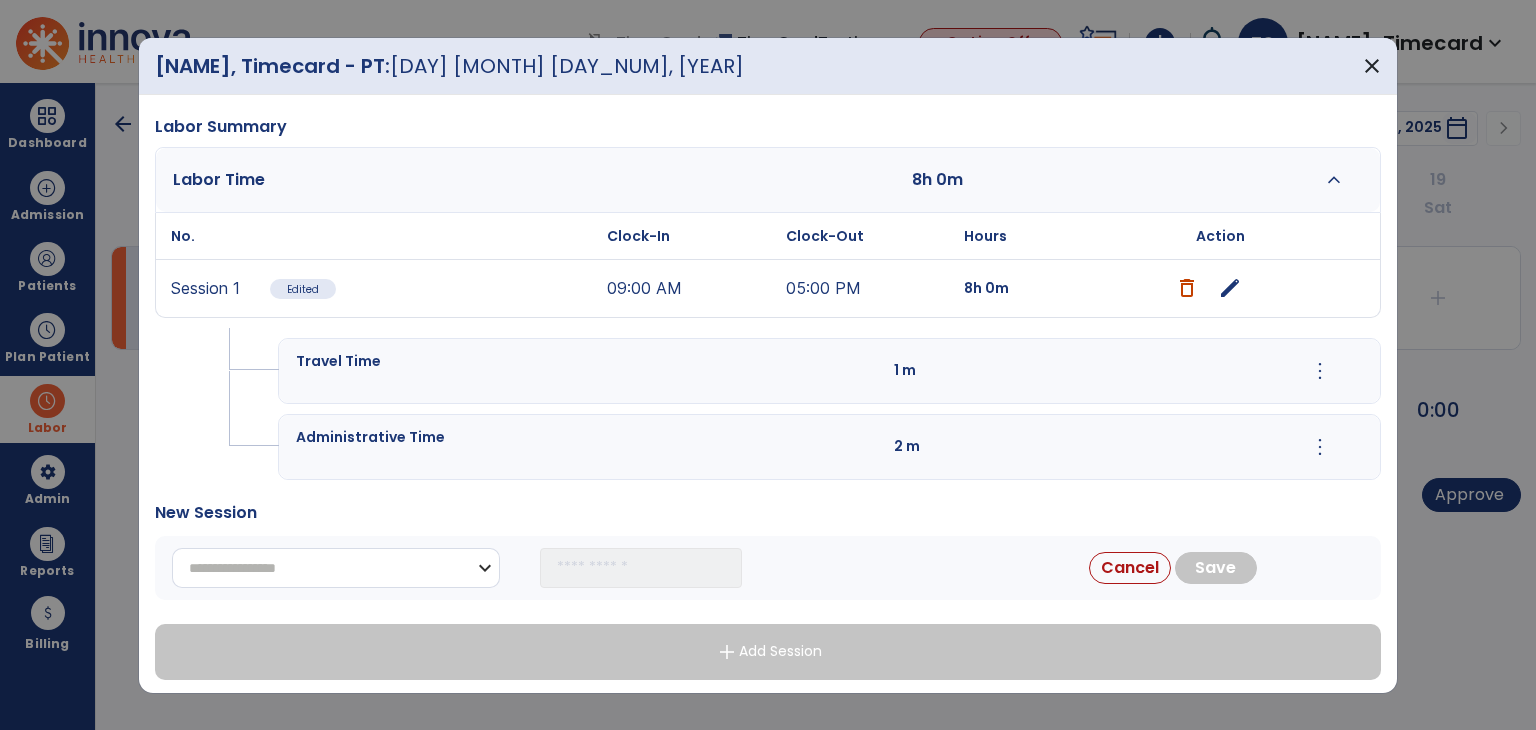 click on "[FIRST] [LAST] [STREET] [CITY] [STATE] [POSTAL_CODE]" at bounding box center [336, 568] 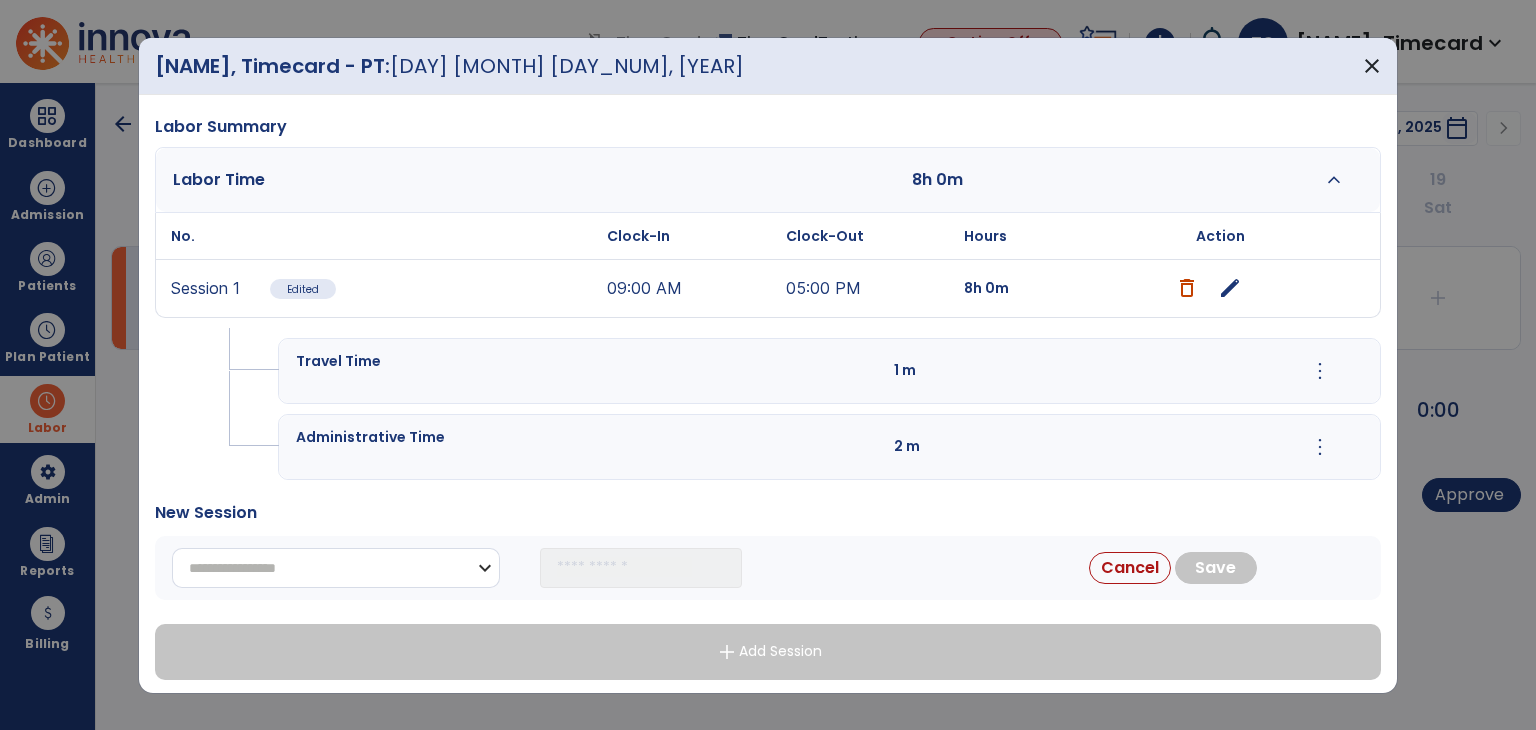 select on "*******" 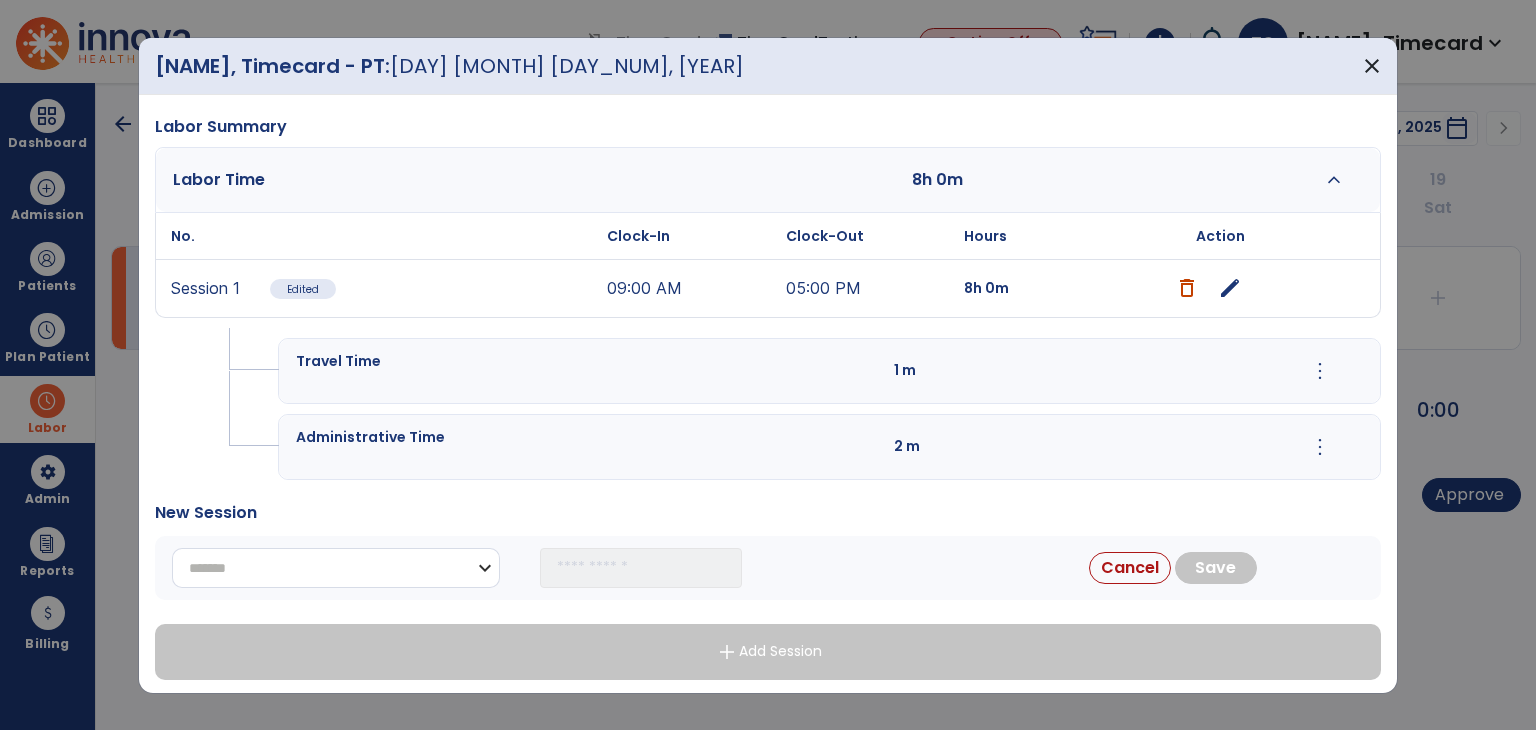 click on "[FIRST] [LAST] [STREET] [CITY] [STATE] [POSTAL_CODE]" at bounding box center [336, 568] 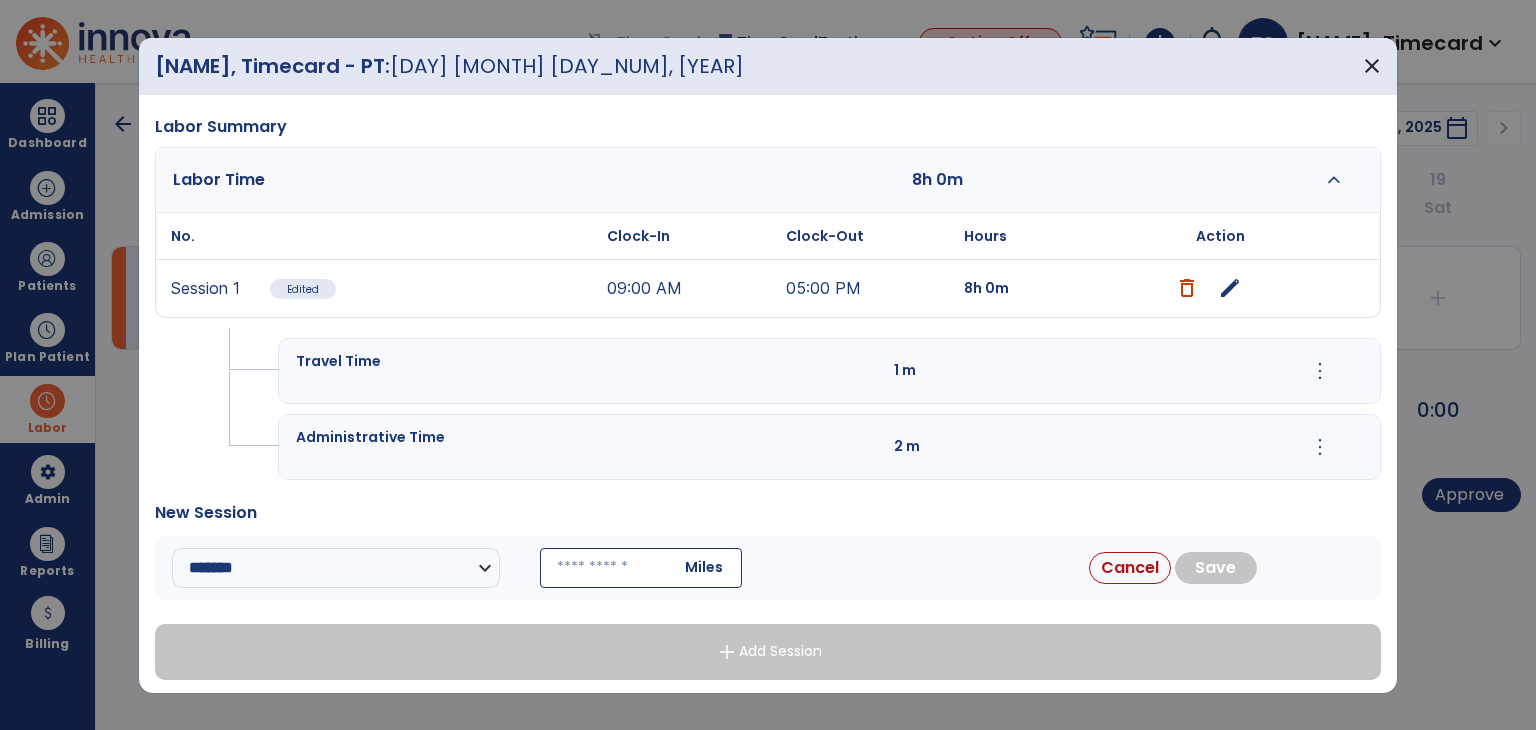 click at bounding box center [641, 568] 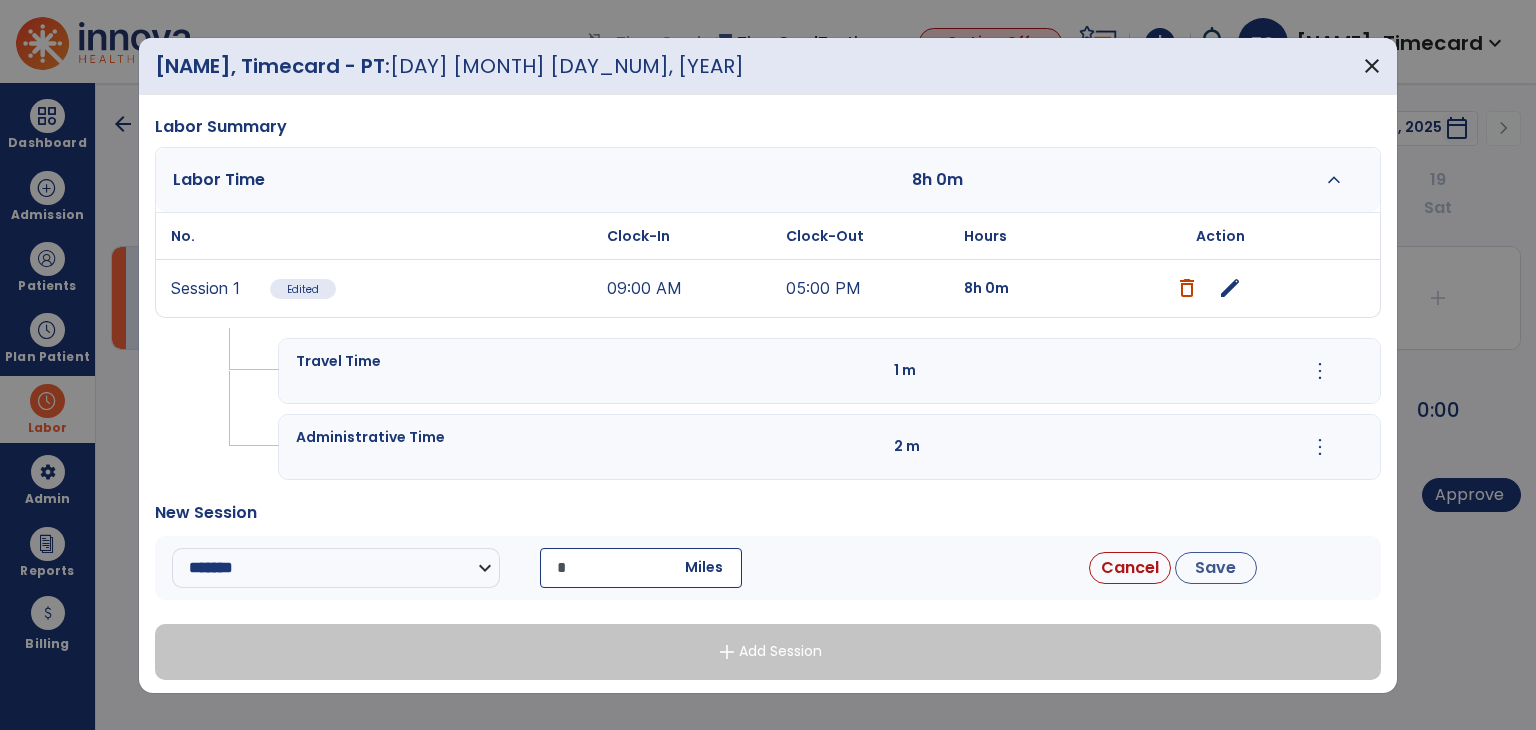 type on "*" 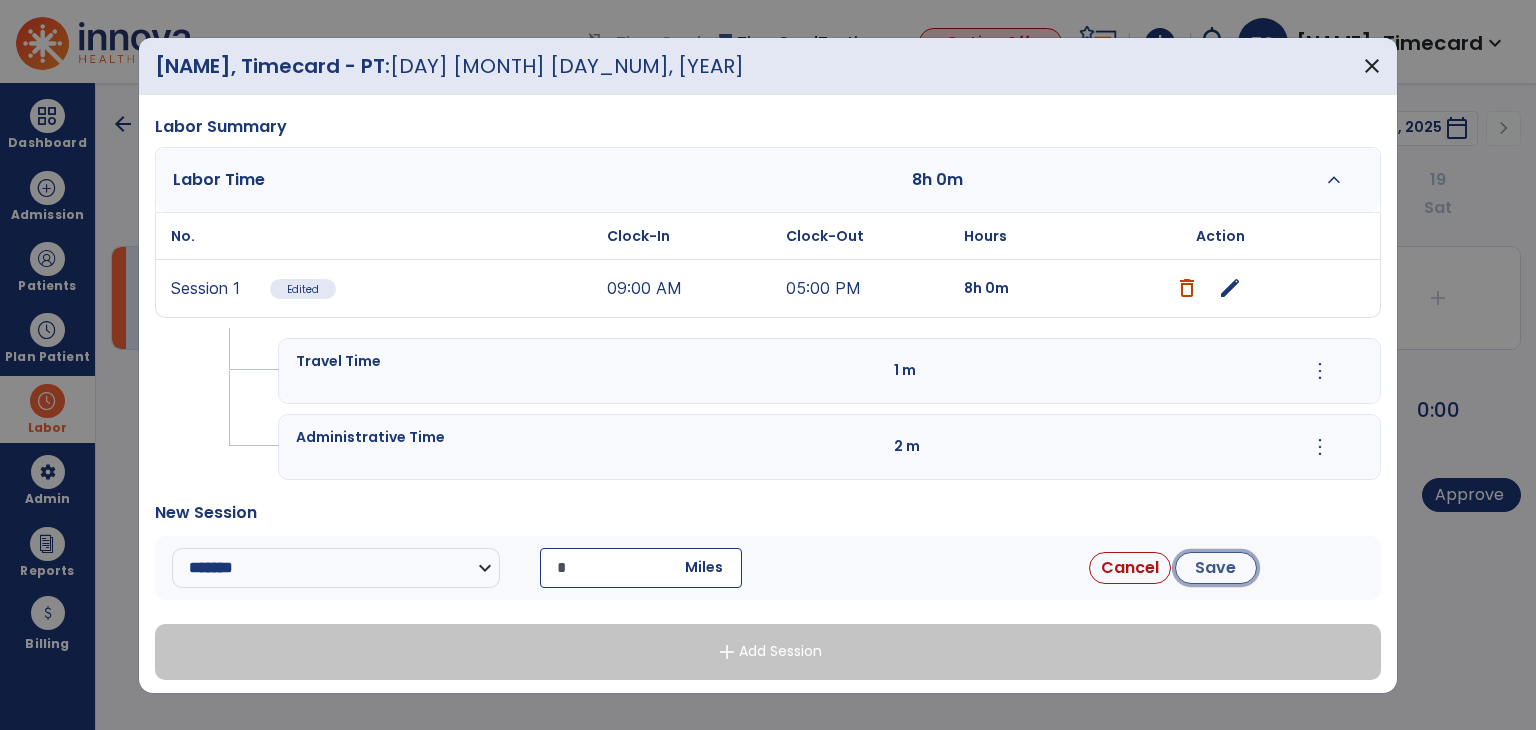 click on "Save" at bounding box center [1216, 568] 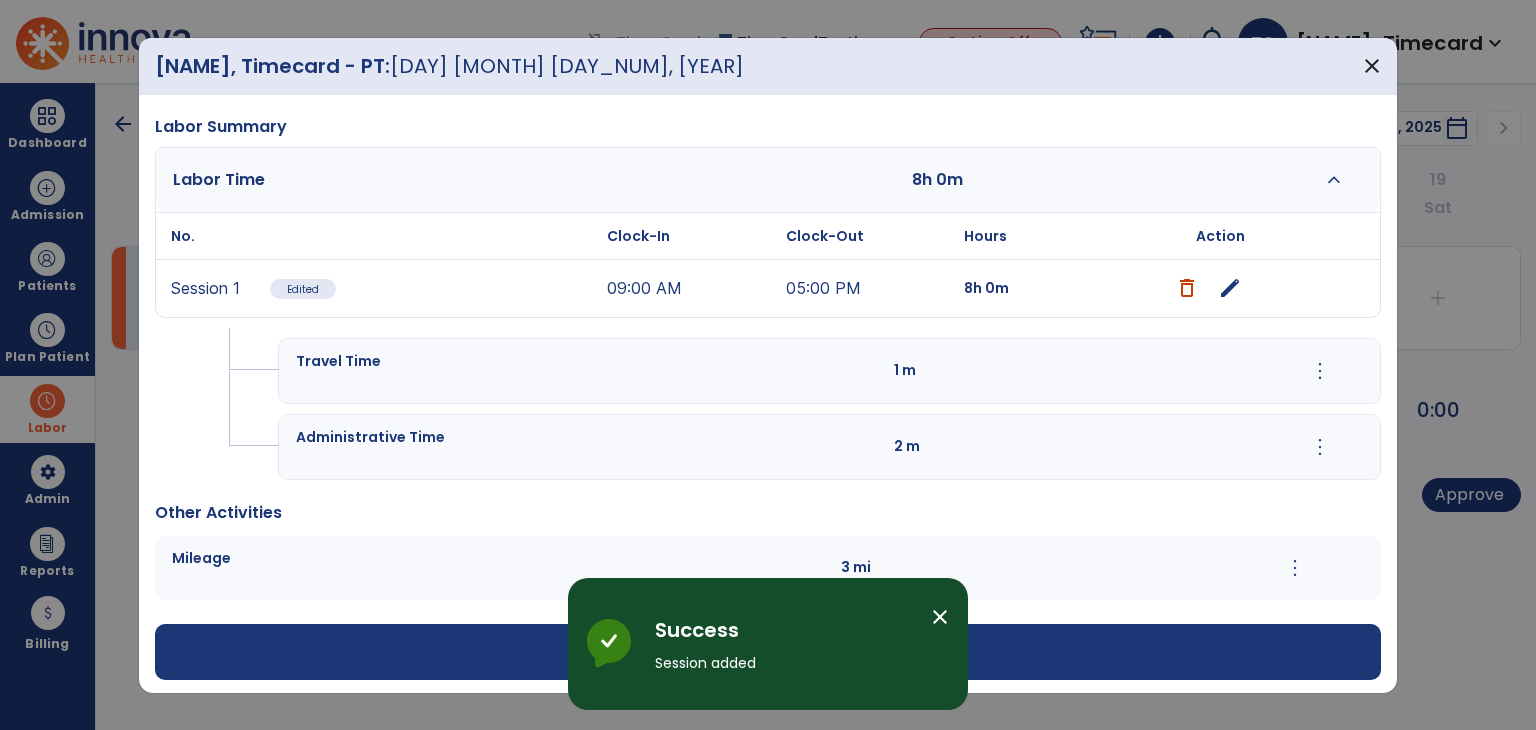 click at bounding box center [613, 644] 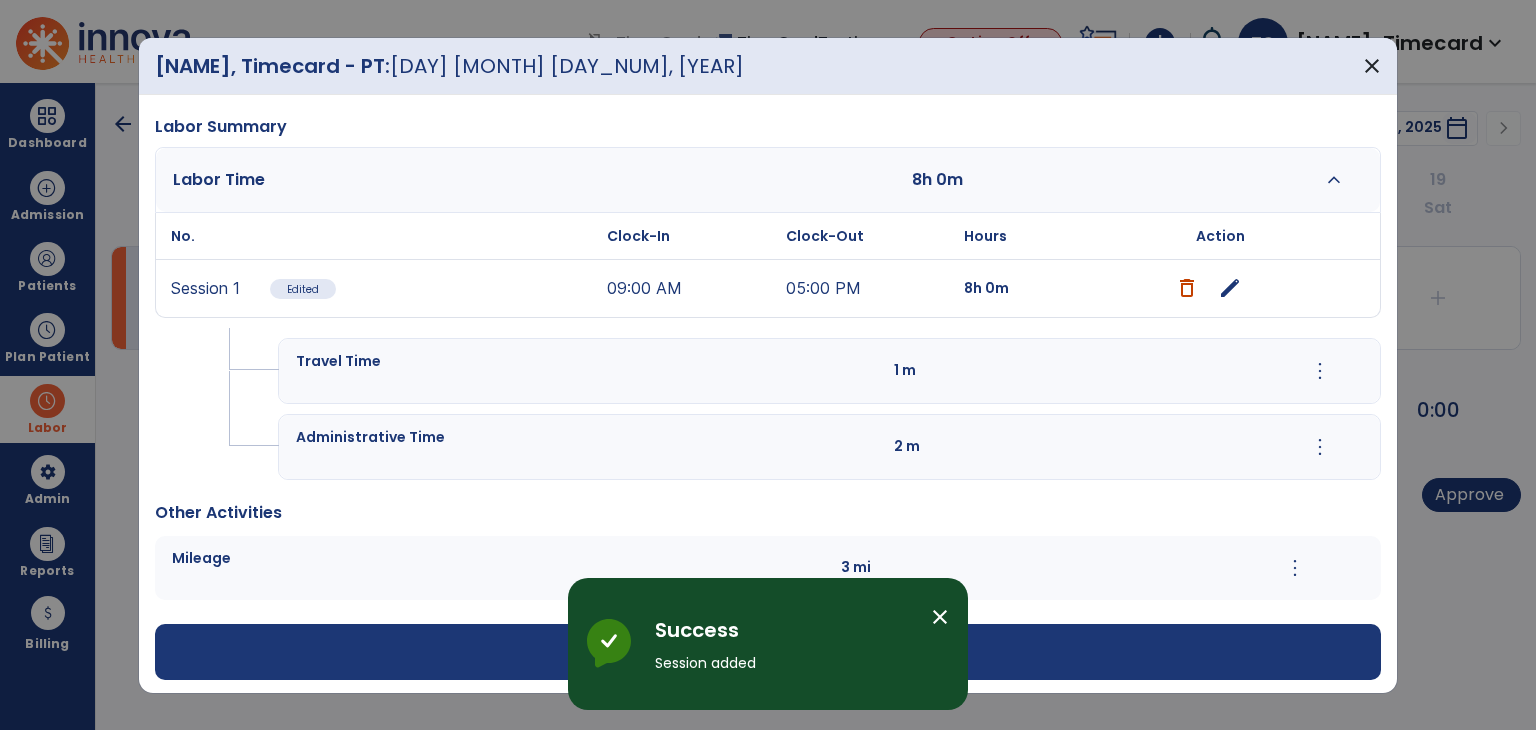 click on "add  Add Session" at bounding box center [768, 652] 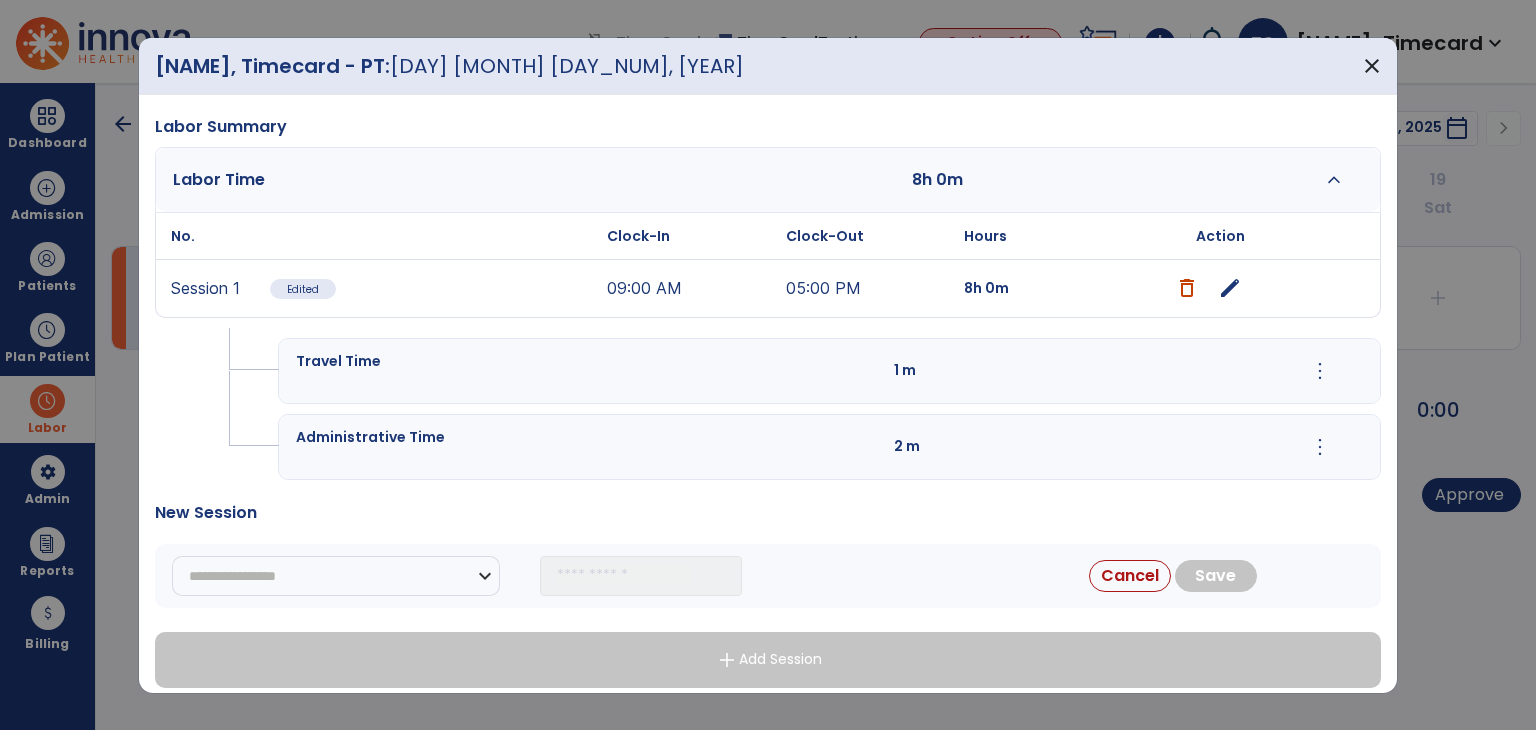 scroll, scrollTop: 112, scrollLeft: 0, axis: vertical 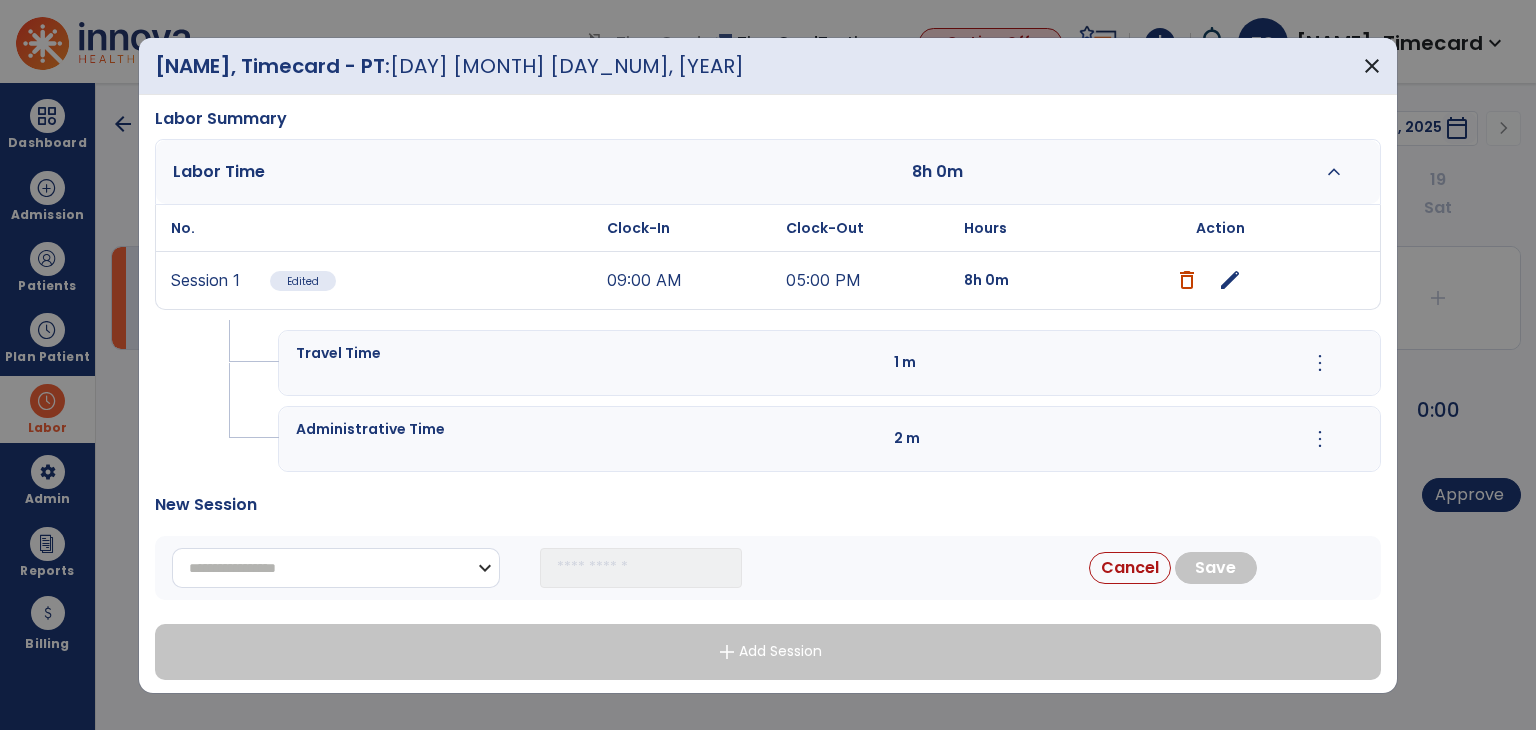 click on "[FIRST] [LAST] [STREET] [CITY] [STATE] [POSTAL_CODE]" at bounding box center [336, 568] 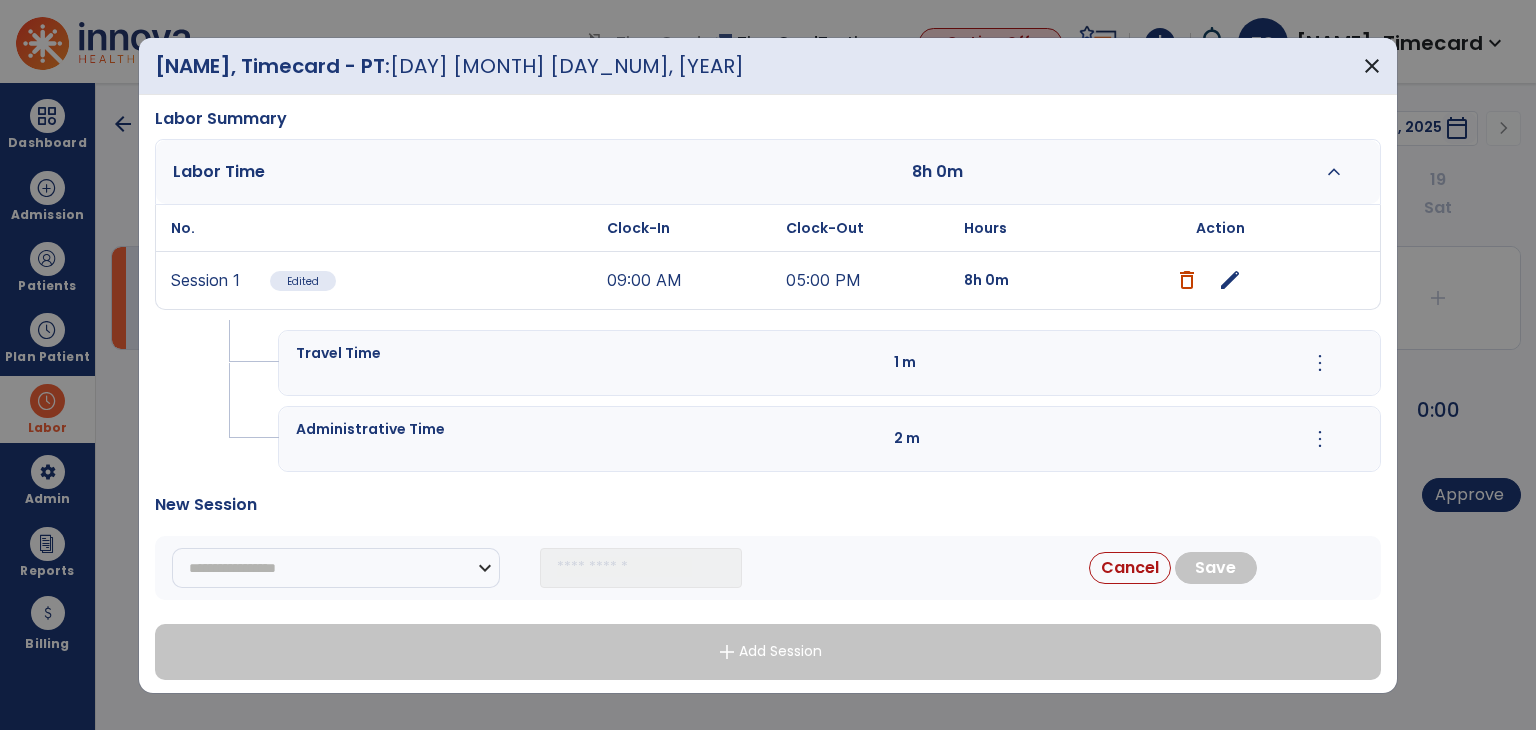 click on "New Session" at bounding box center [768, 505] 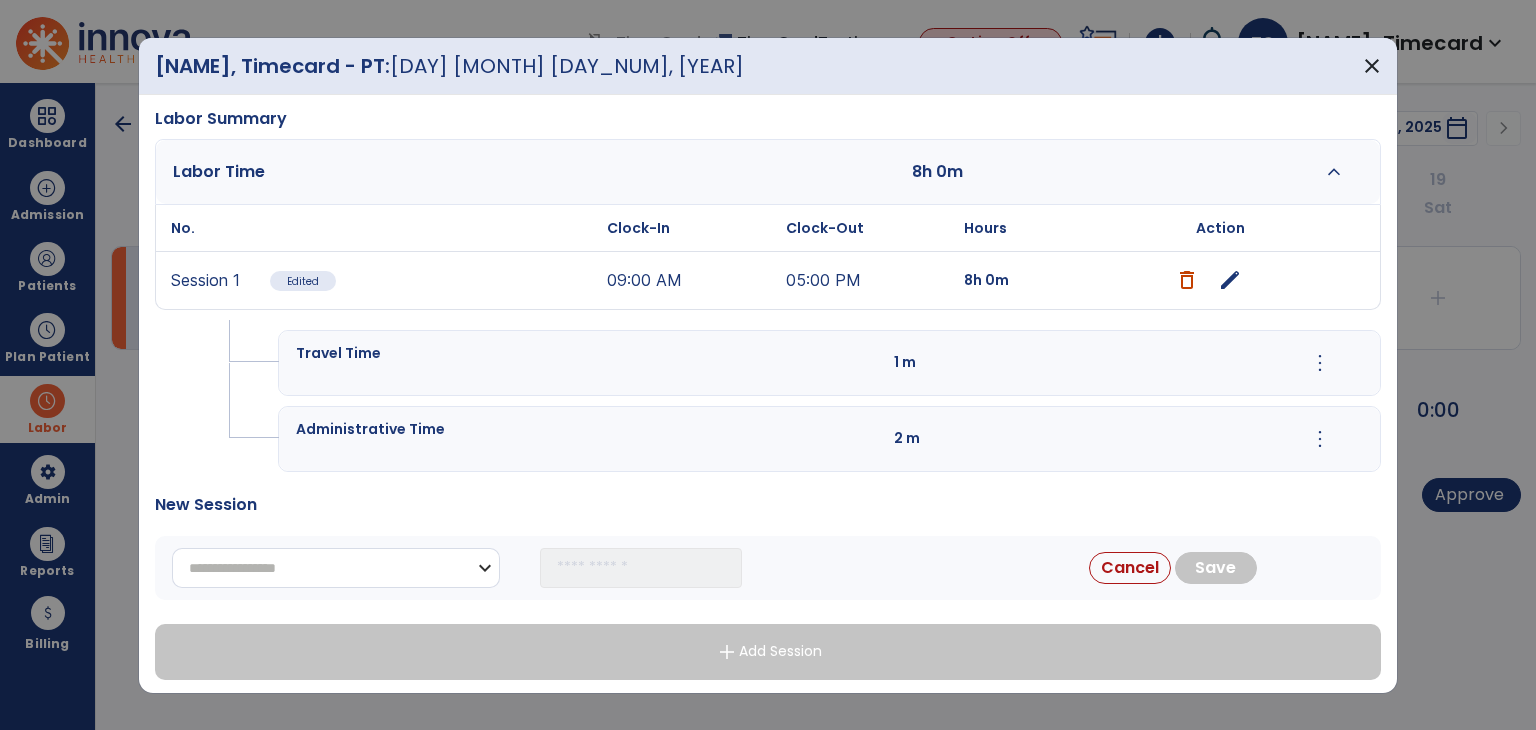 click on "[FIRST] [LAST] [STREET] [CITY] [STATE] [POSTAL_CODE]" at bounding box center (336, 568) 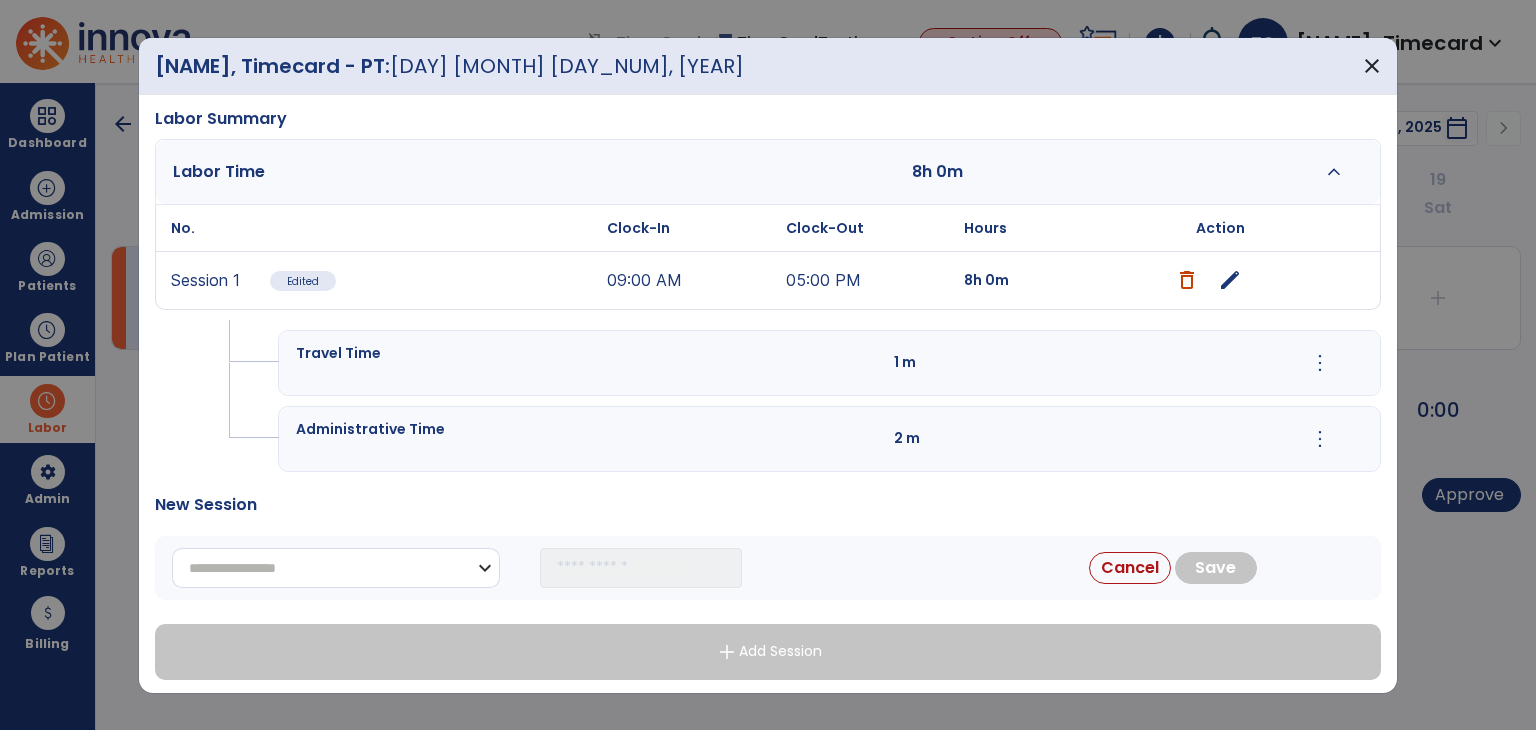 select on "**********" 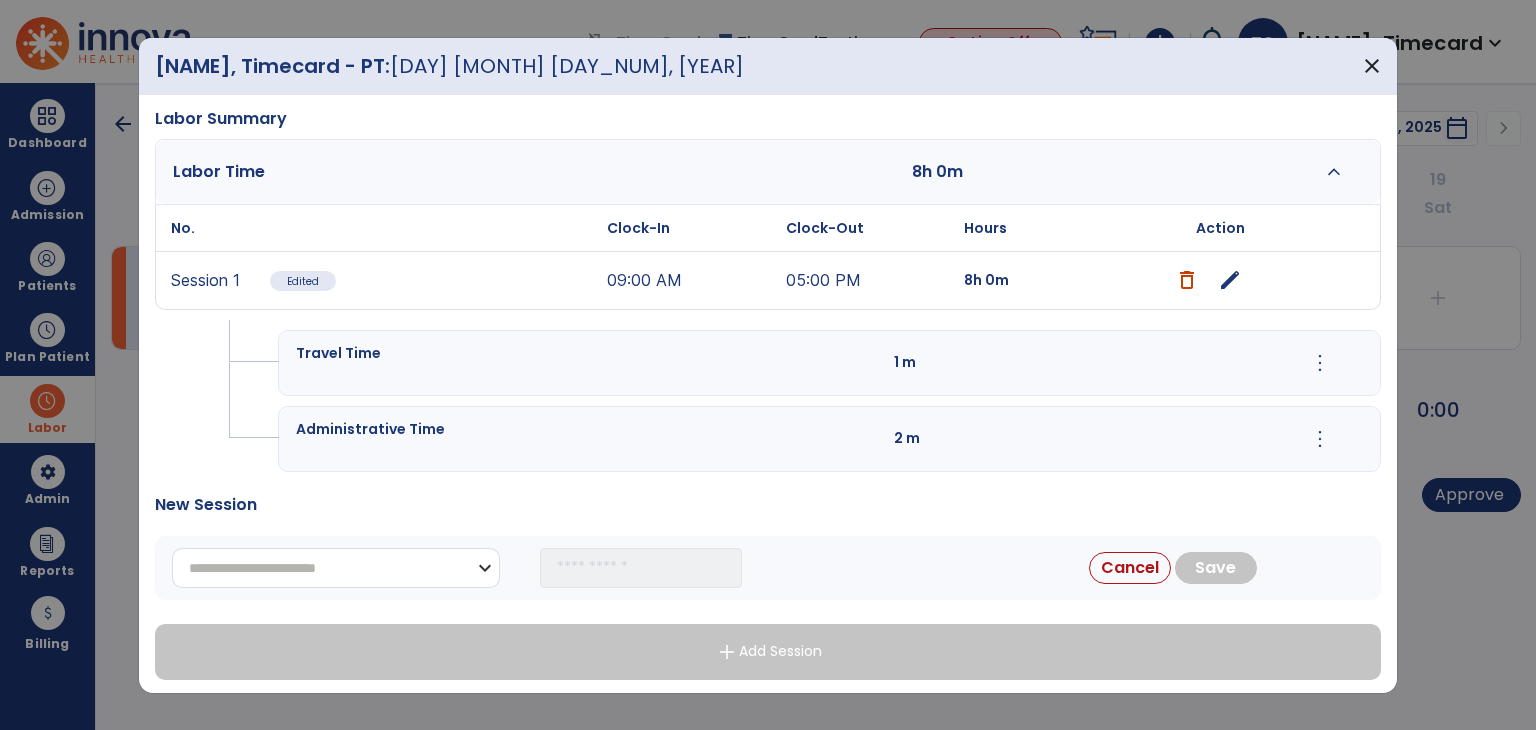 click on "[FIRST] [LAST] [STREET] [CITY] [STATE] [POSTAL_CODE]" at bounding box center (336, 568) 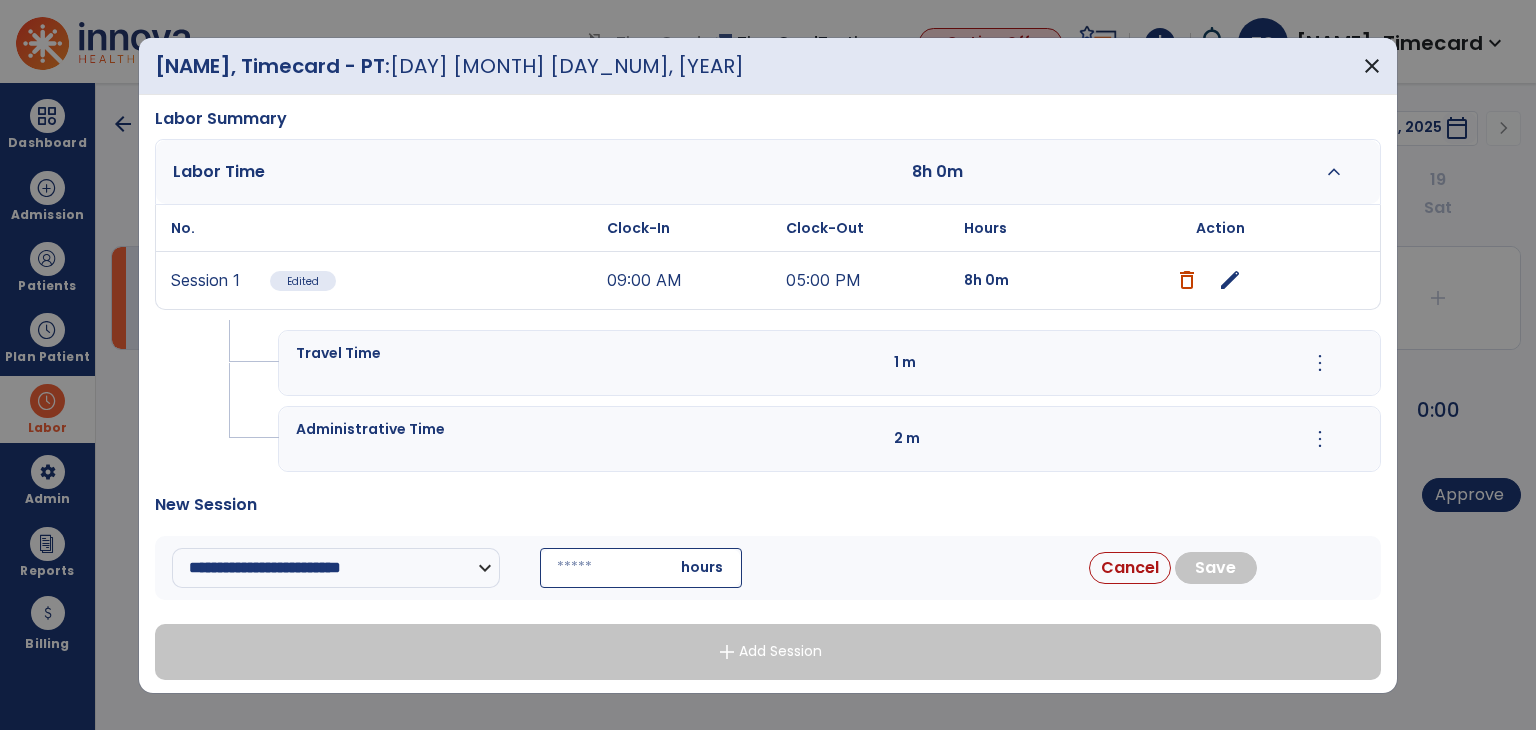click at bounding box center (641, 568) 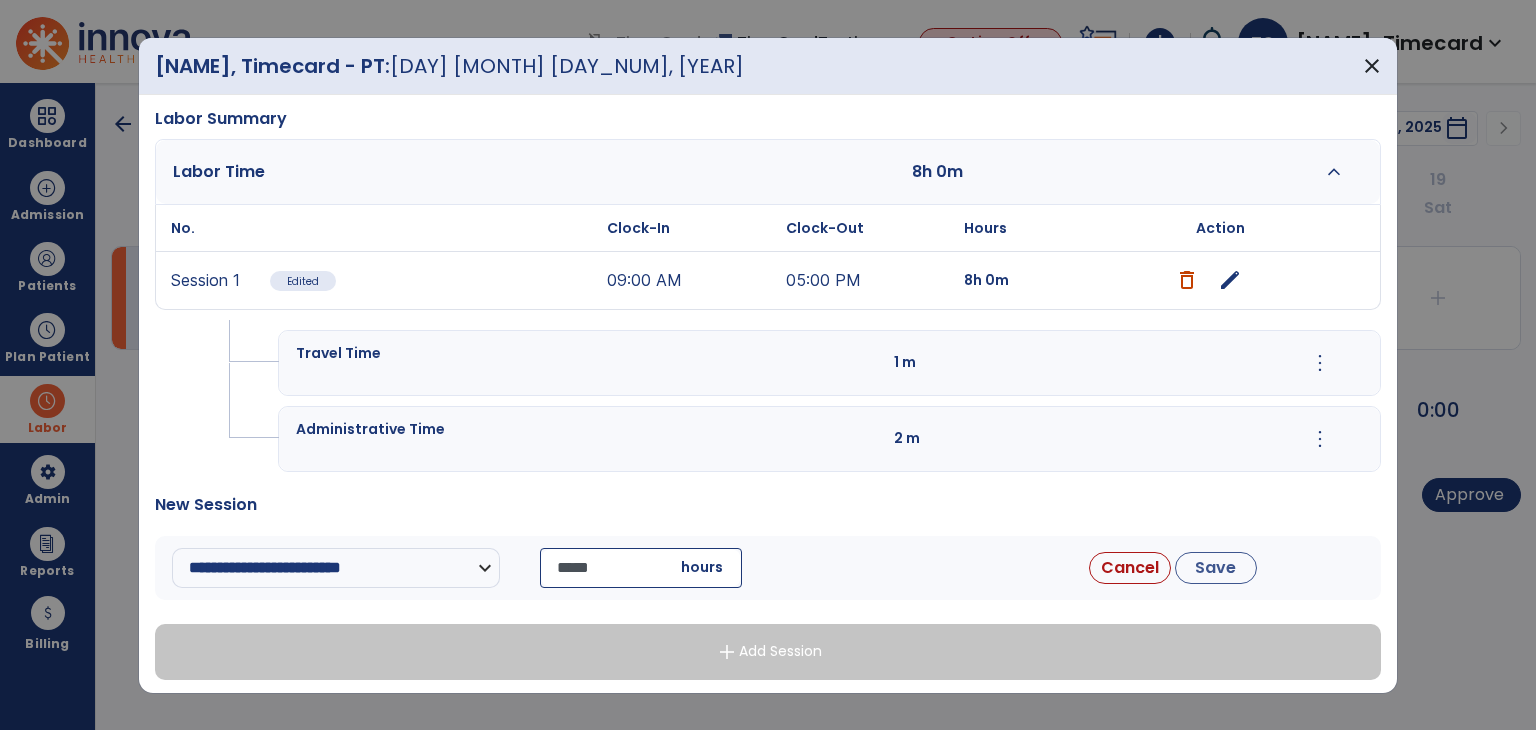 type on "*****" 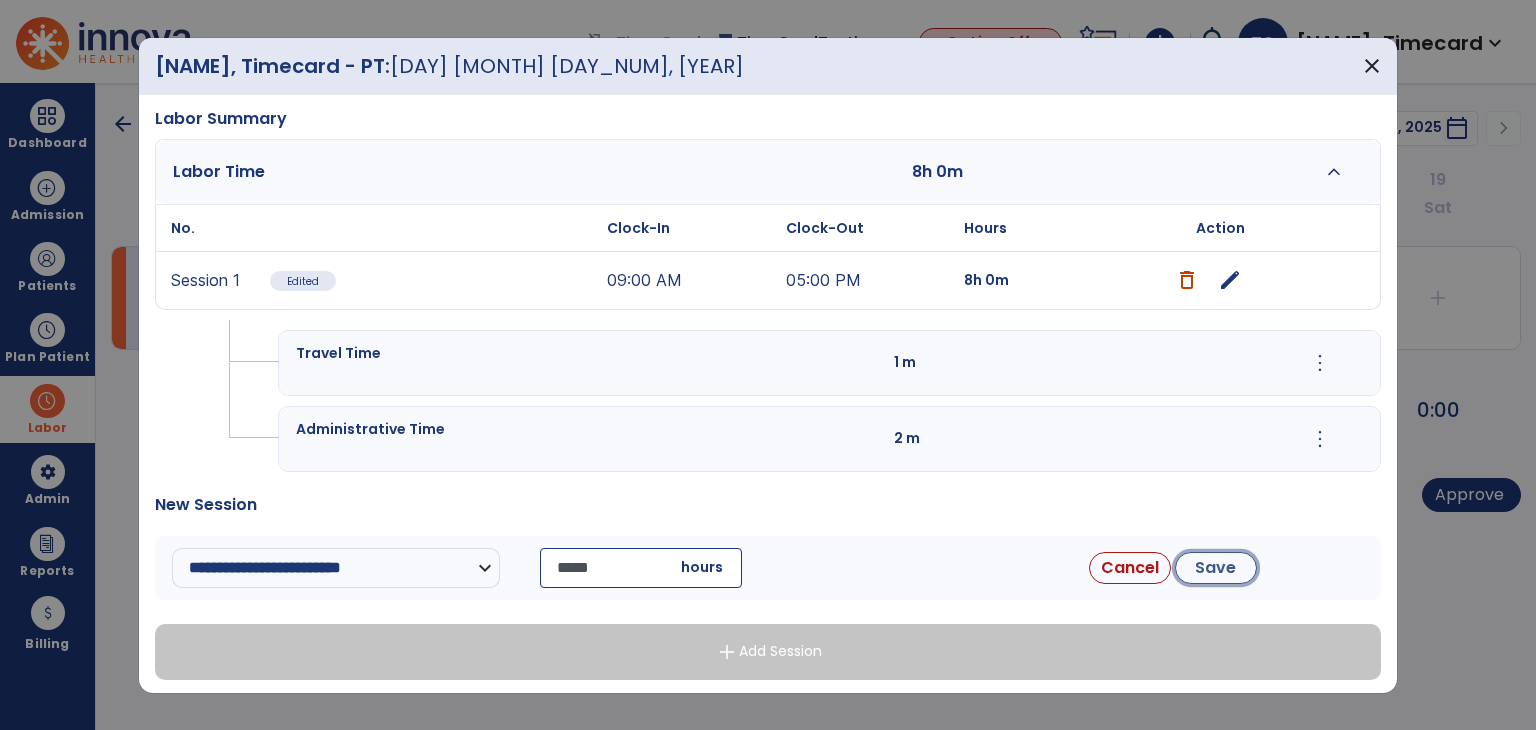 click on "Save" at bounding box center [1216, 568] 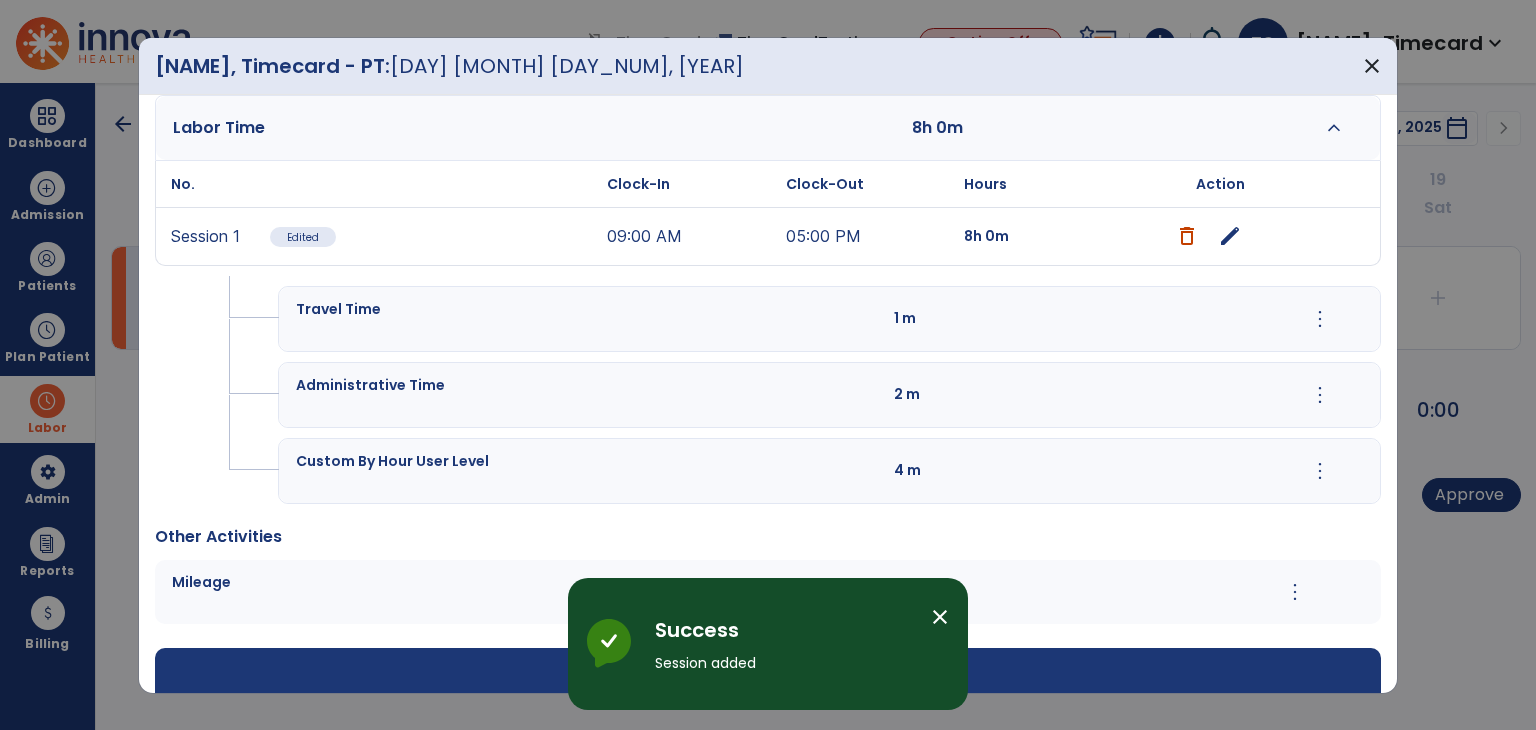 scroll, scrollTop: 180, scrollLeft: 0, axis: vertical 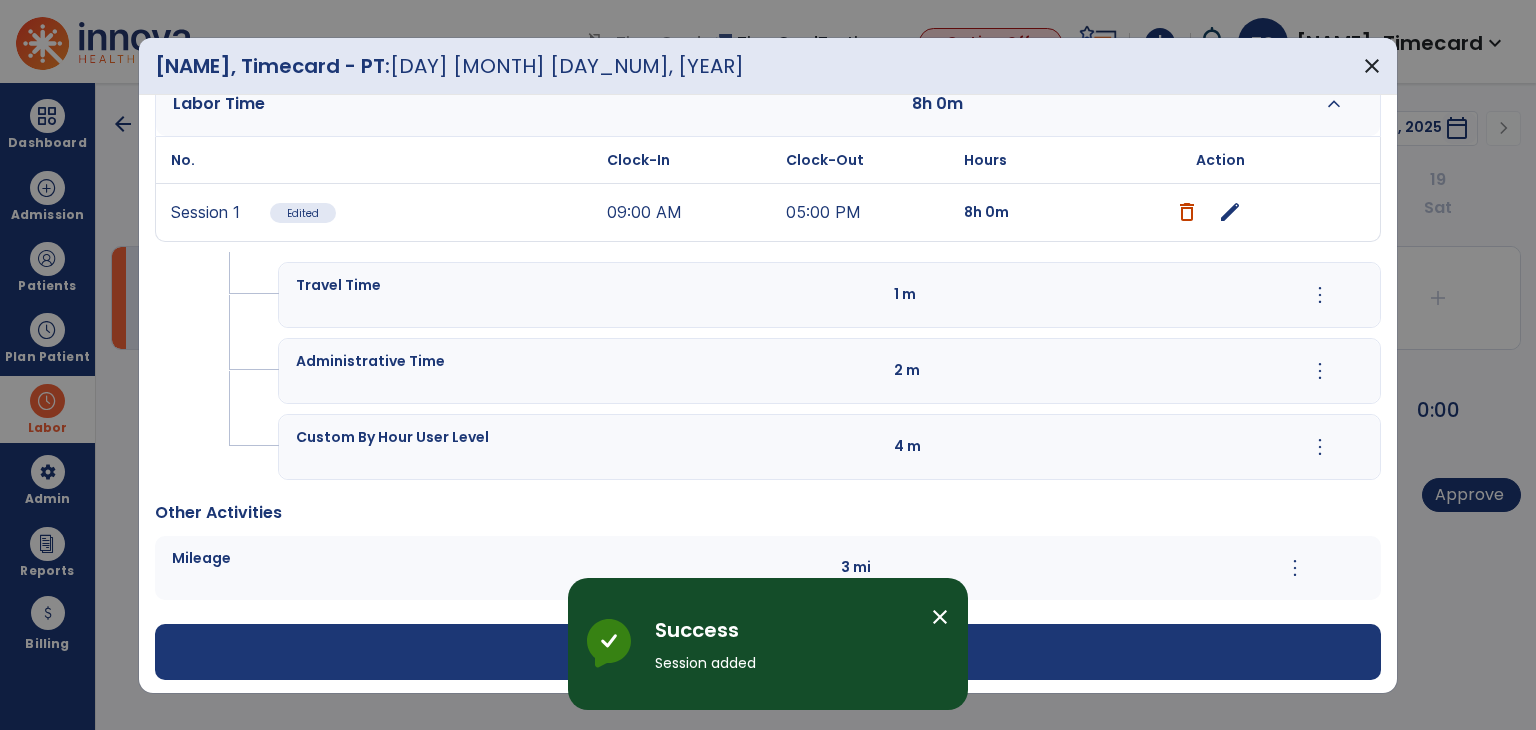 click on "close" at bounding box center [940, 617] 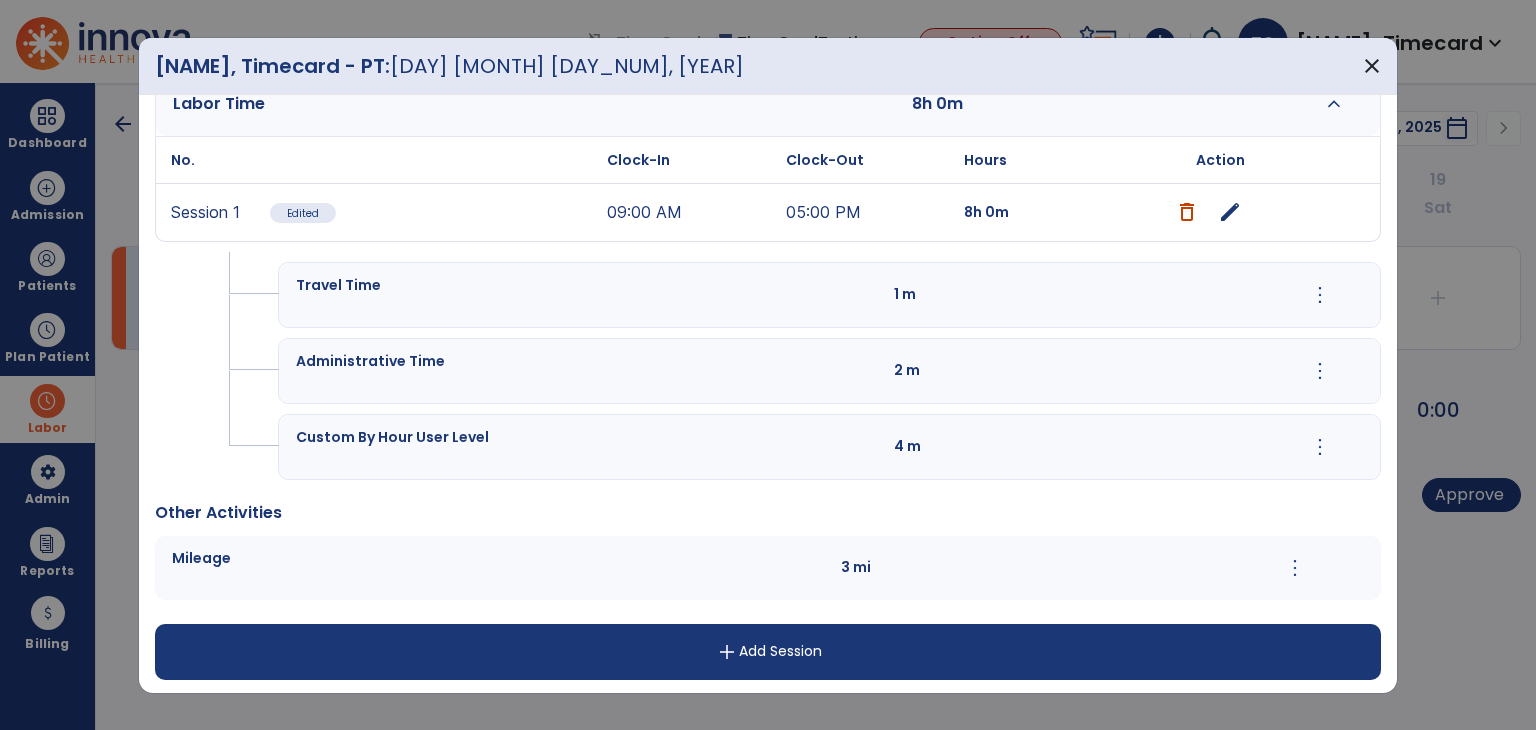 click on "add  Add Session" at bounding box center (768, 652) 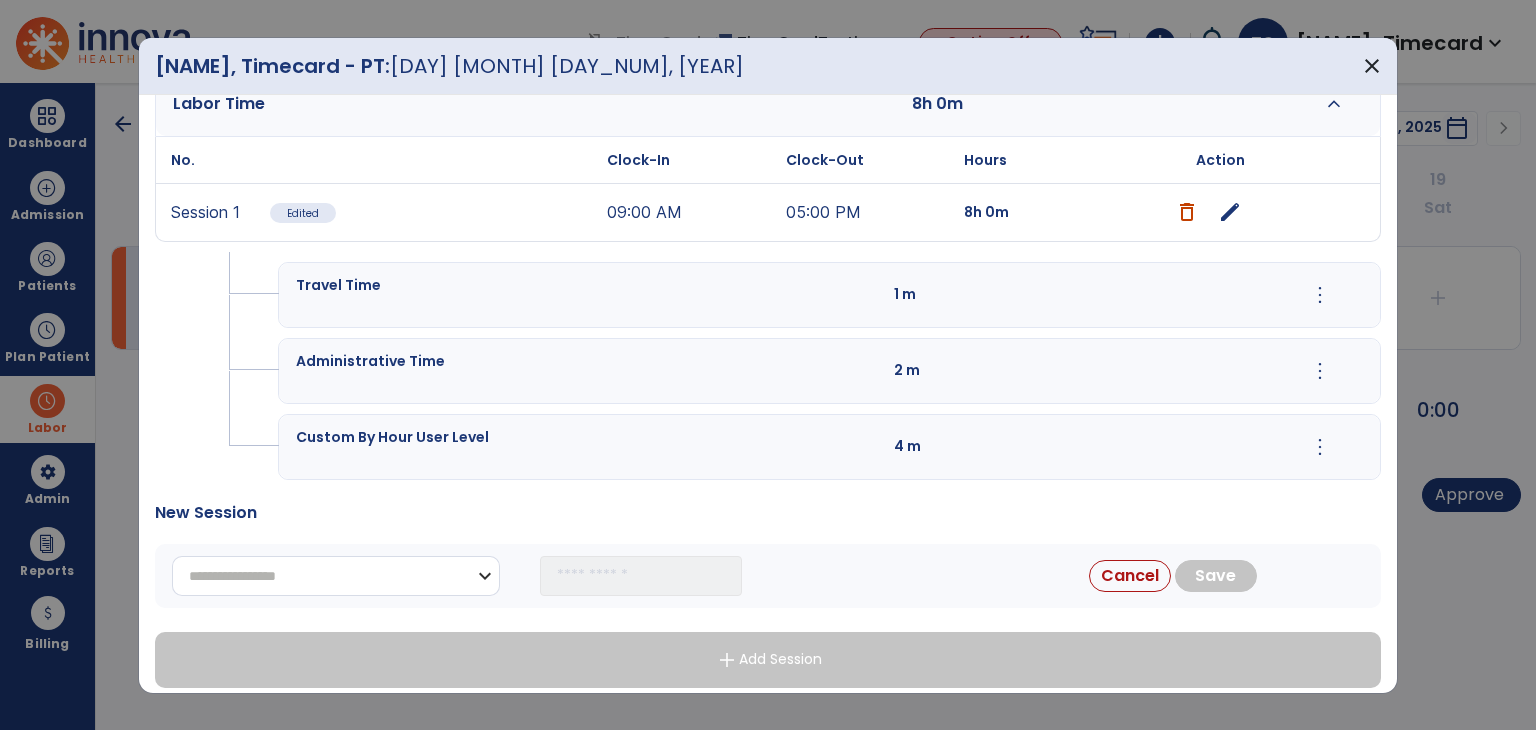 click on "[FIRST] [LAST] [STREET] [CITY] [STATE] [POSTAL_CODE]" at bounding box center [336, 576] 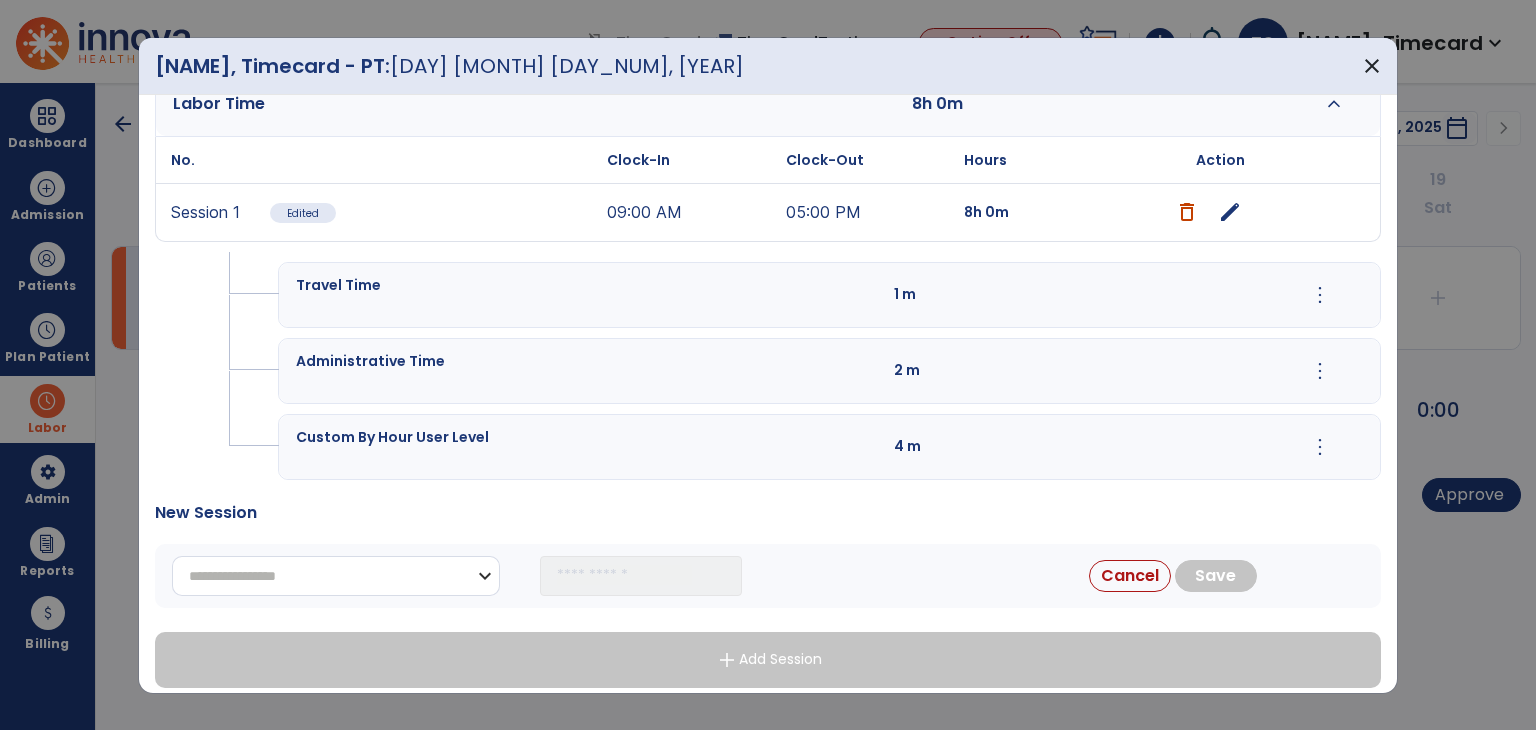 select on "**********" 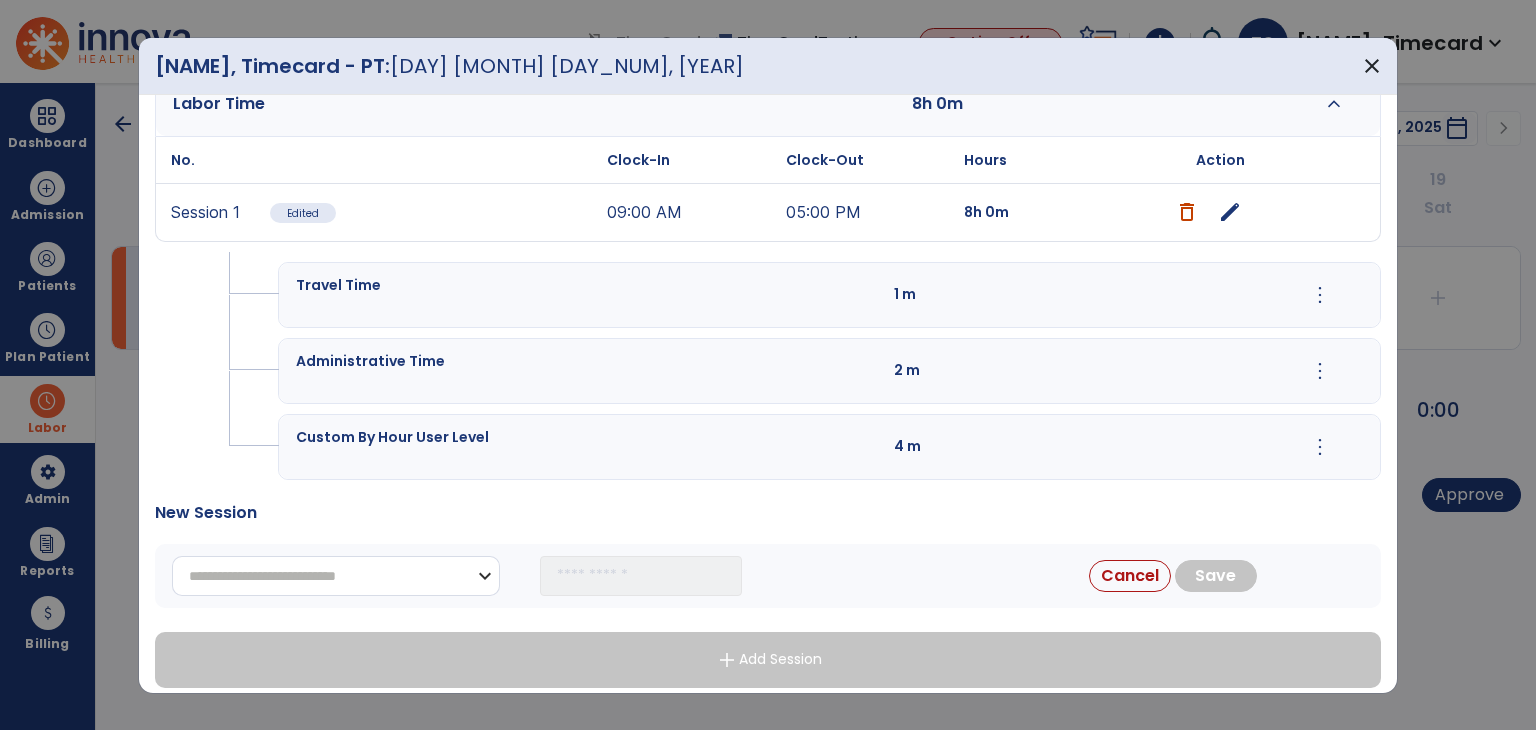 click on "[FIRST] [LAST] [STREET] [CITY] [STATE] [POSTAL_CODE]" at bounding box center (336, 576) 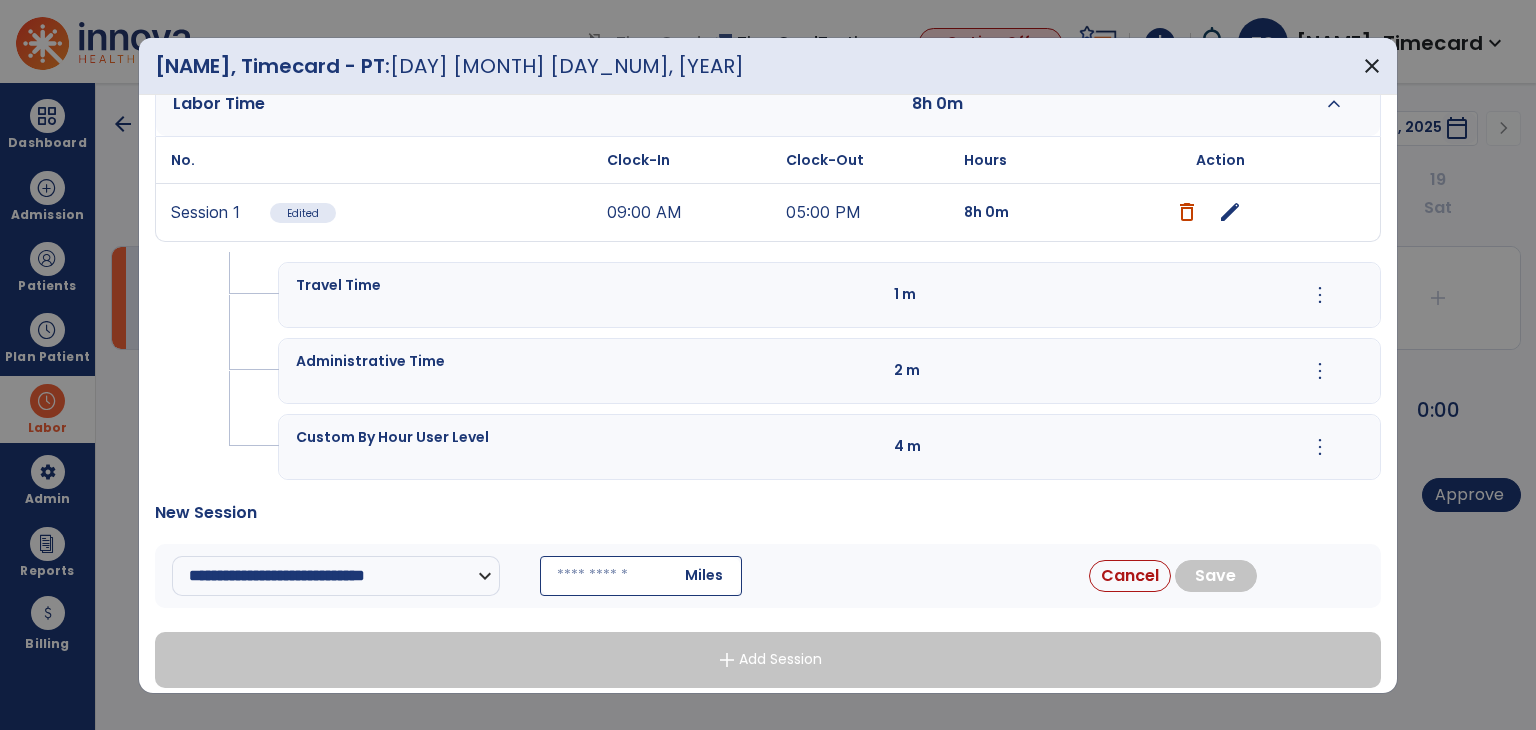 click at bounding box center [641, 576] 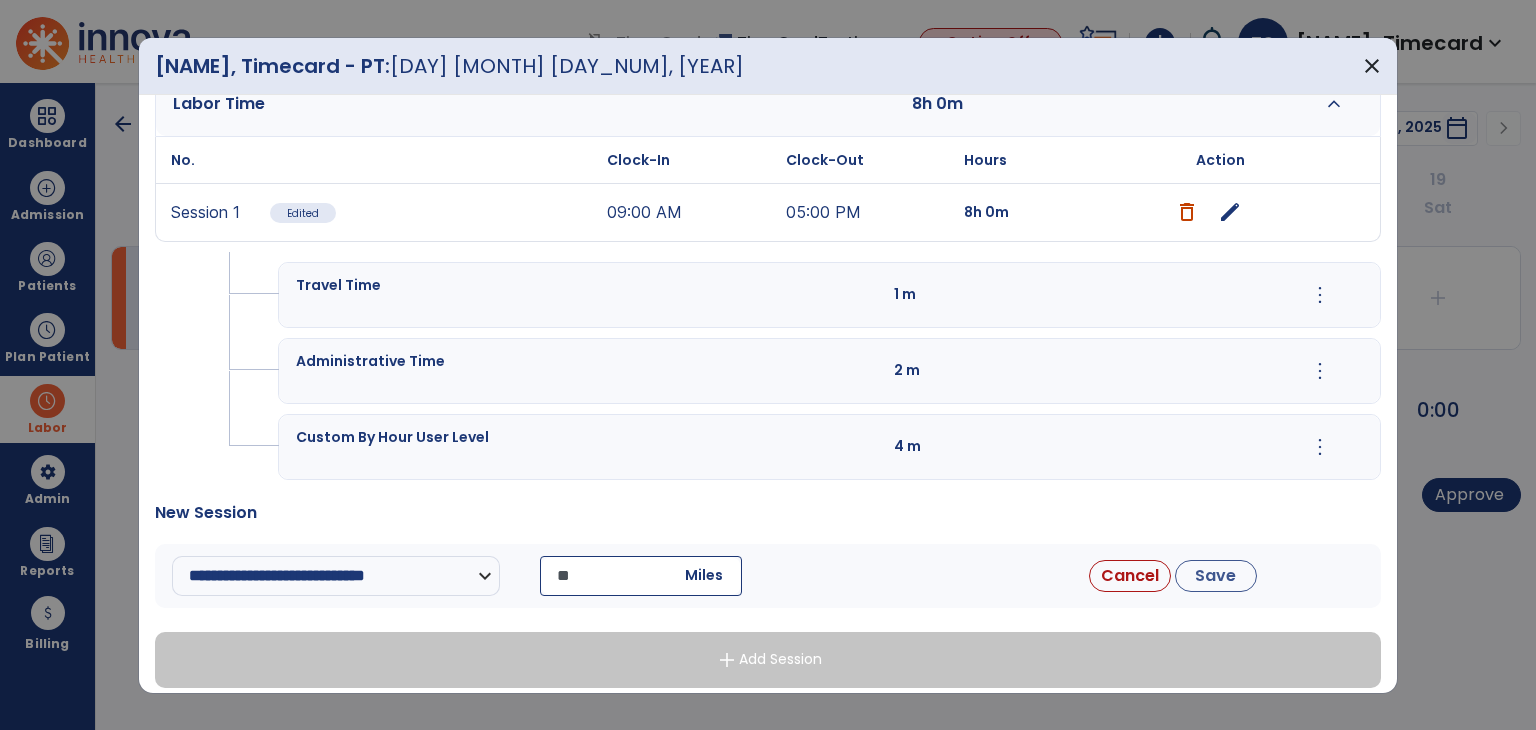 type on "**" 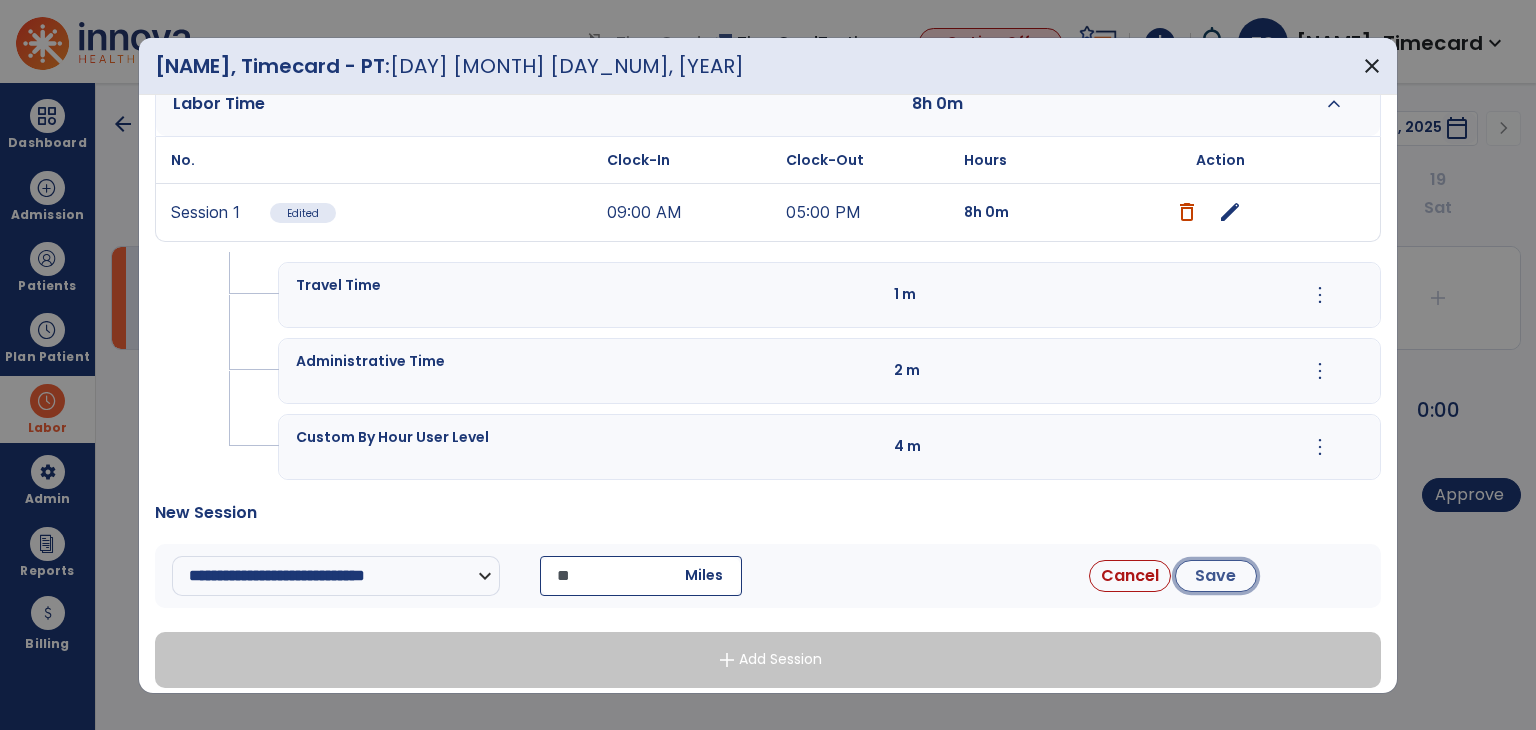 click on "Save" at bounding box center [1216, 576] 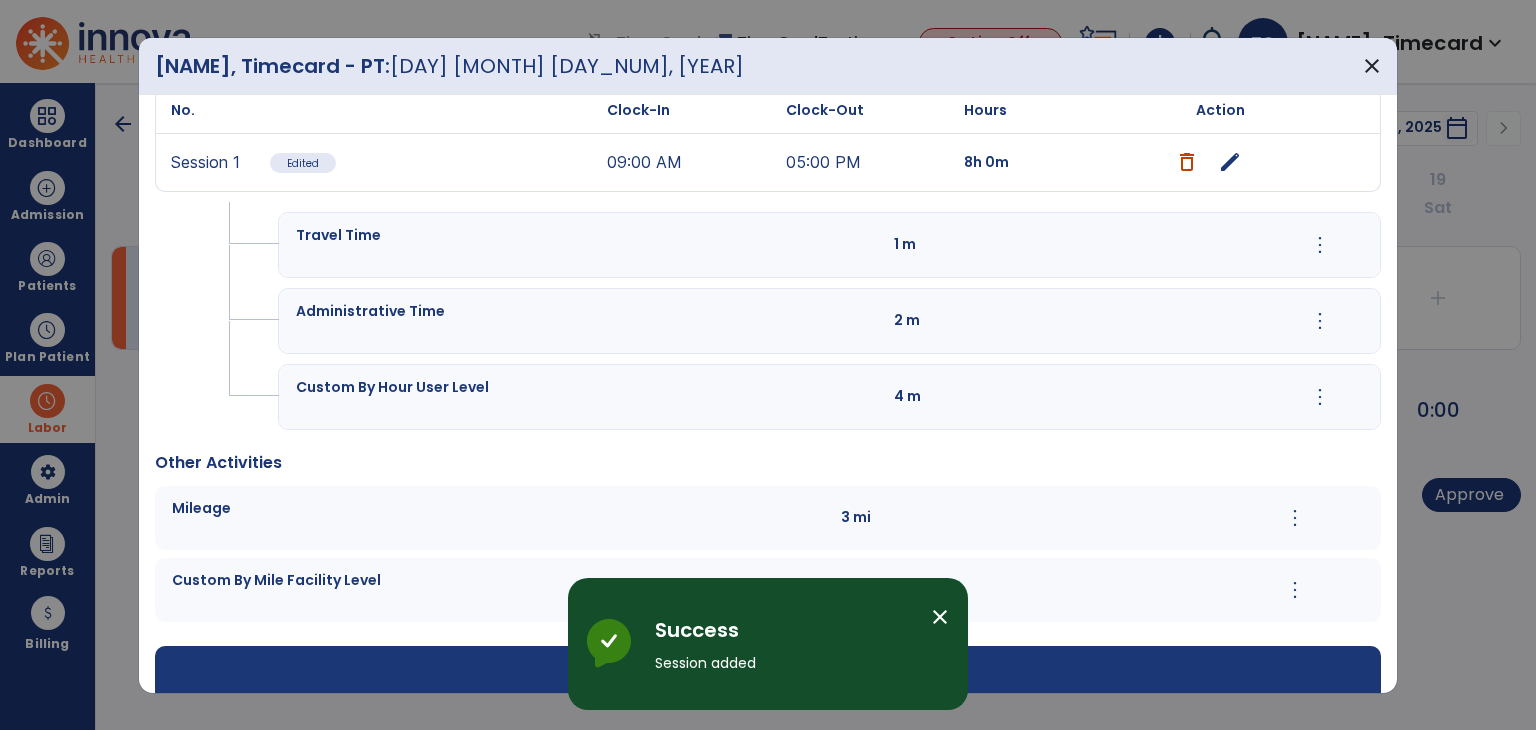scroll, scrollTop: 252, scrollLeft: 0, axis: vertical 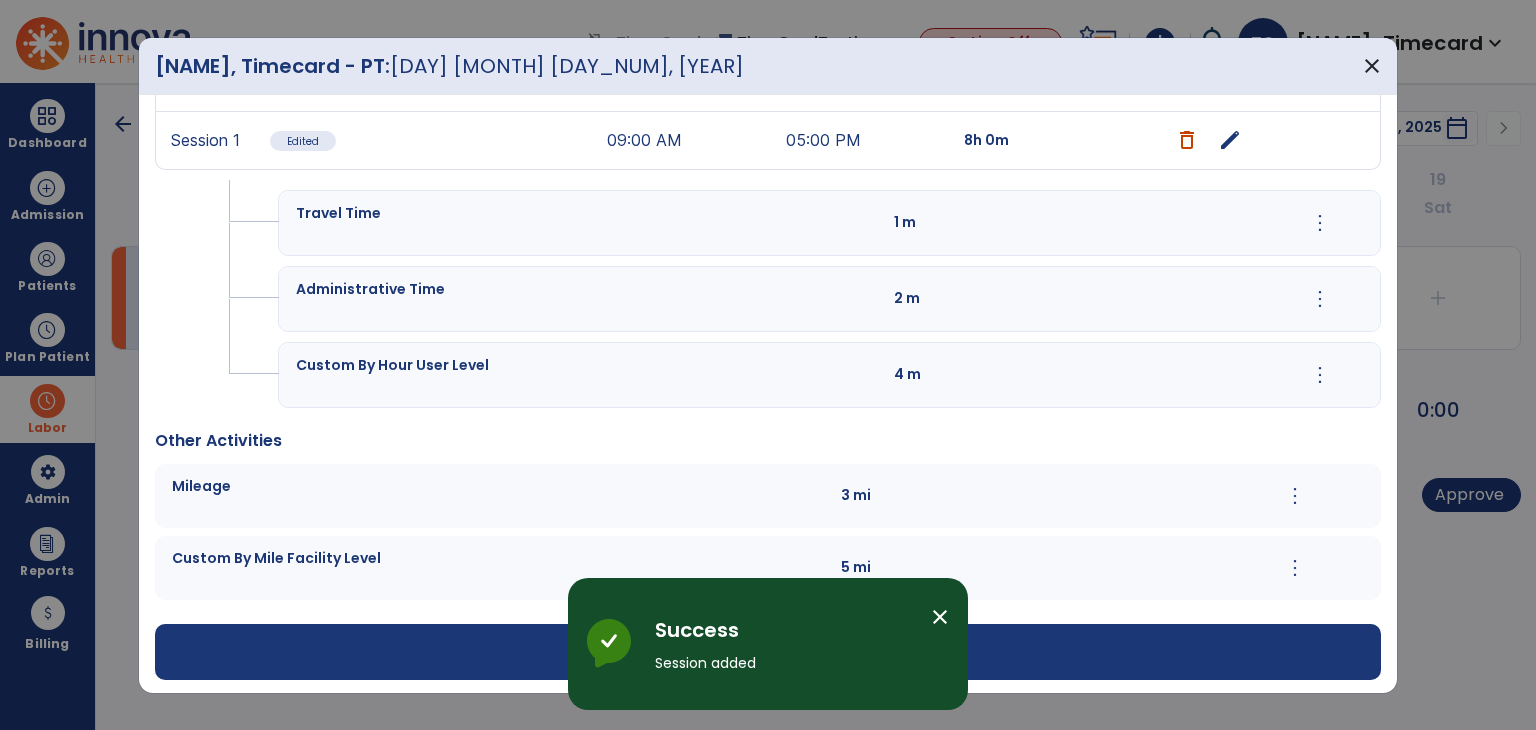 click on "close" at bounding box center (940, 617) 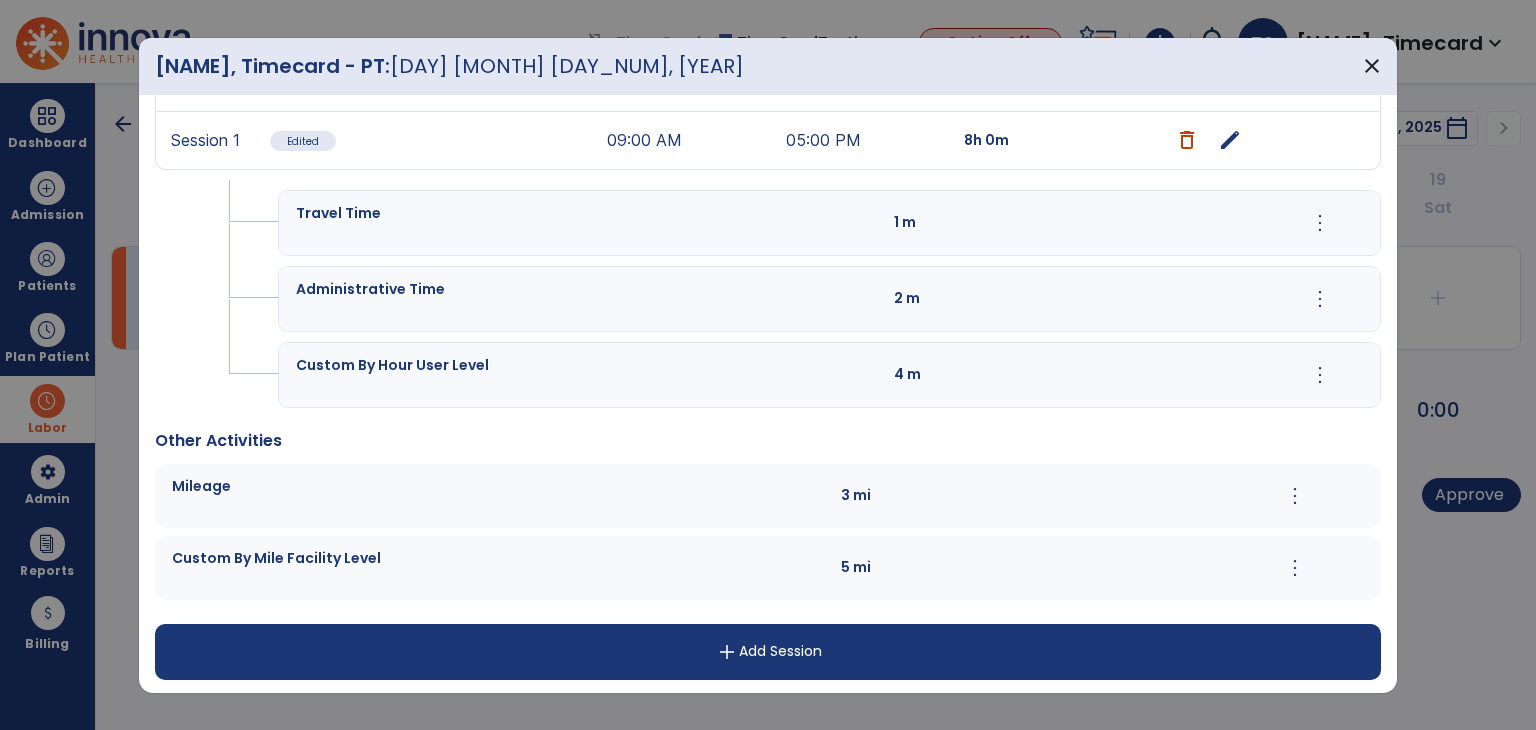click on "add  Add Session" at bounding box center [768, 652] 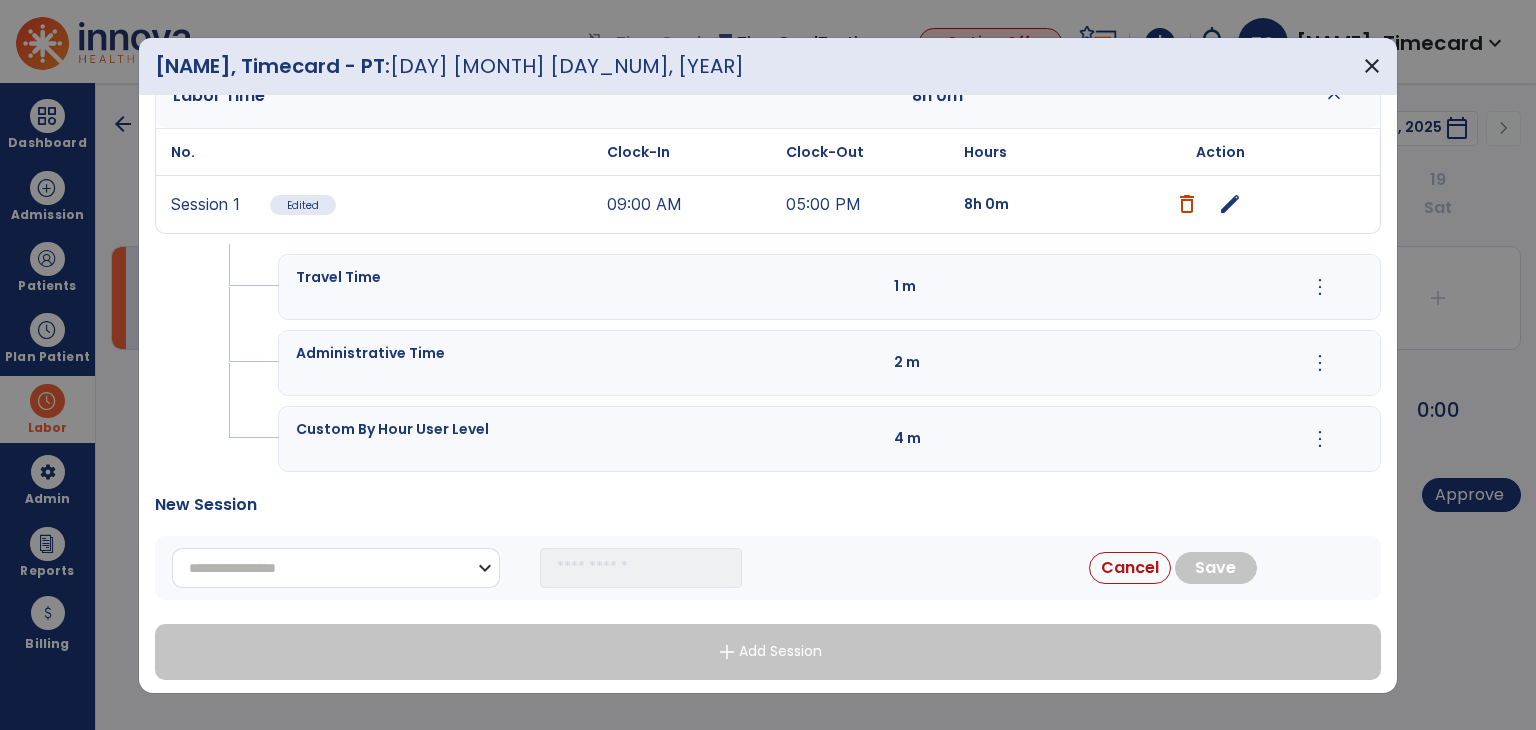 click on "[FIRST] [LAST] [STREET] [CITY] [STATE] [POSTAL_CODE]" at bounding box center (336, 568) 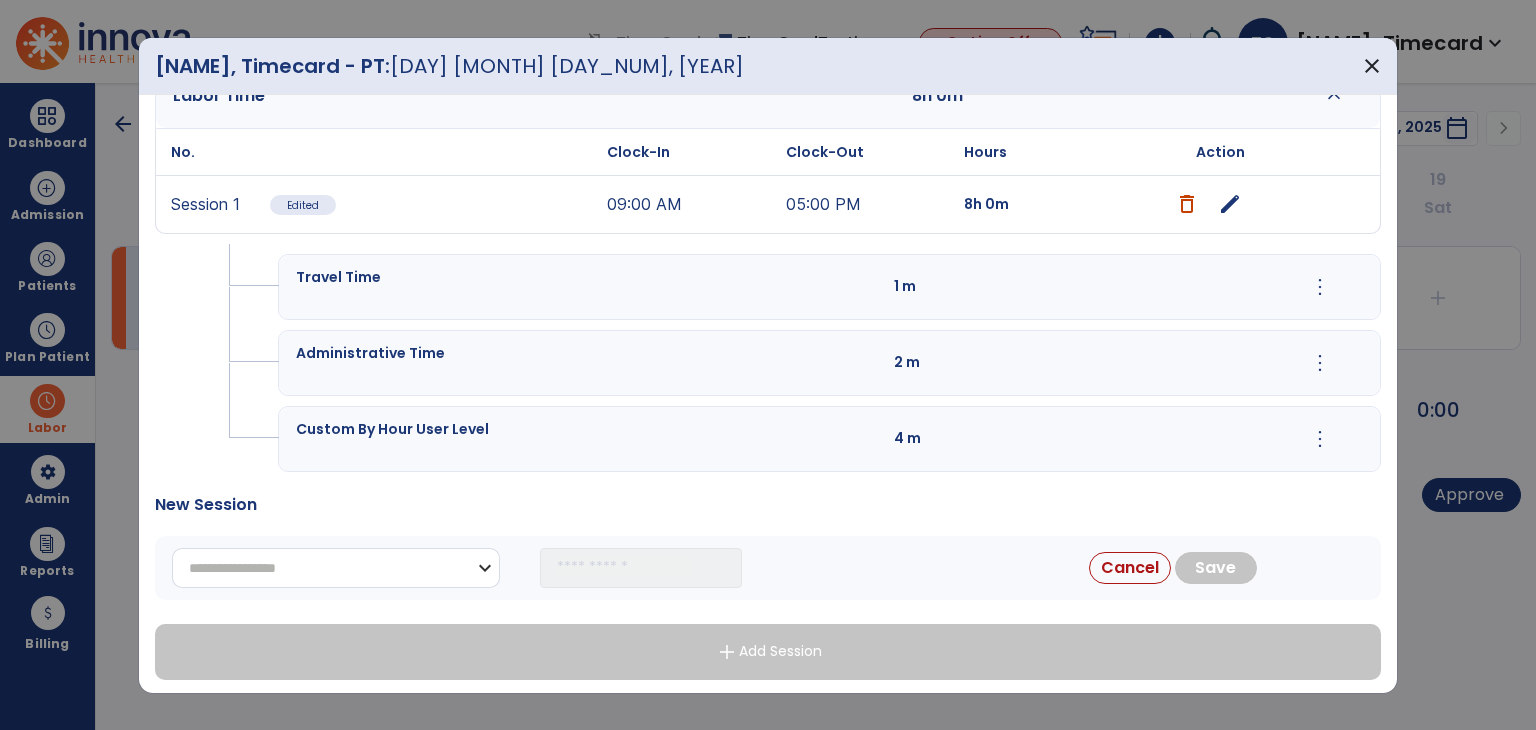select on "**********" 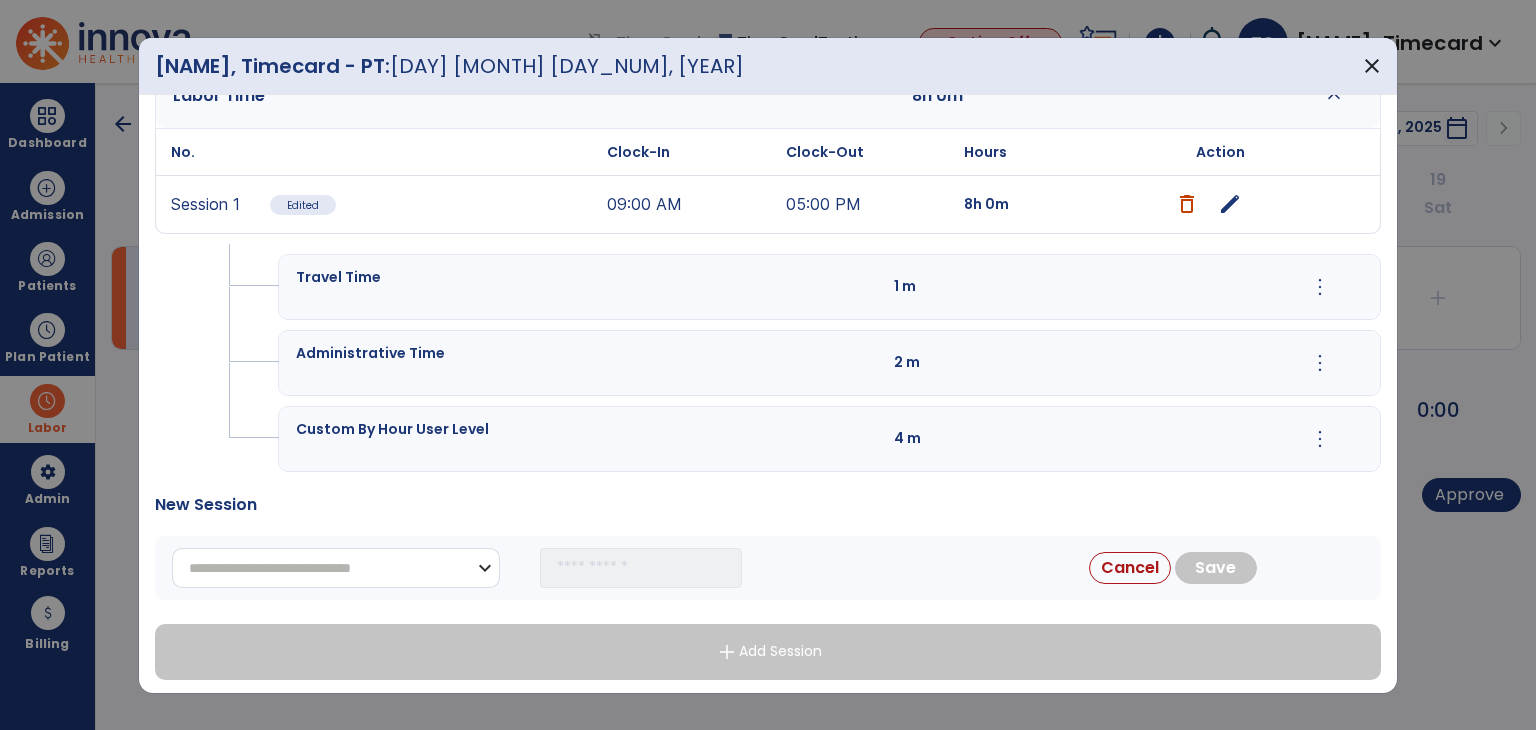 click on "[FIRST] [LAST] [STREET] [CITY] [STATE] [POSTAL_CODE]" at bounding box center [336, 568] 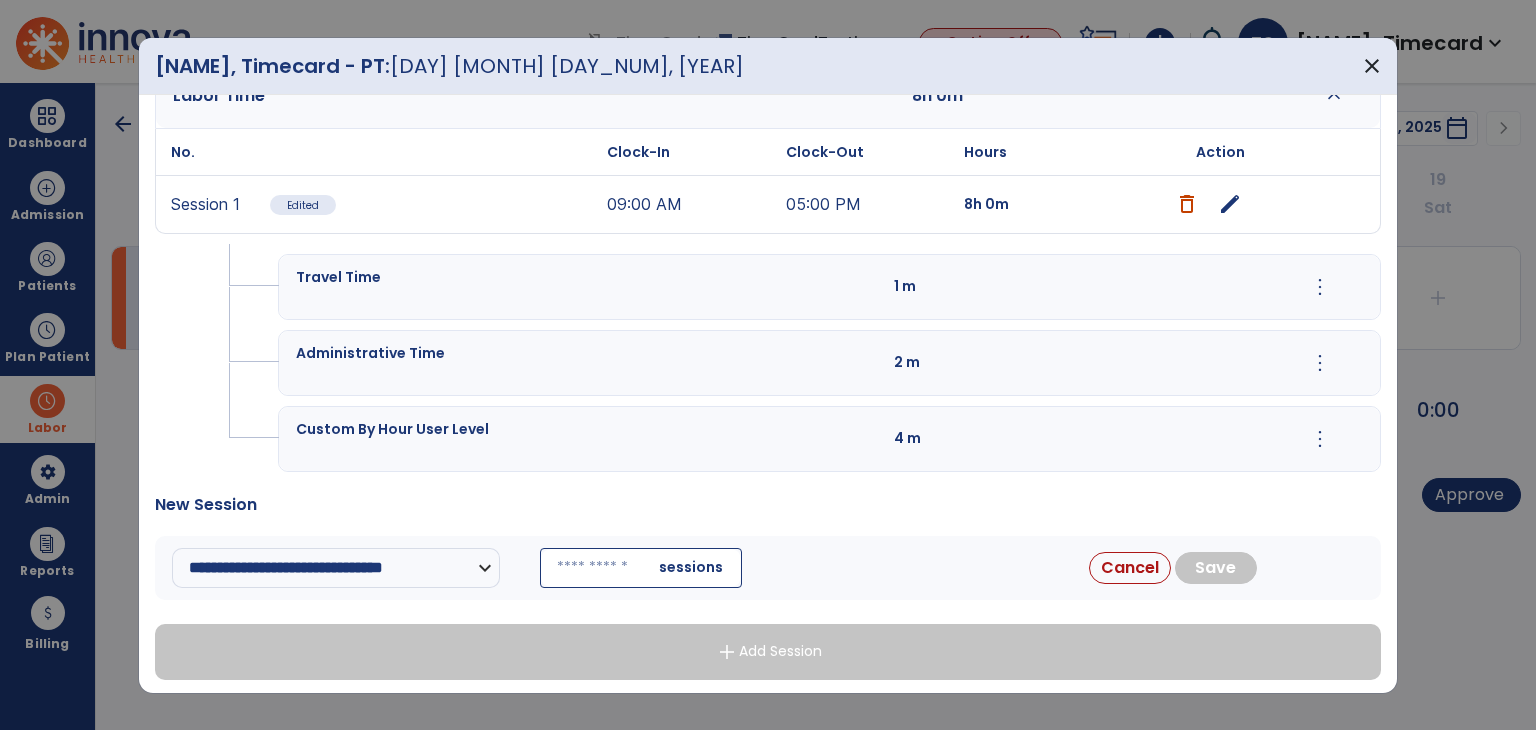 click at bounding box center [641, 568] 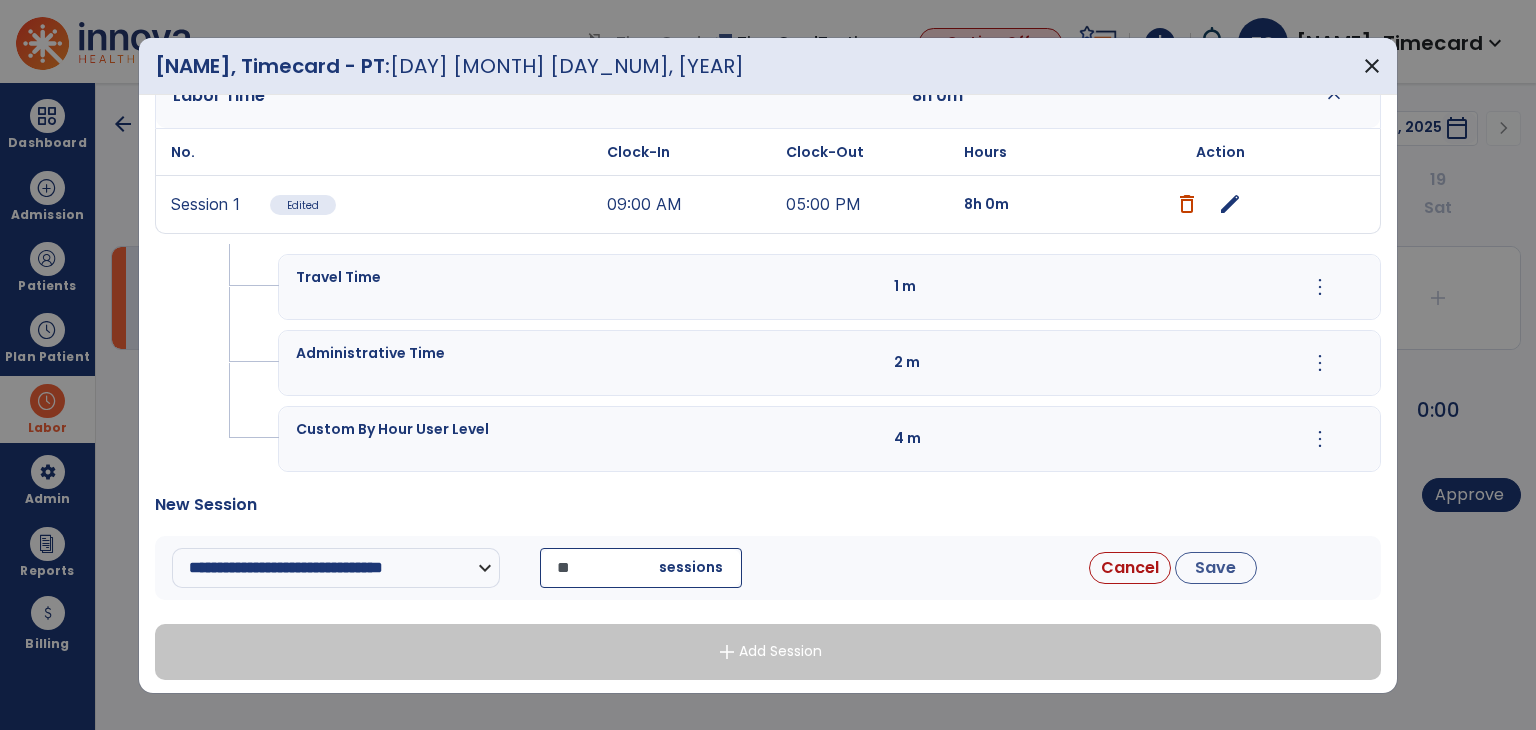 type on "**" 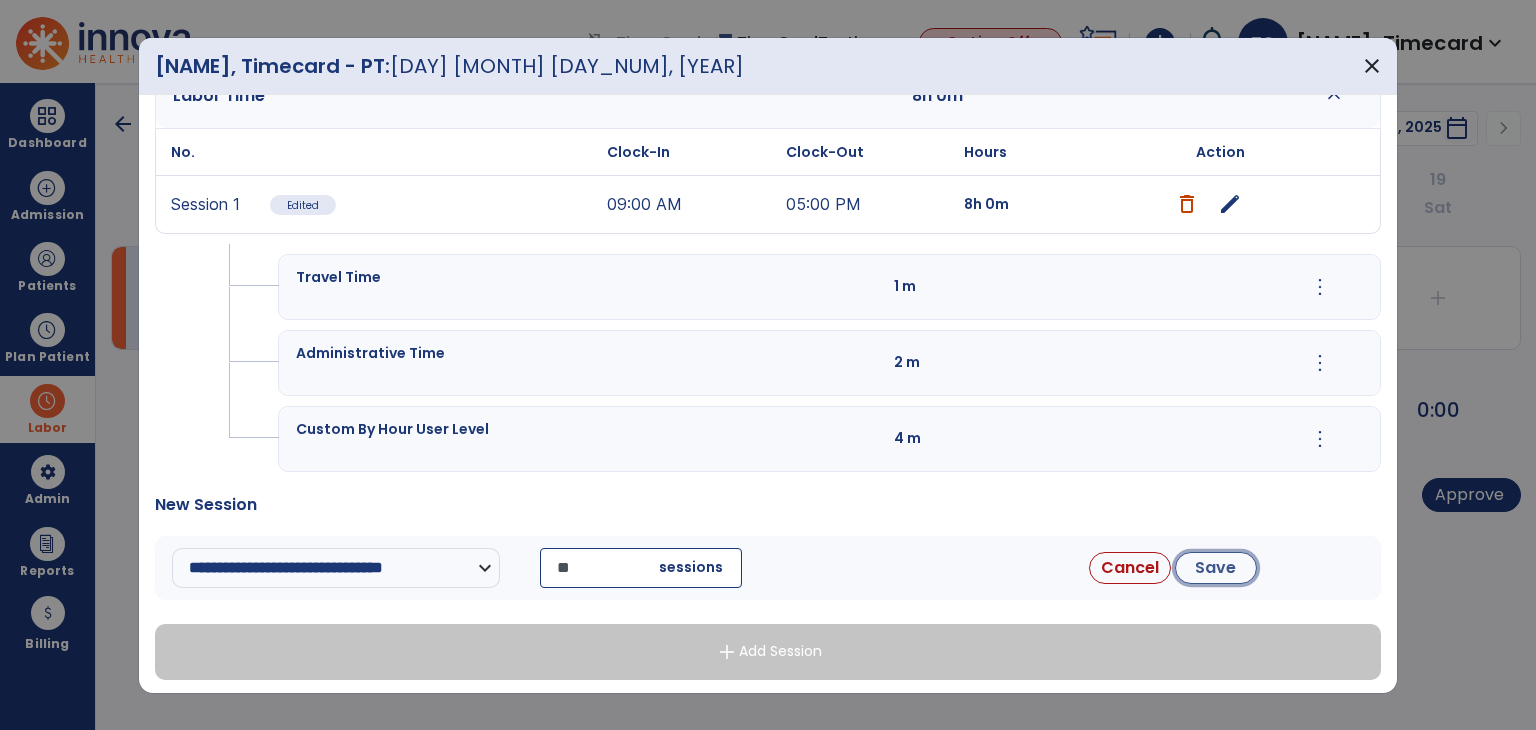 click on "Save" at bounding box center (1216, 568) 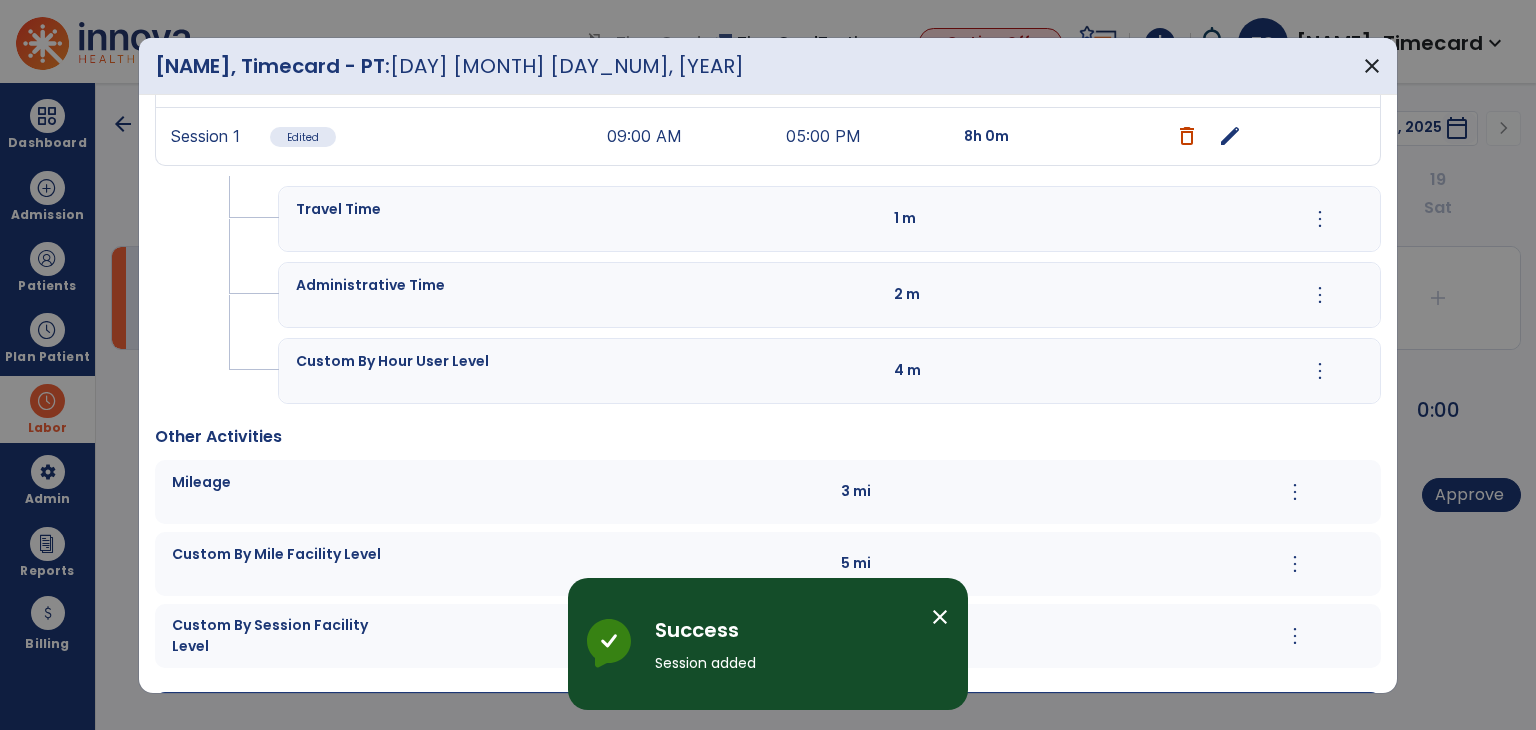 scroll, scrollTop: 324, scrollLeft: 0, axis: vertical 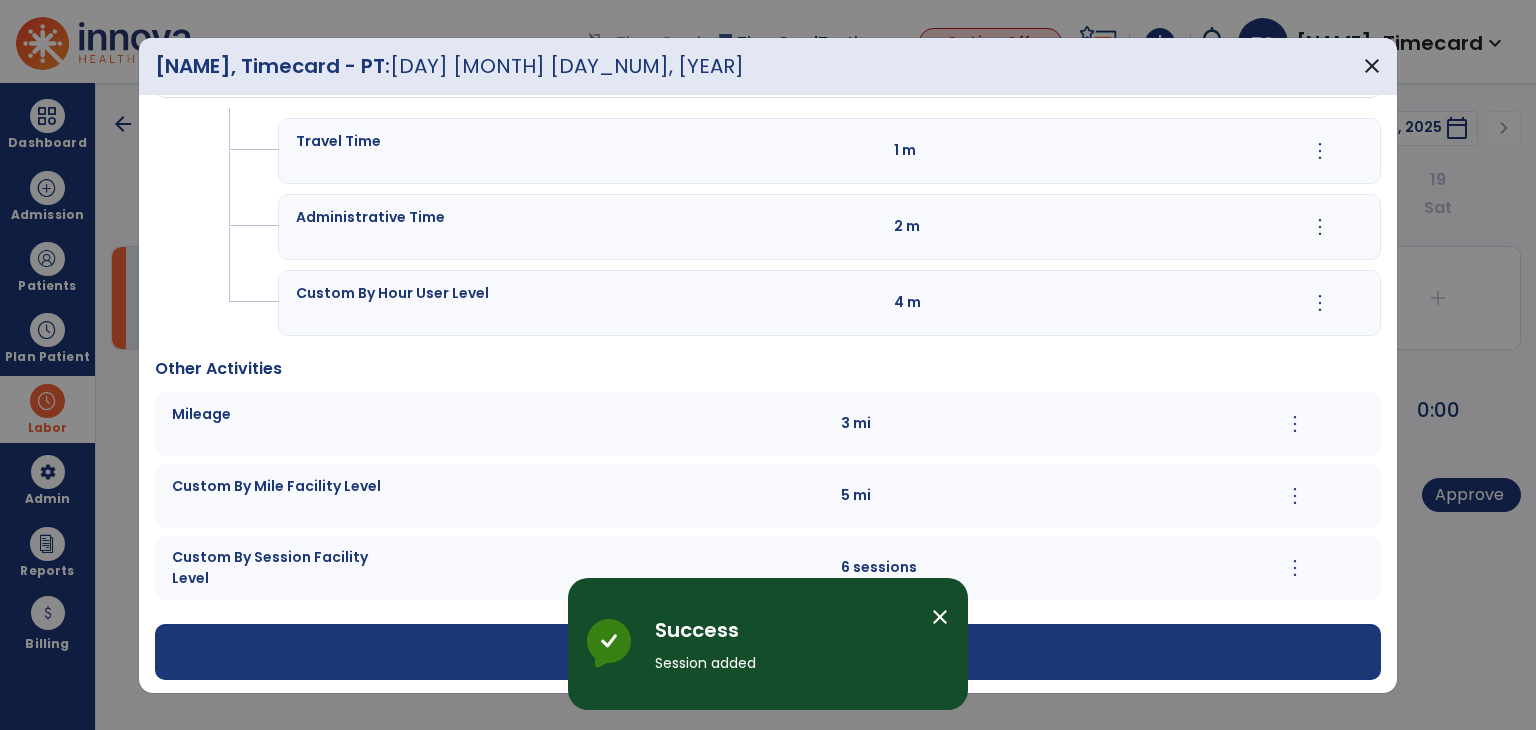 click on "close" at bounding box center [940, 617] 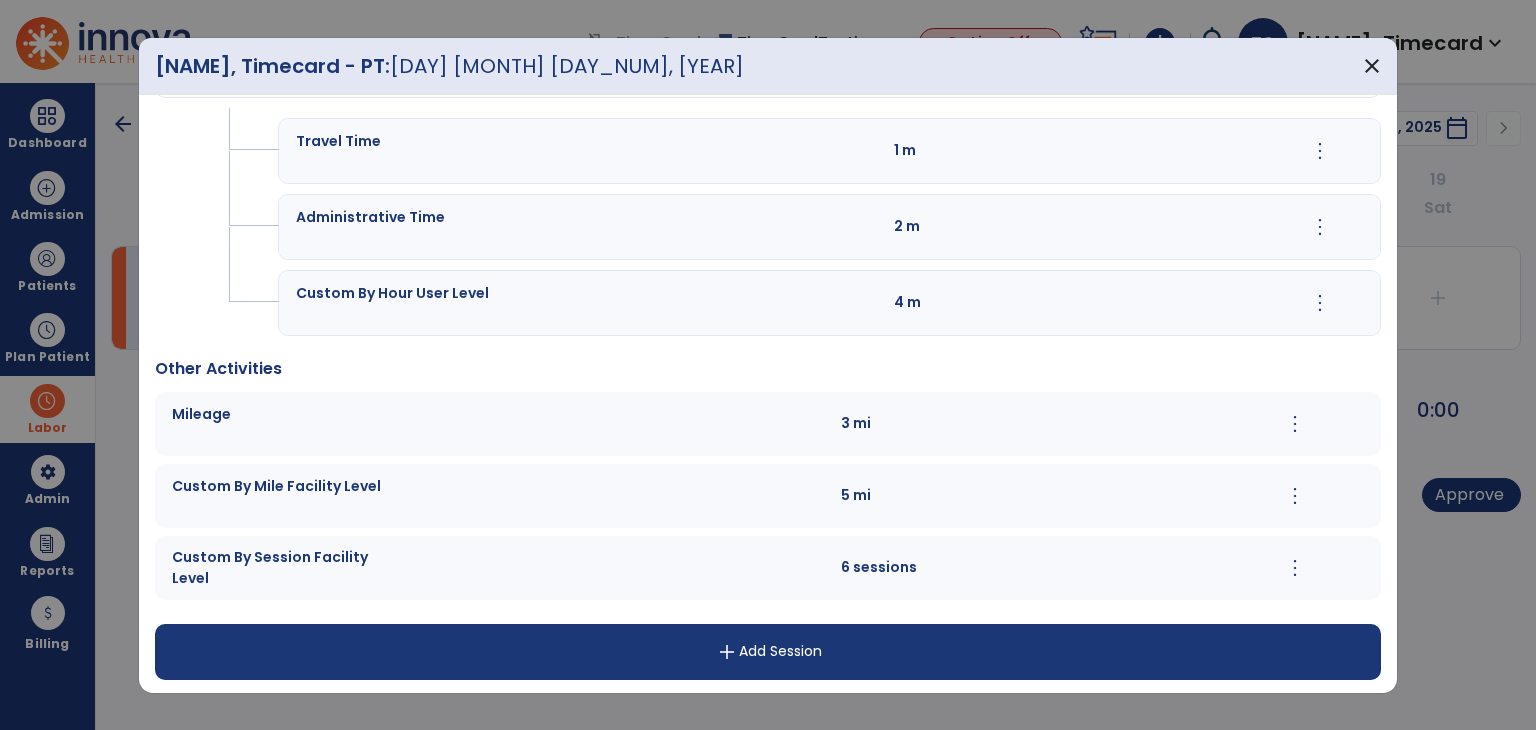 click on "add  Add Session" at bounding box center (768, 652) 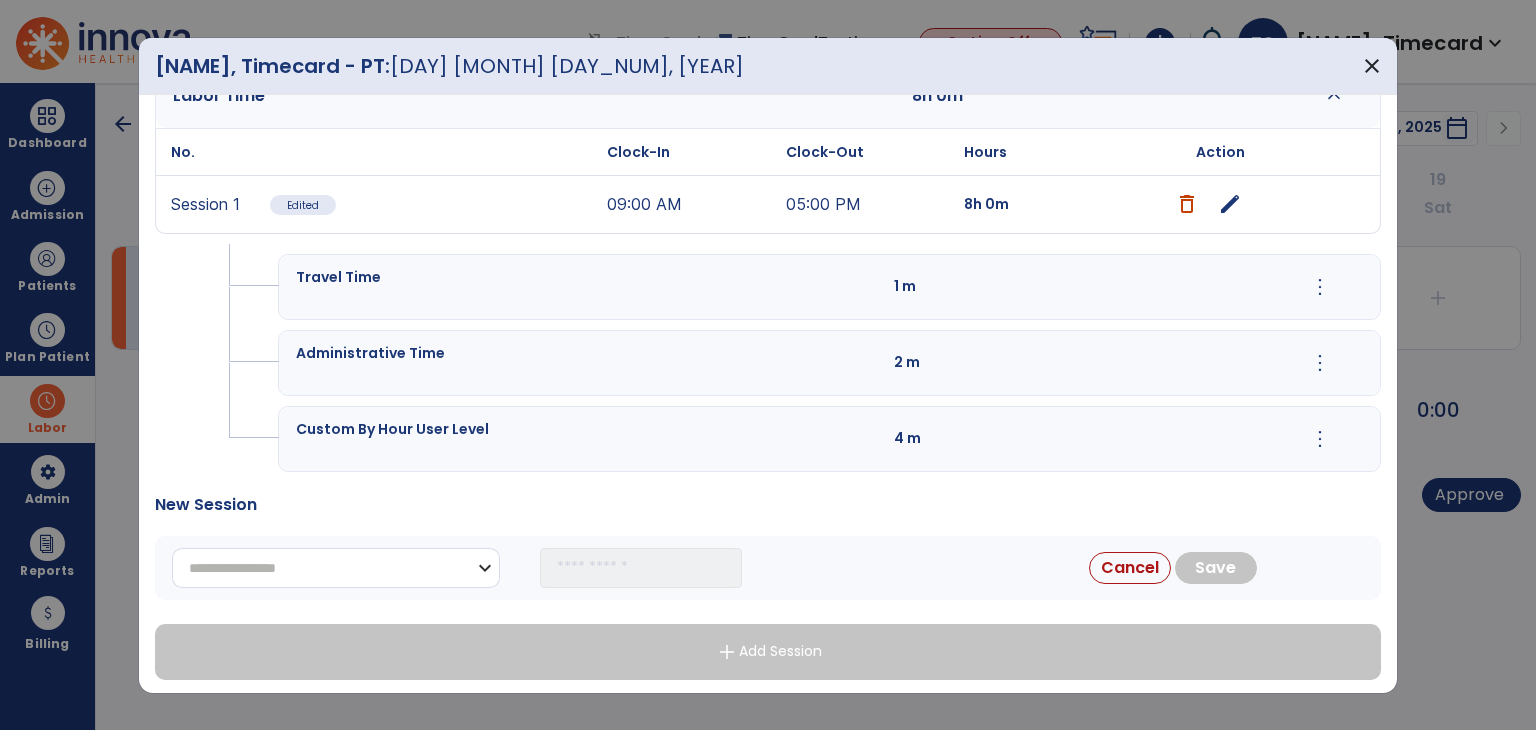 click on "[FIRST] [LAST] [STREET] [CITY] [STATE] [POSTAL_CODE]" at bounding box center (336, 568) 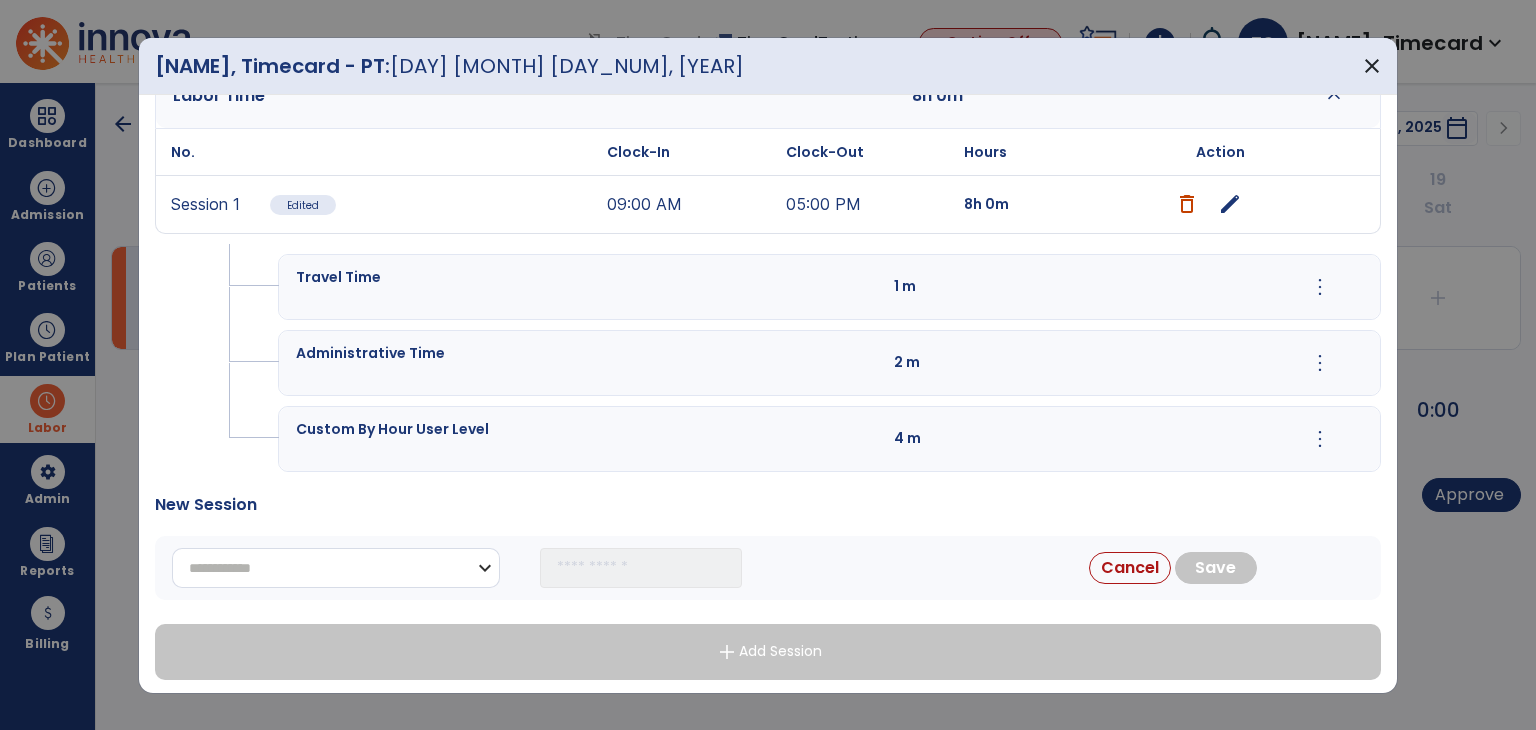 click on "[FIRST] [LAST] [STREET] [CITY] [STATE] [POSTAL_CODE]" at bounding box center (336, 568) 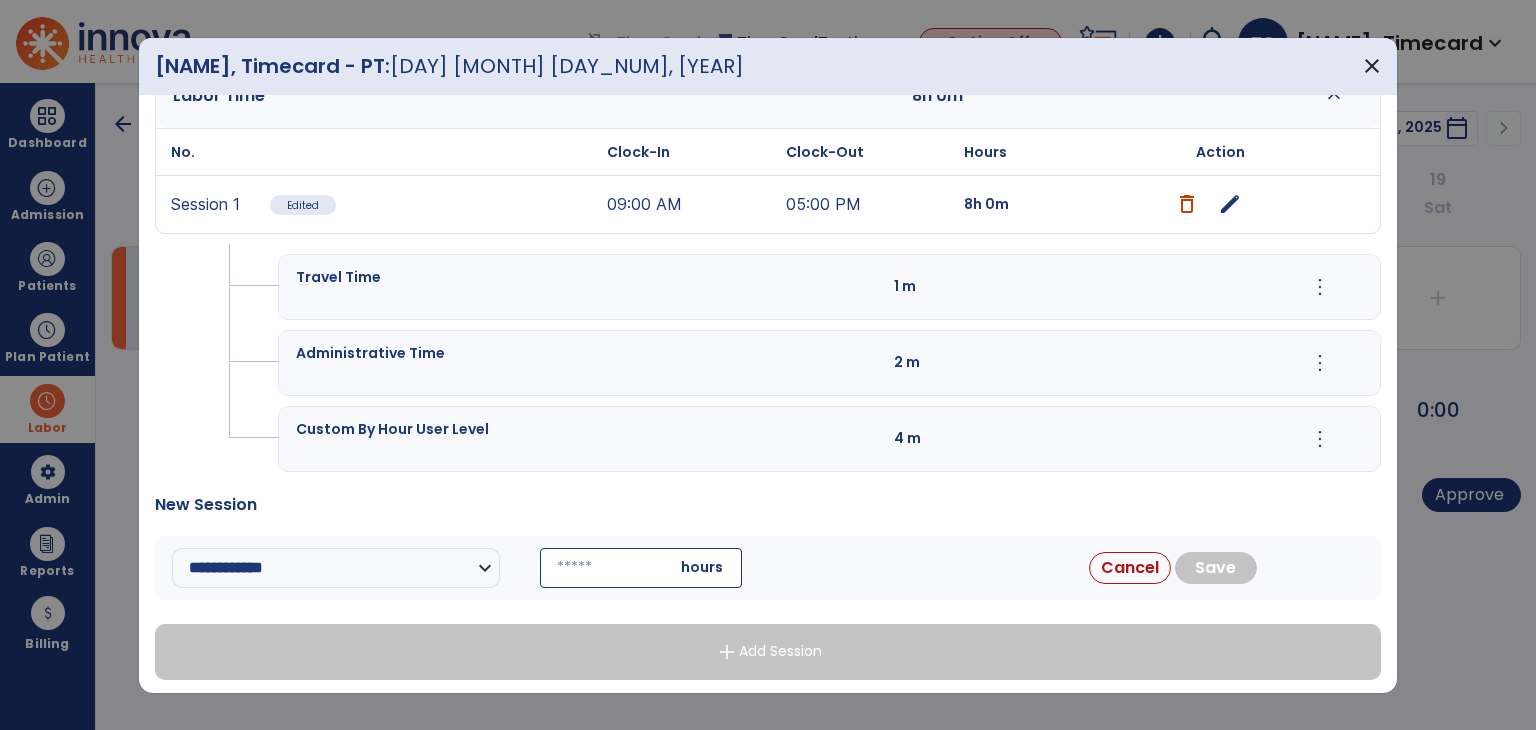 click at bounding box center (641, 568) 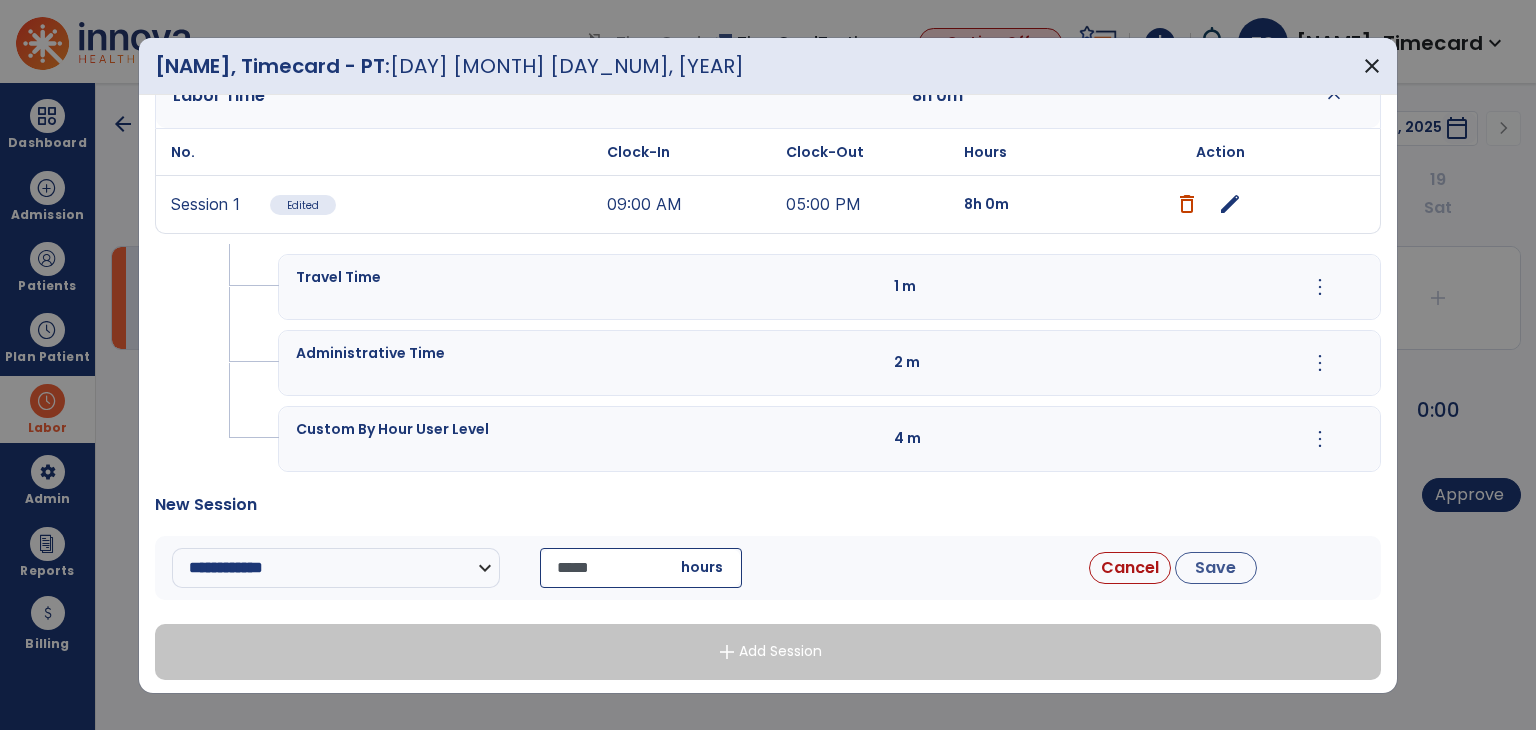 type on "*****" 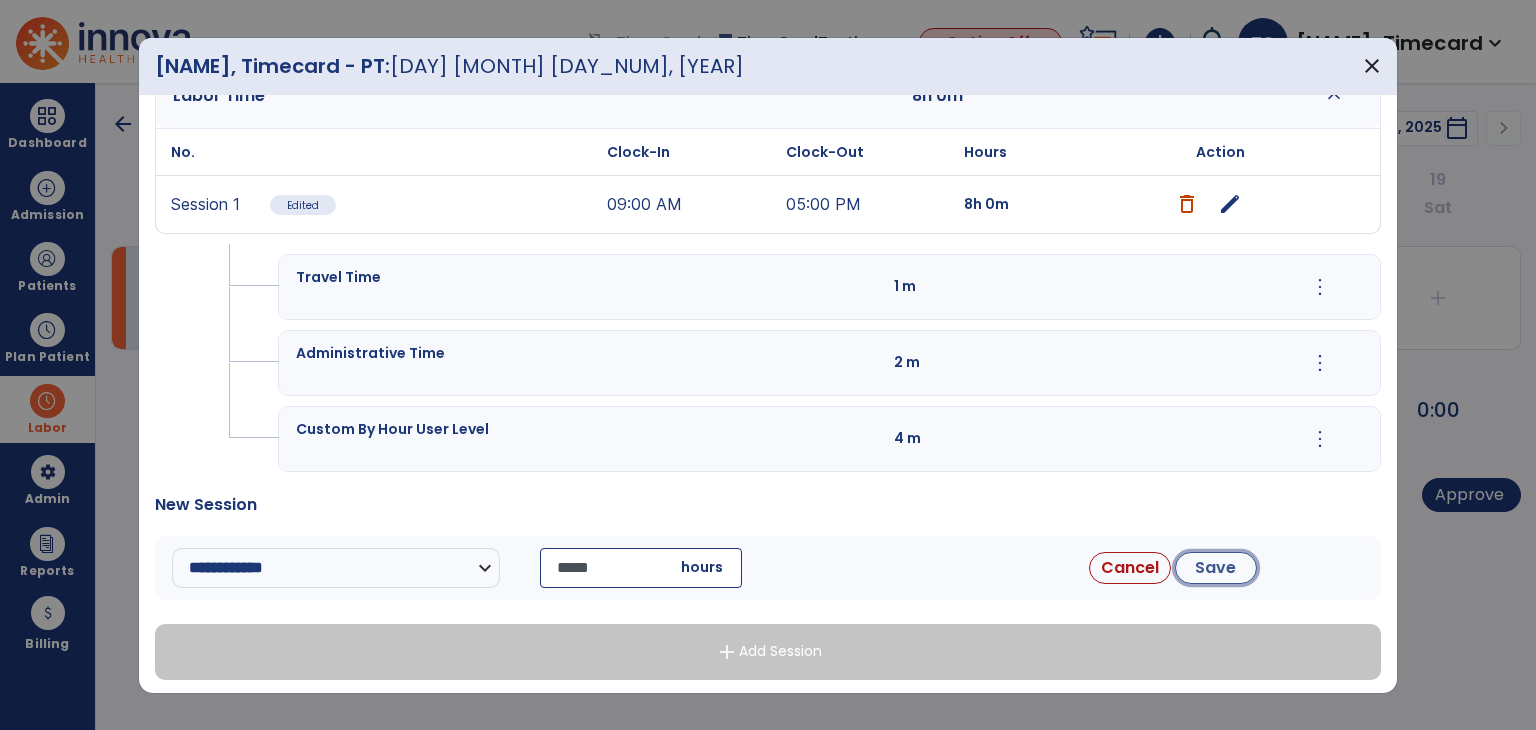 click on "Save" at bounding box center (1216, 568) 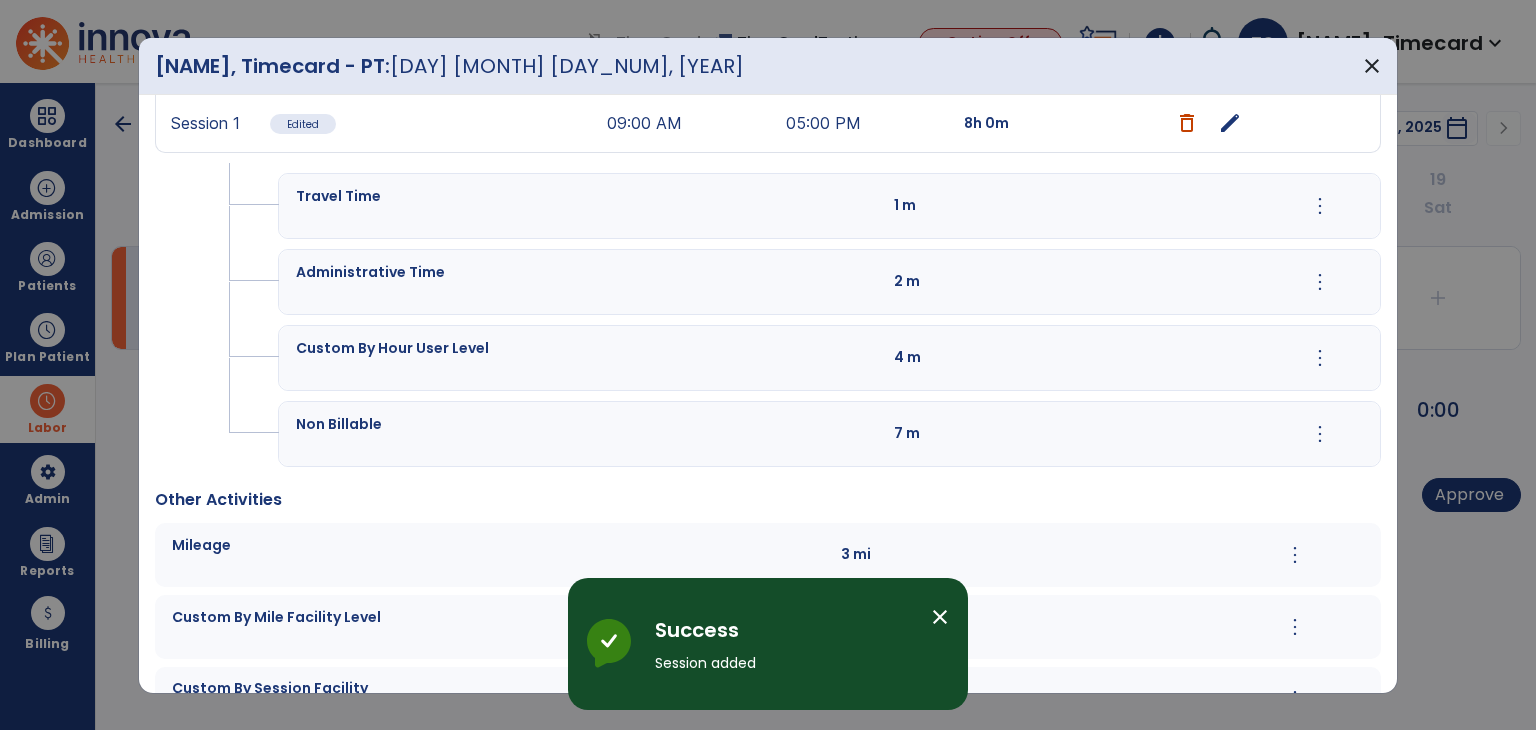 scroll, scrollTop: 400, scrollLeft: 0, axis: vertical 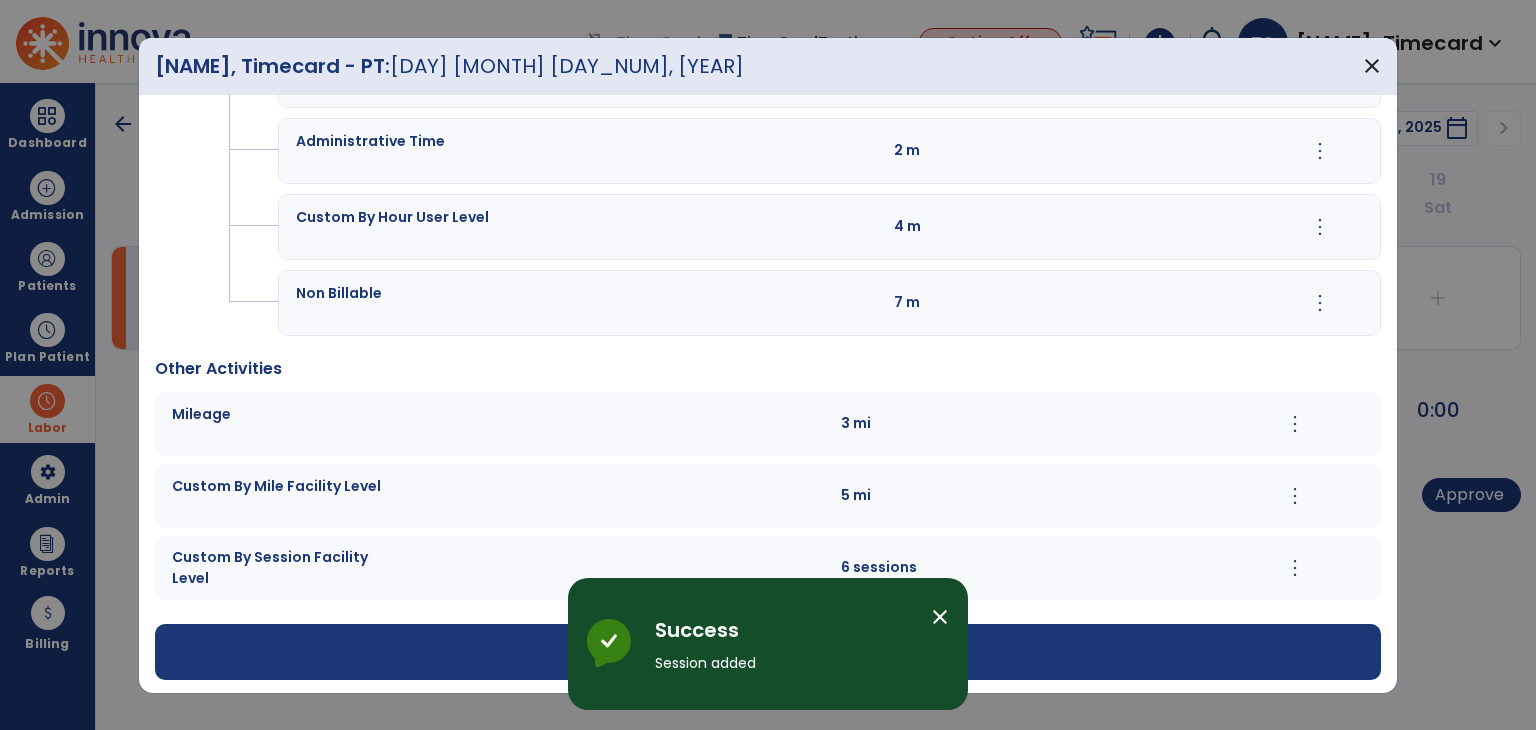click on "close" at bounding box center [940, 617] 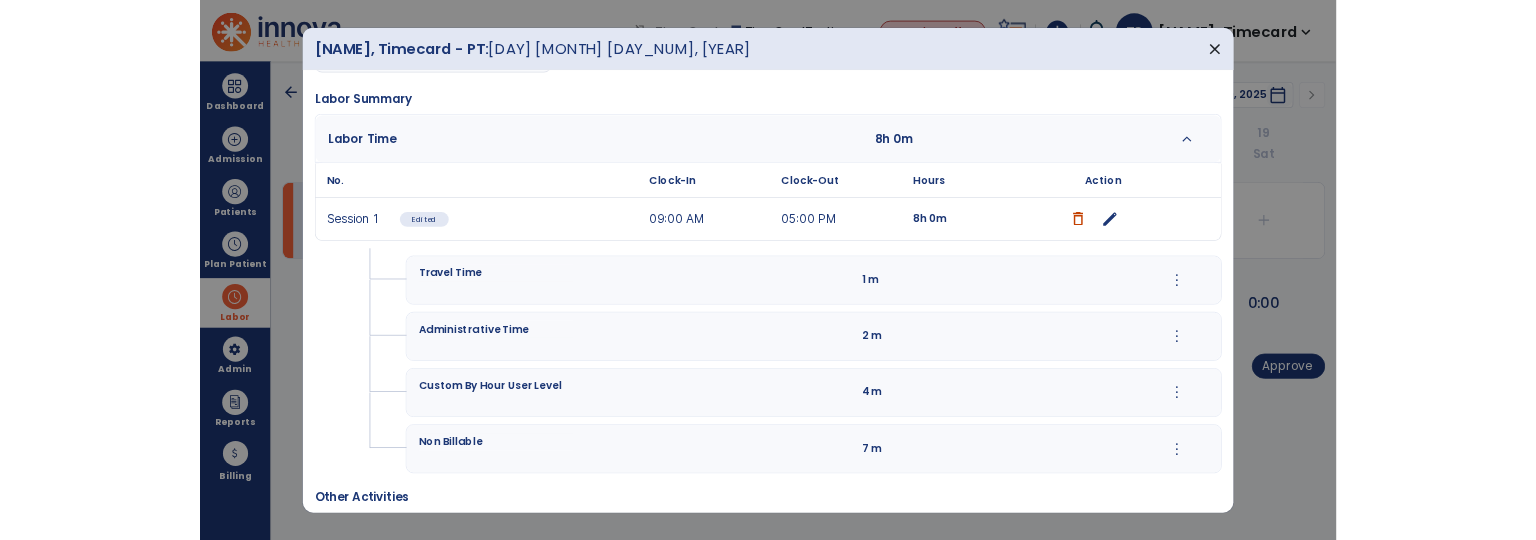 scroll, scrollTop: 0, scrollLeft: 0, axis: both 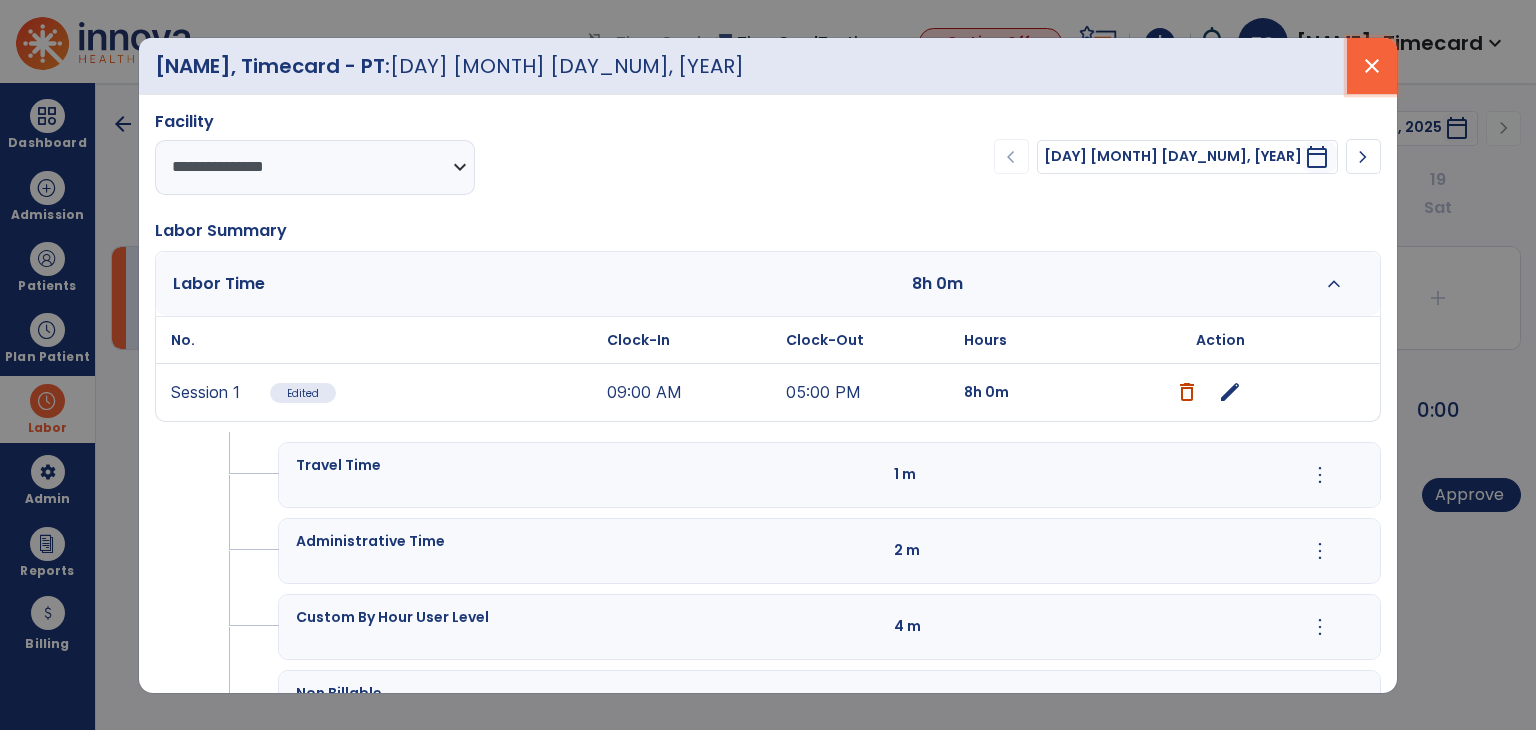 click on "close" at bounding box center [1372, 66] 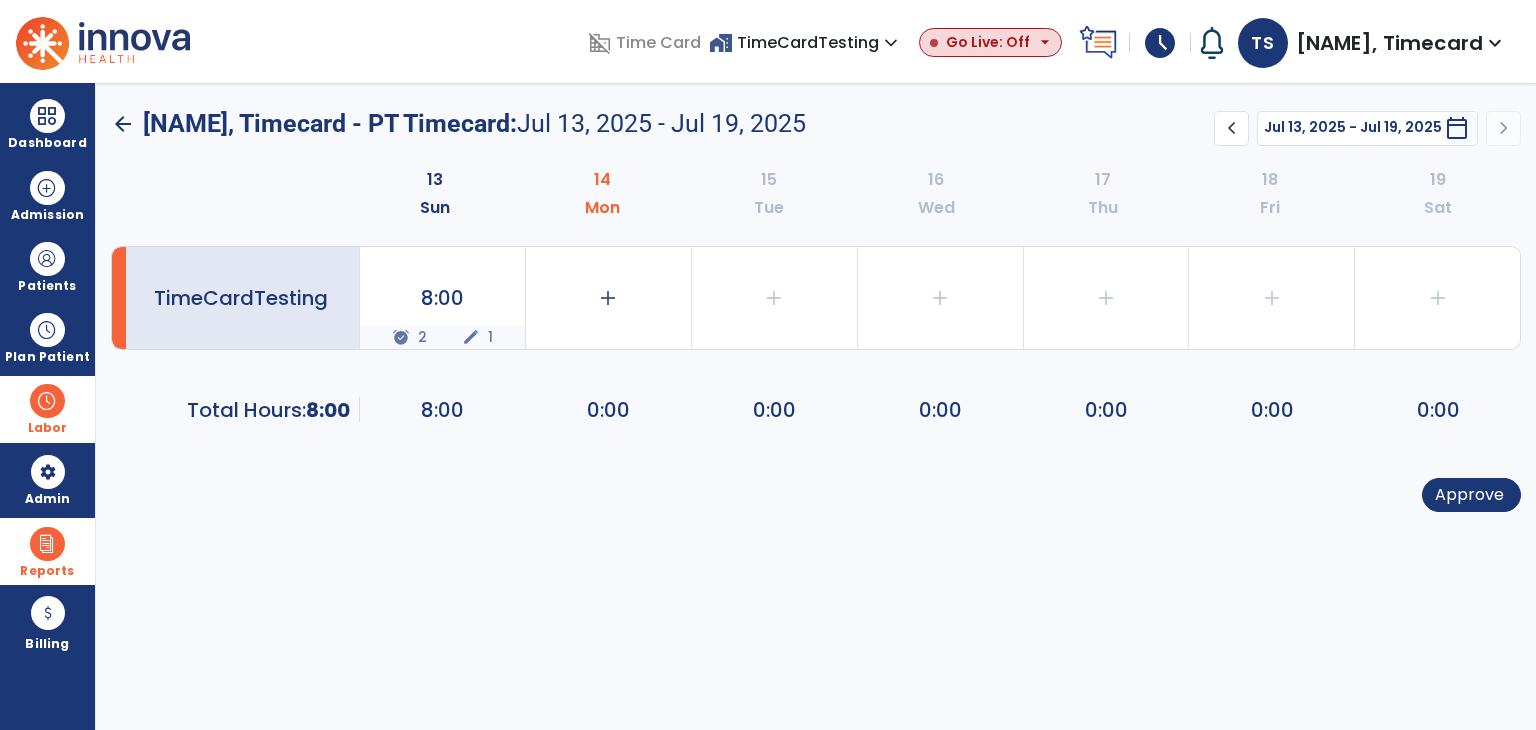 click on "Reports" at bounding box center (47, 551) 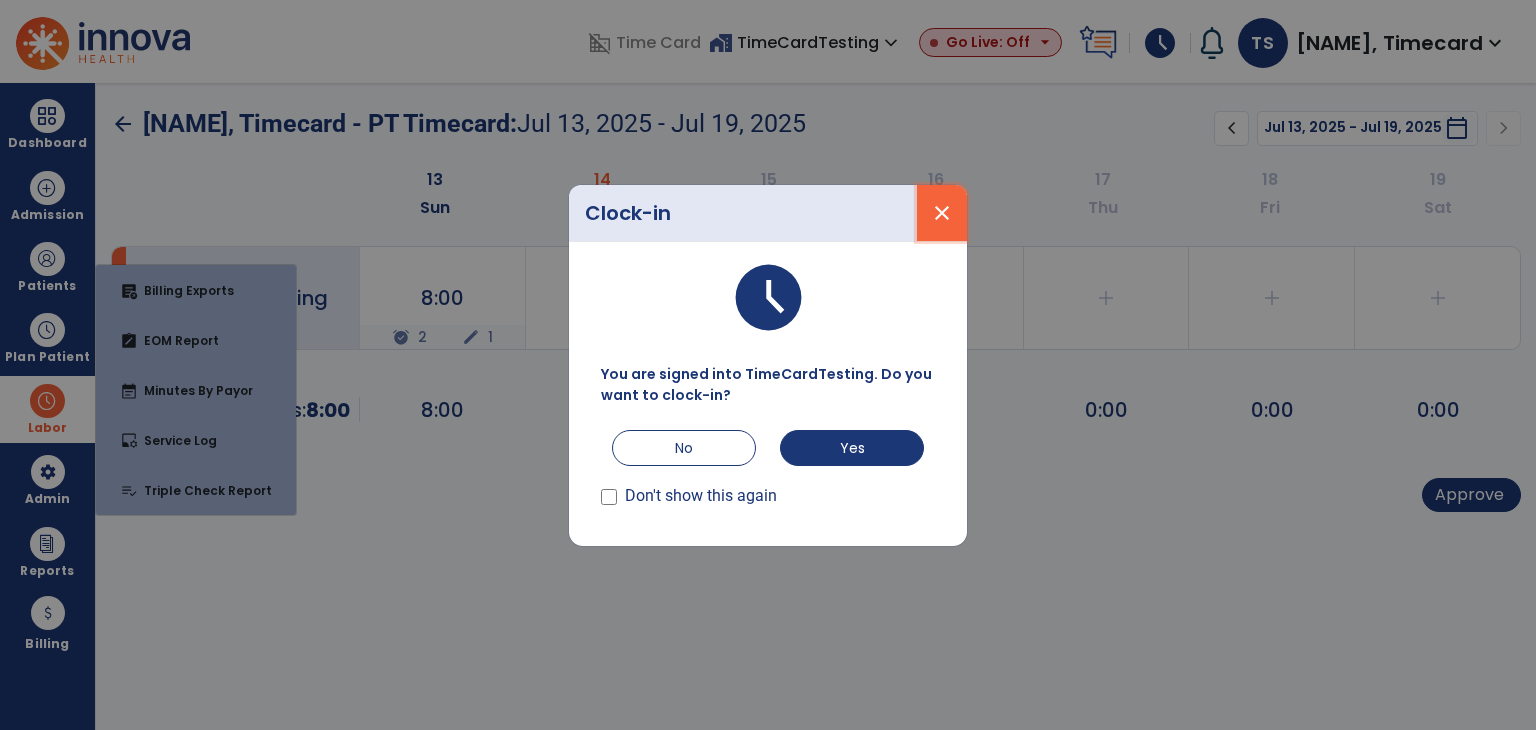 click on "close" at bounding box center (942, 213) 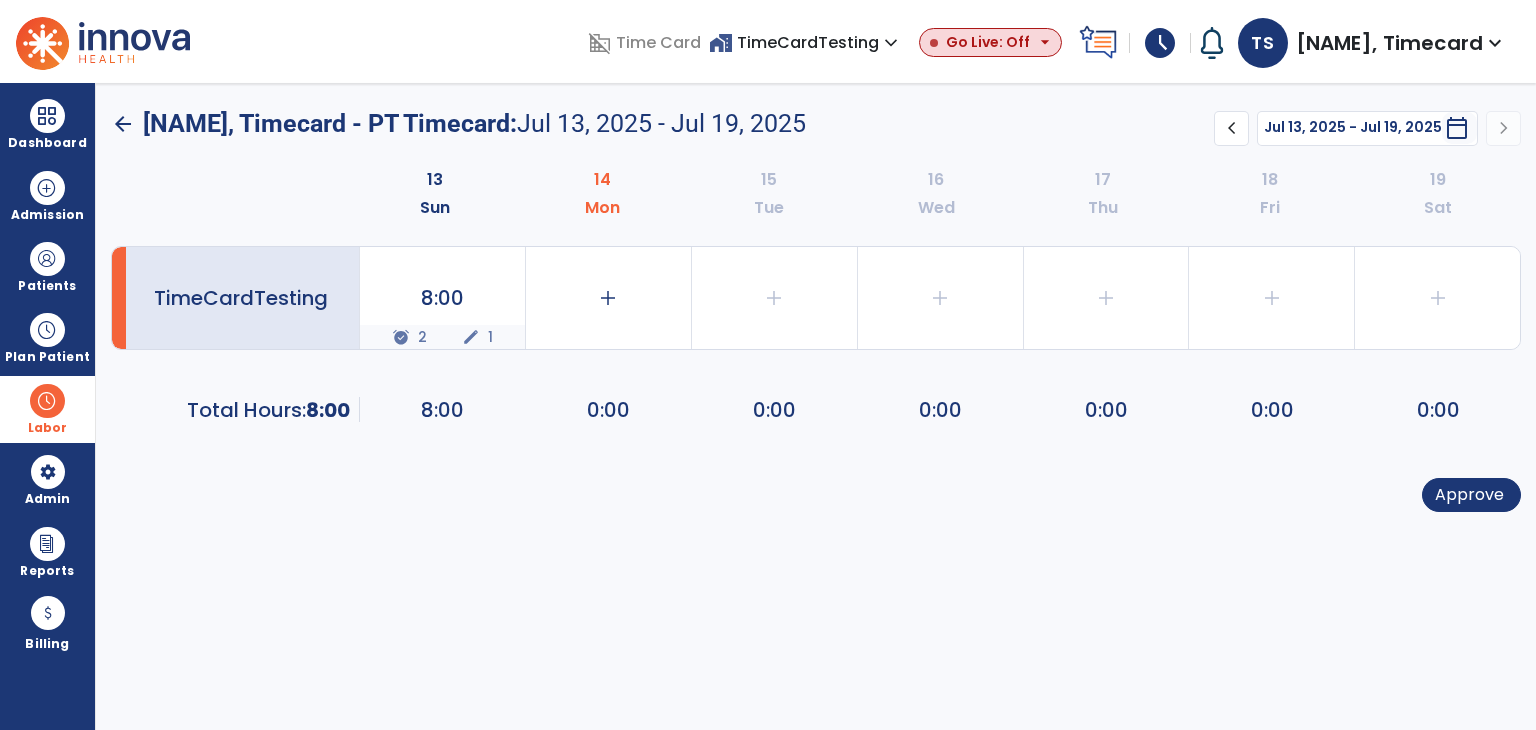 click on "[APP_NAME] 8:00 alarm_on 2 edit 1 add 0:00 add 0:00 add 0:00 add 0:00 add 0:00 add 0:00 Total Hours:     8:00 8:00 0:00 0:00 0:00 0:00 0:00 0:00 Approve" 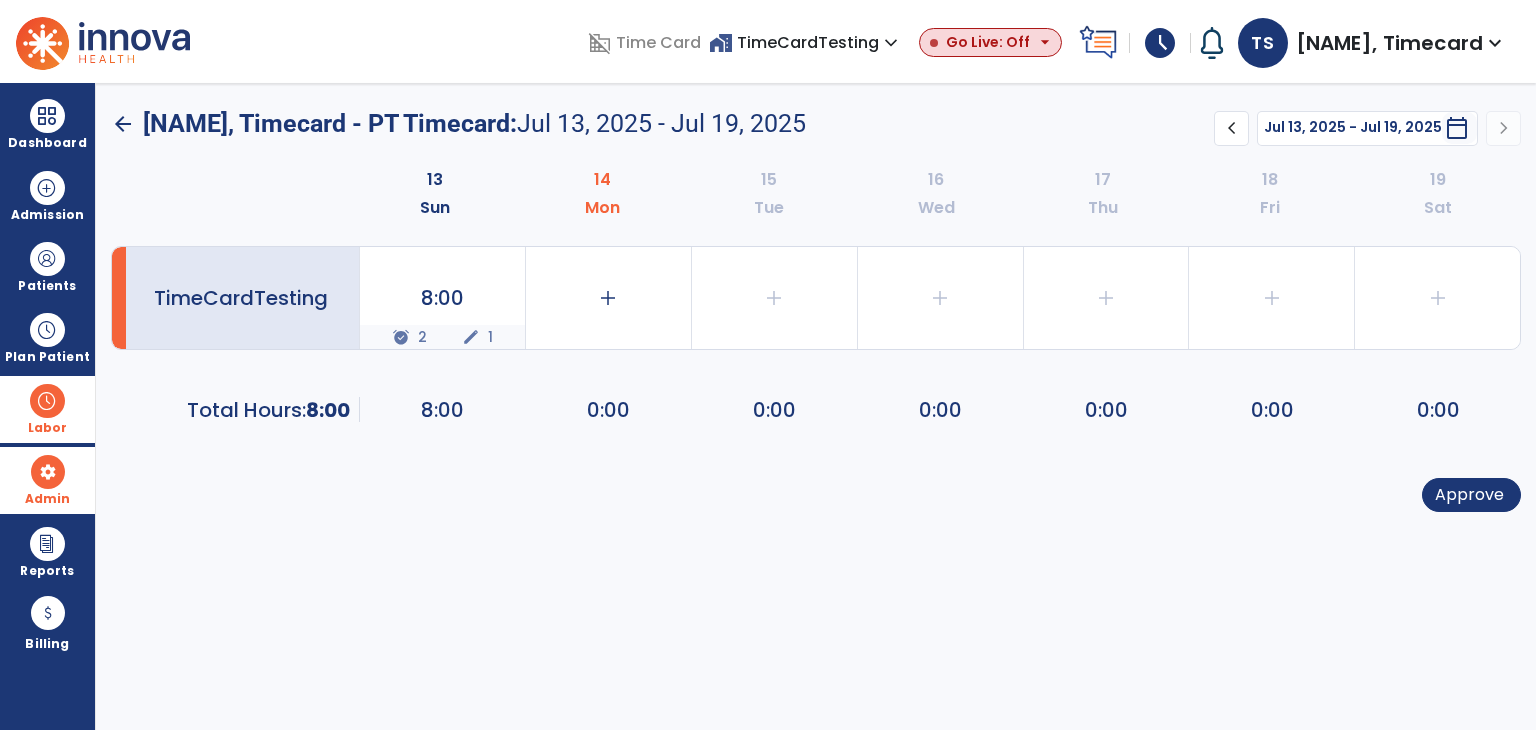 click on "Admin" at bounding box center (47, 286) 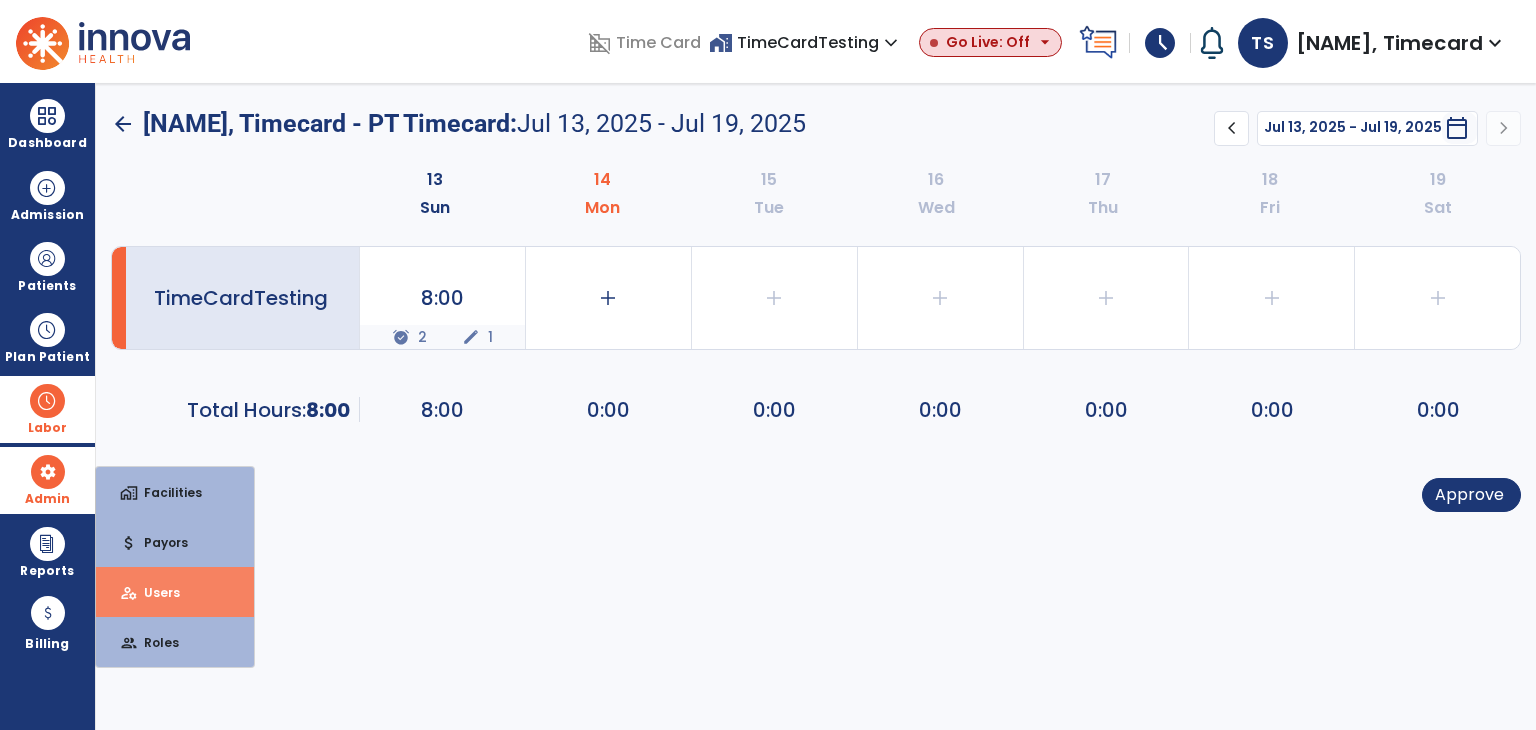 click on "Users" at bounding box center (154, 592) 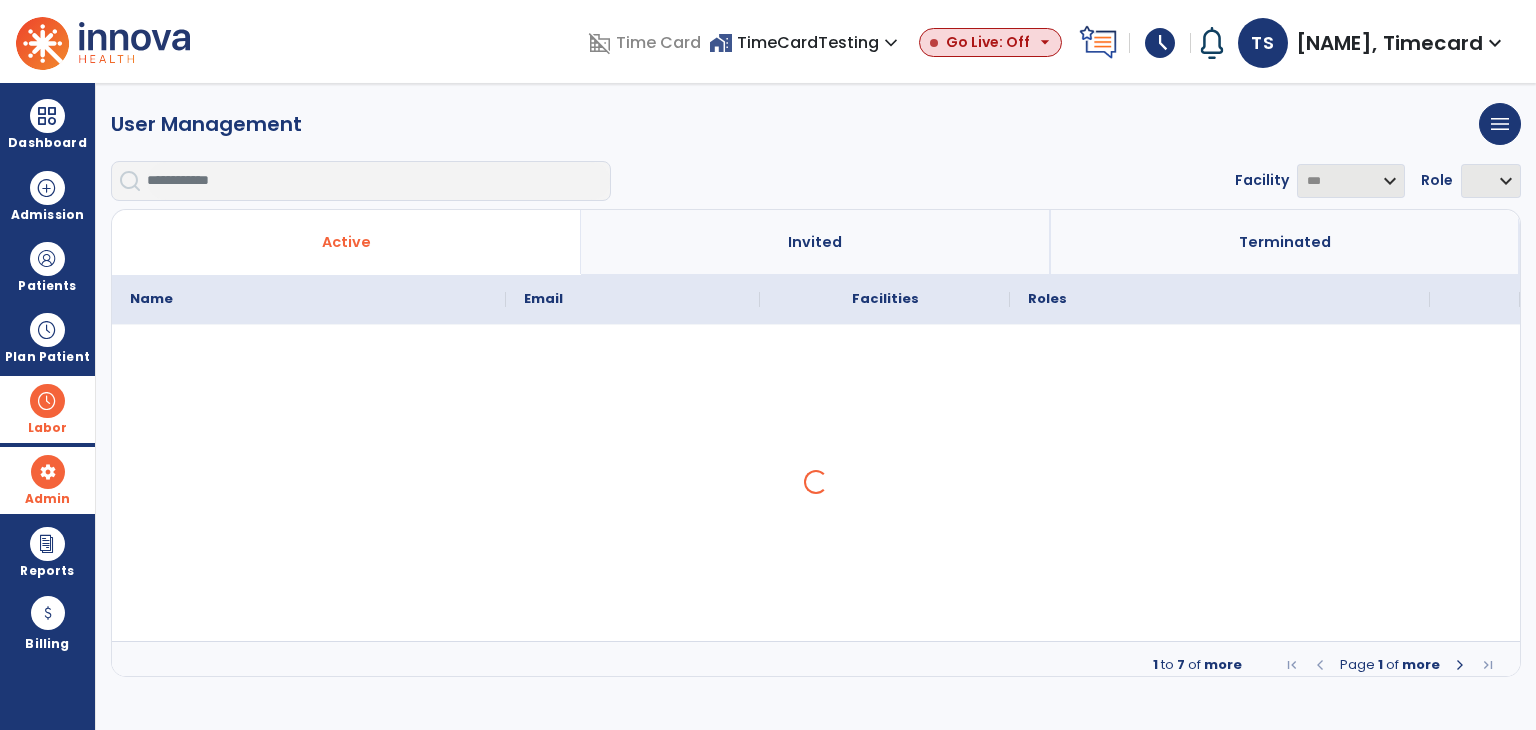 select on "***" 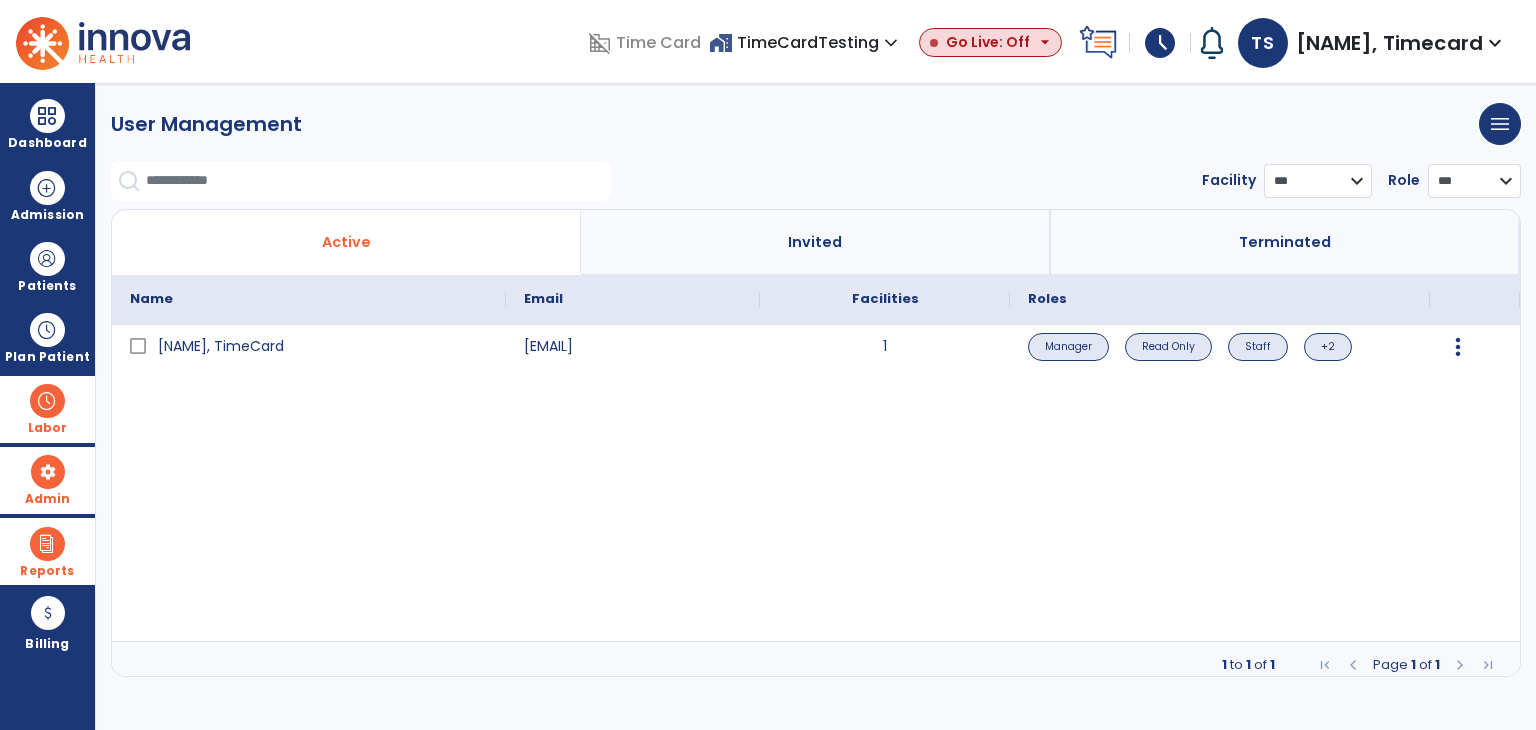 click at bounding box center [47, 544] 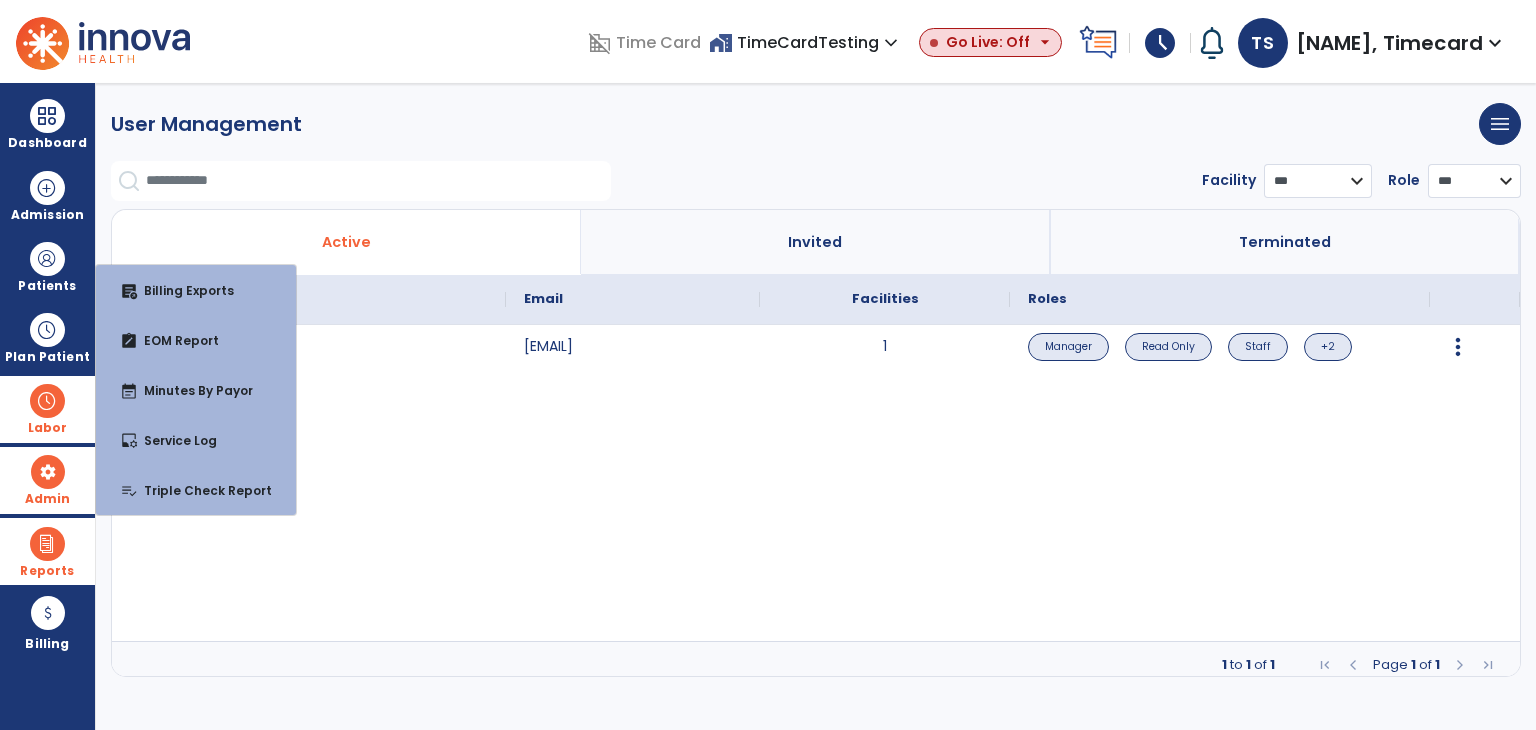 click on "Reports" at bounding box center (47, 571) 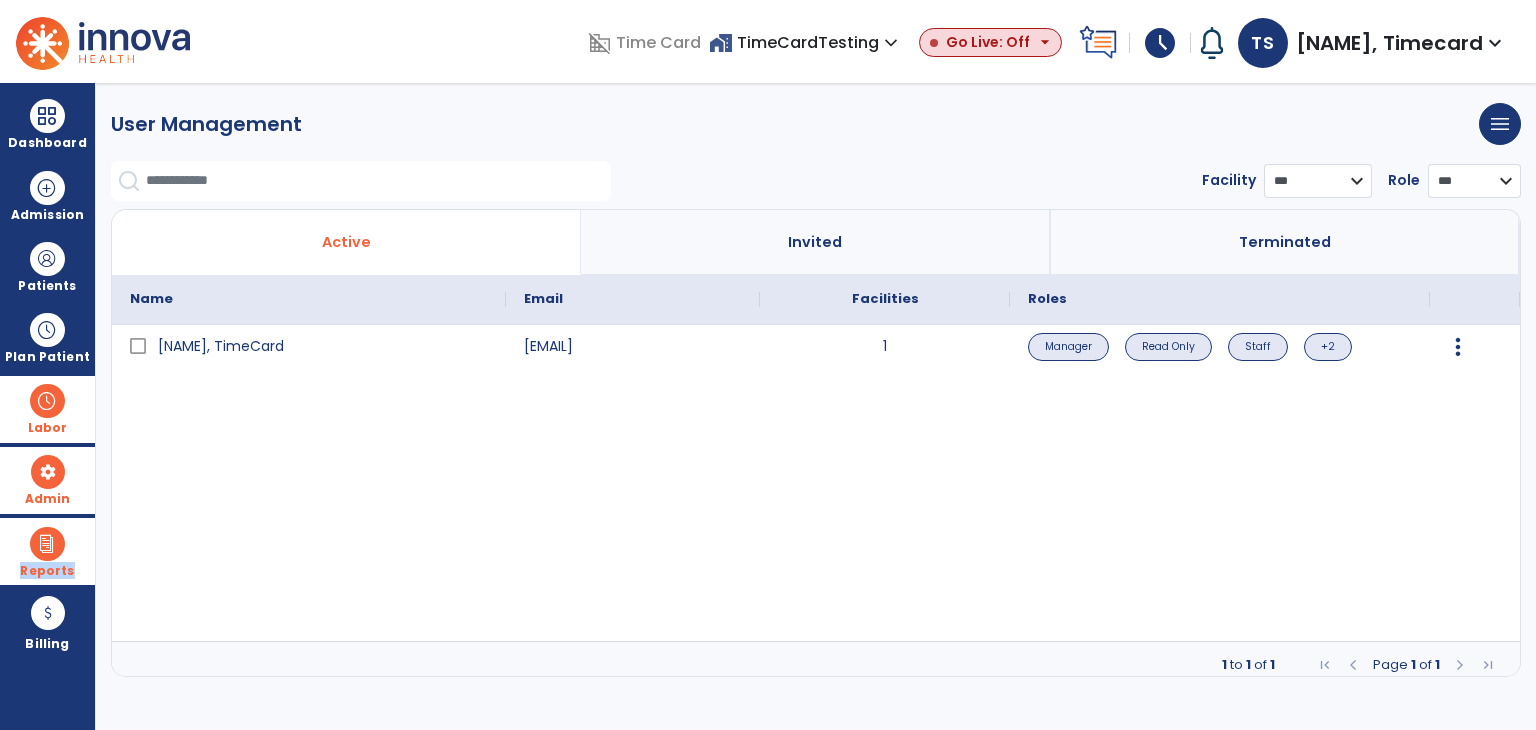 click on "Reports" at bounding box center [47, 551] 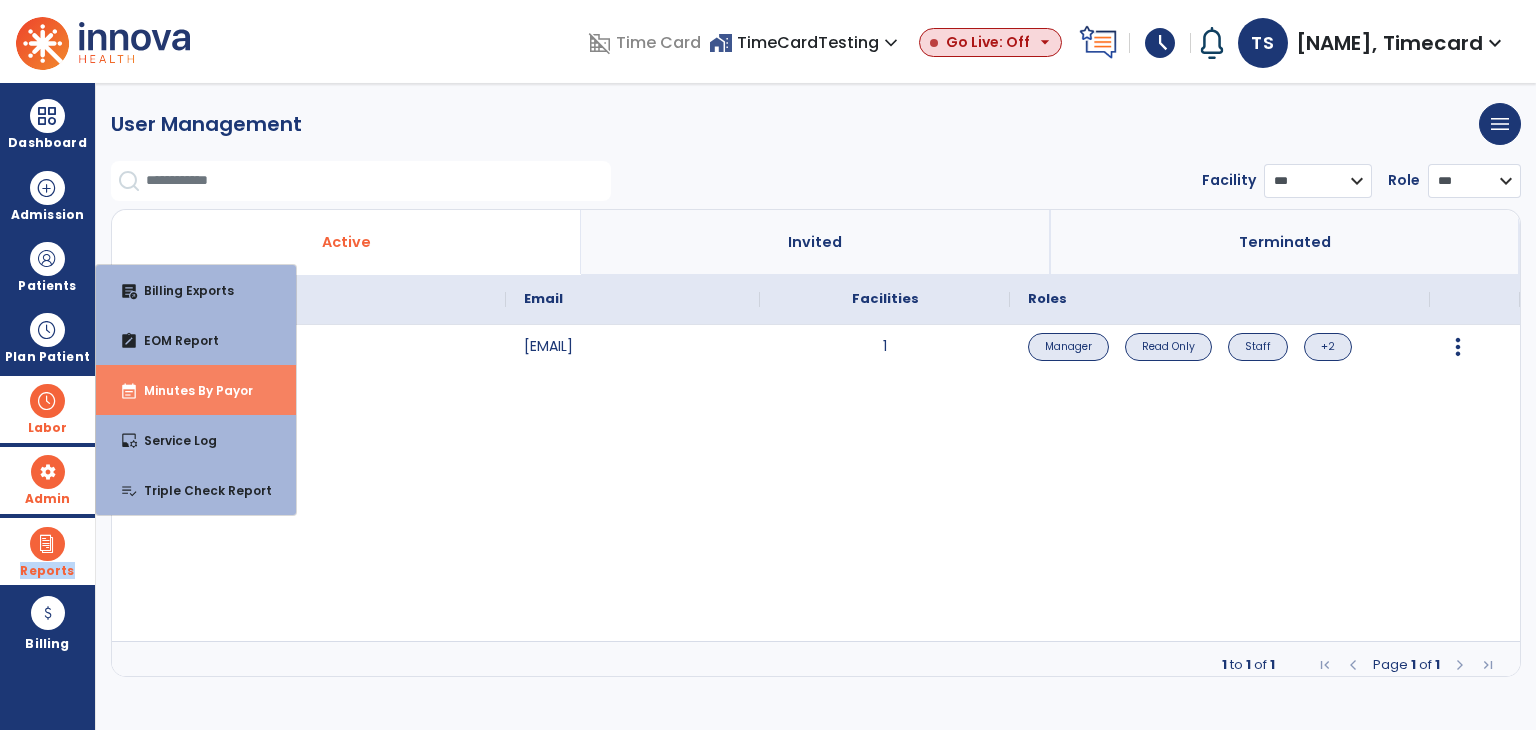 click on "Minutes By Payor" at bounding box center (190, 390) 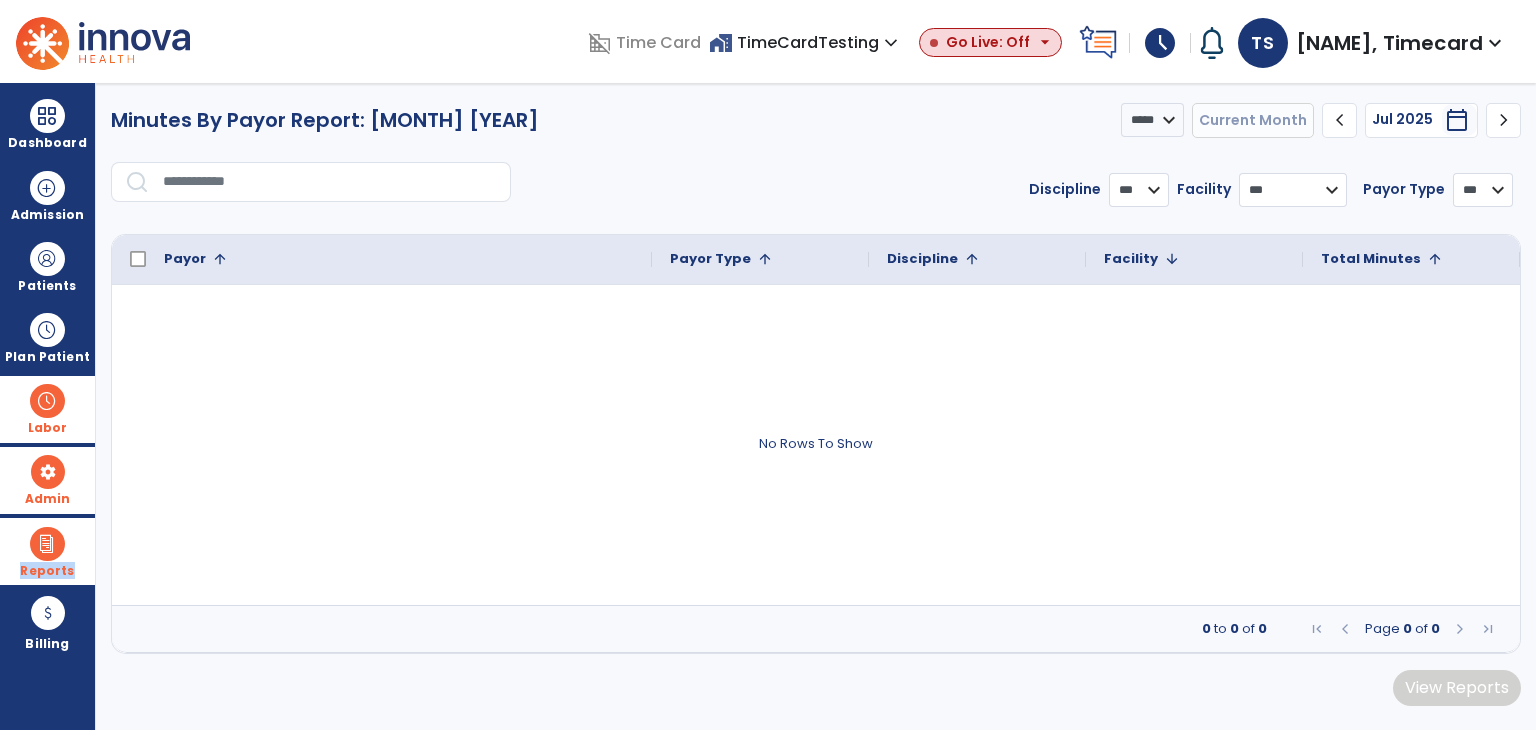 click at bounding box center [47, 544] 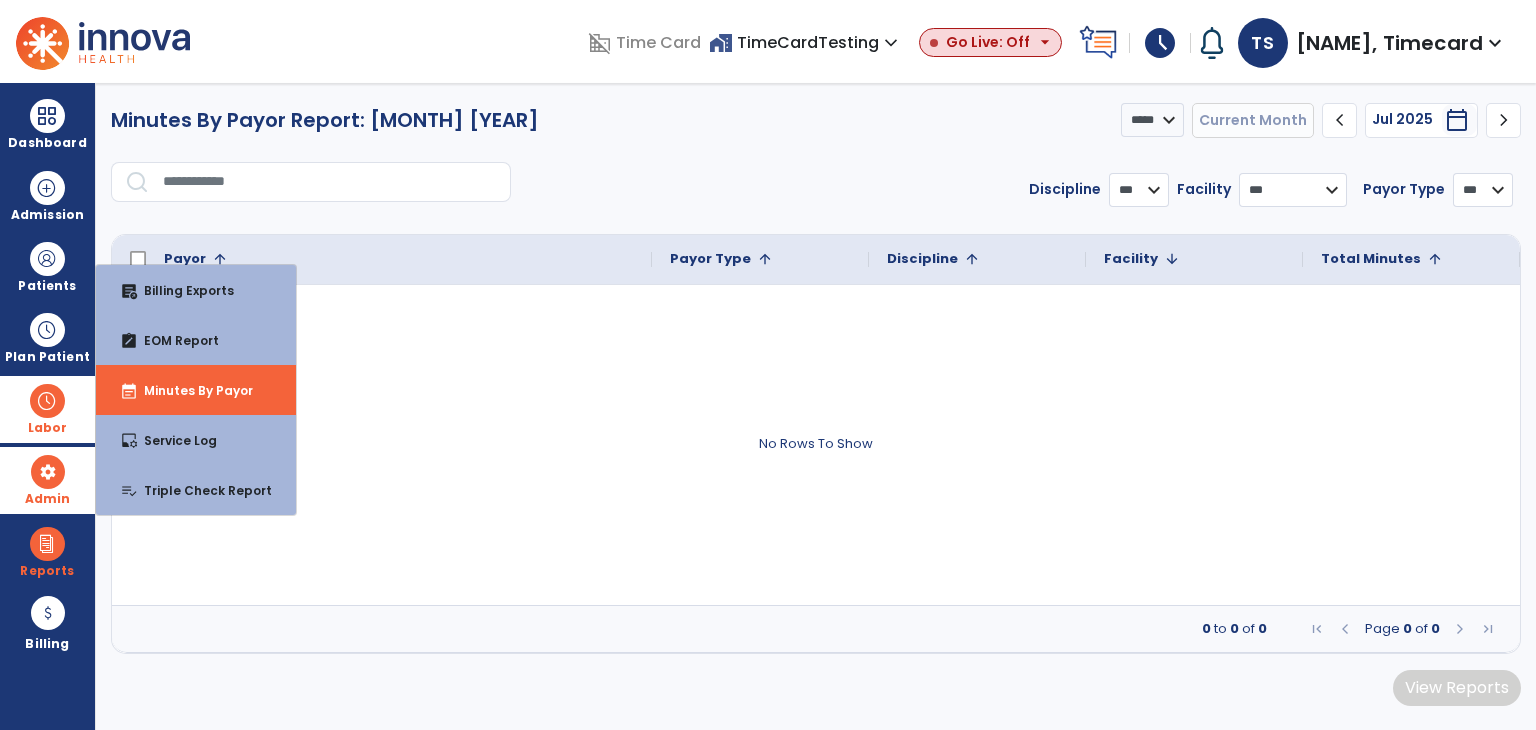 click at bounding box center (816, 445) 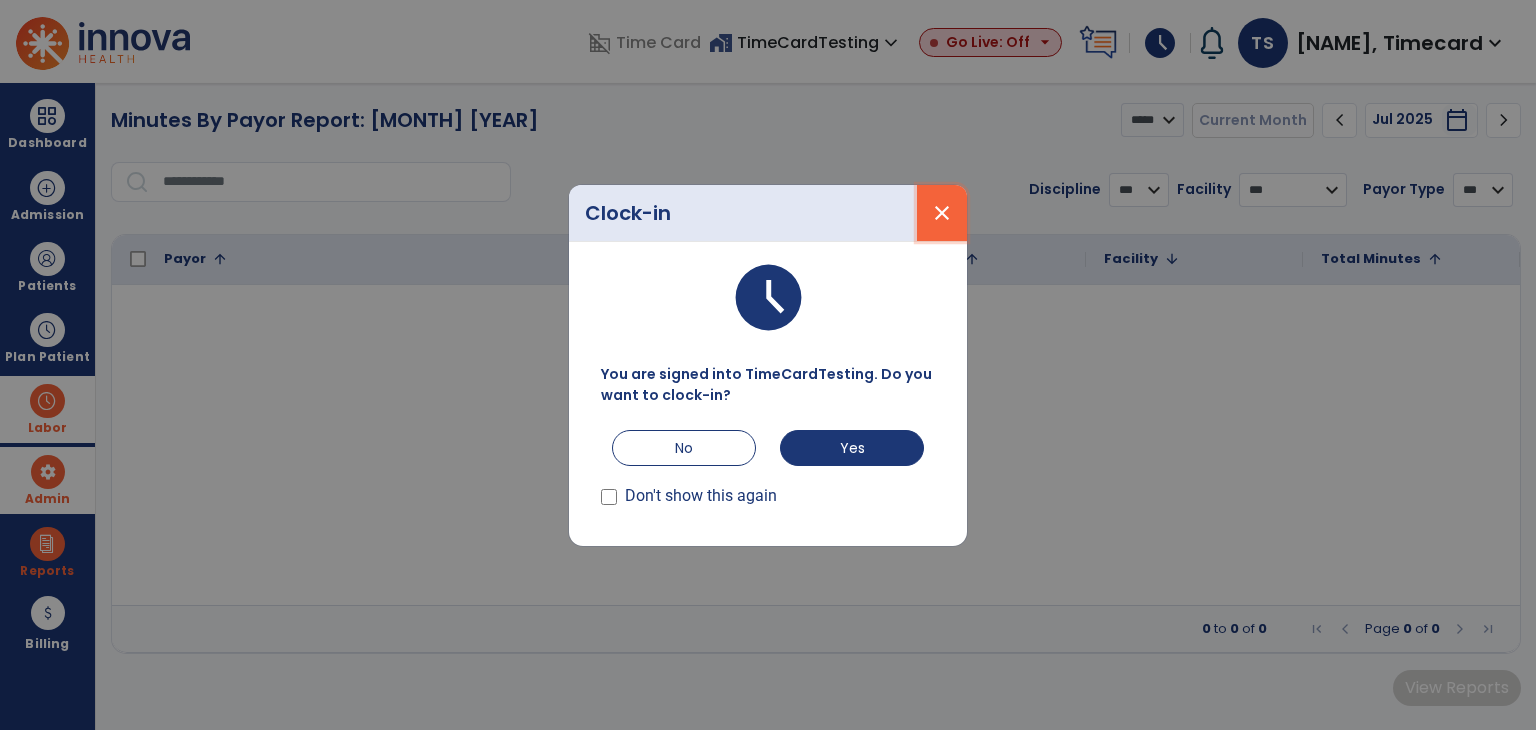 click on "close" at bounding box center [942, 213] 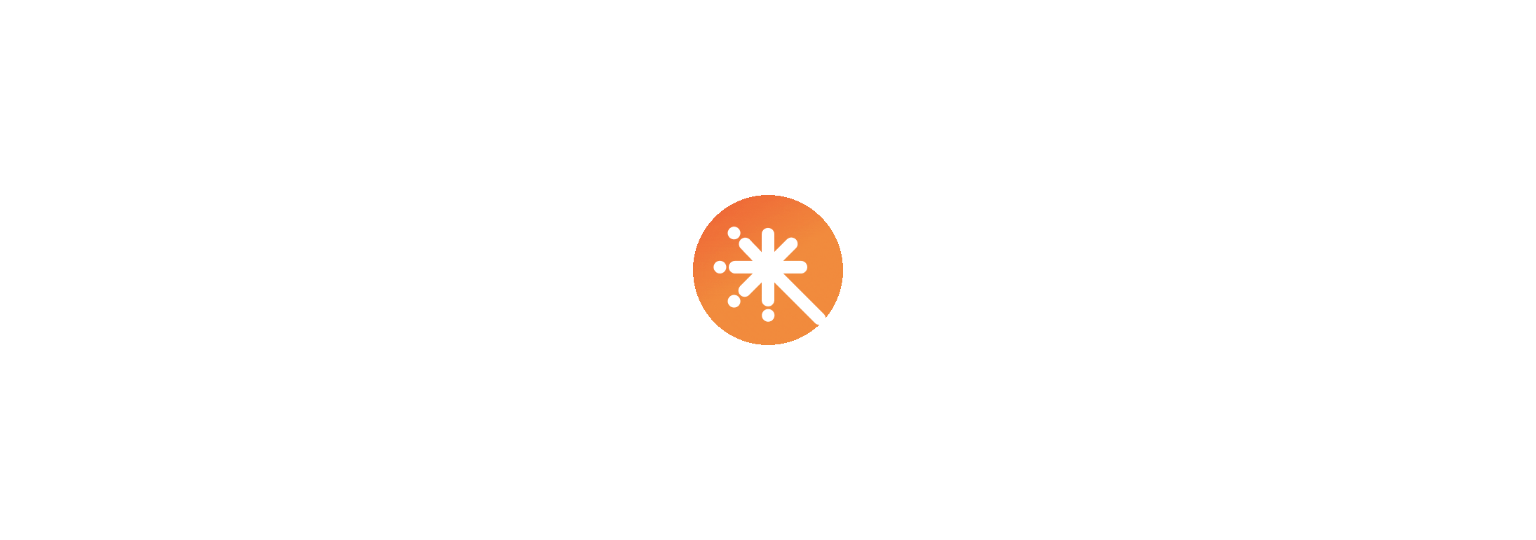 scroll, scrollTop: 0, scrollLeft: 0, axis: both 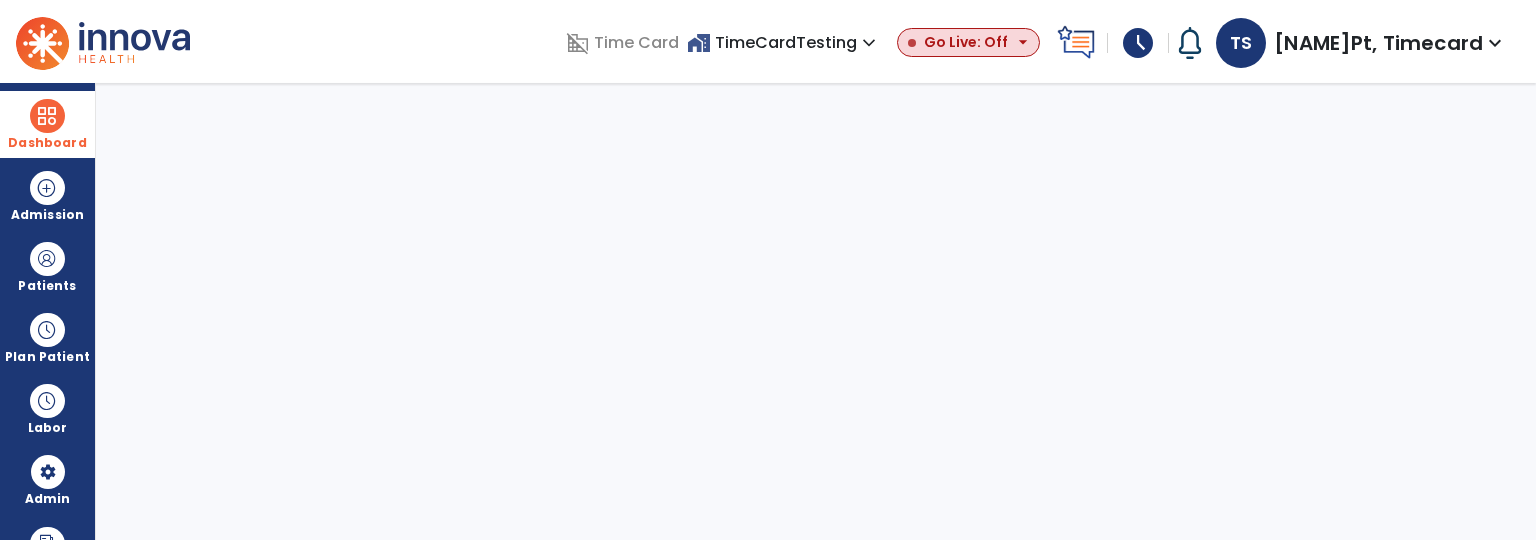 click on "Dashboard" at bounding box center (47, 124) 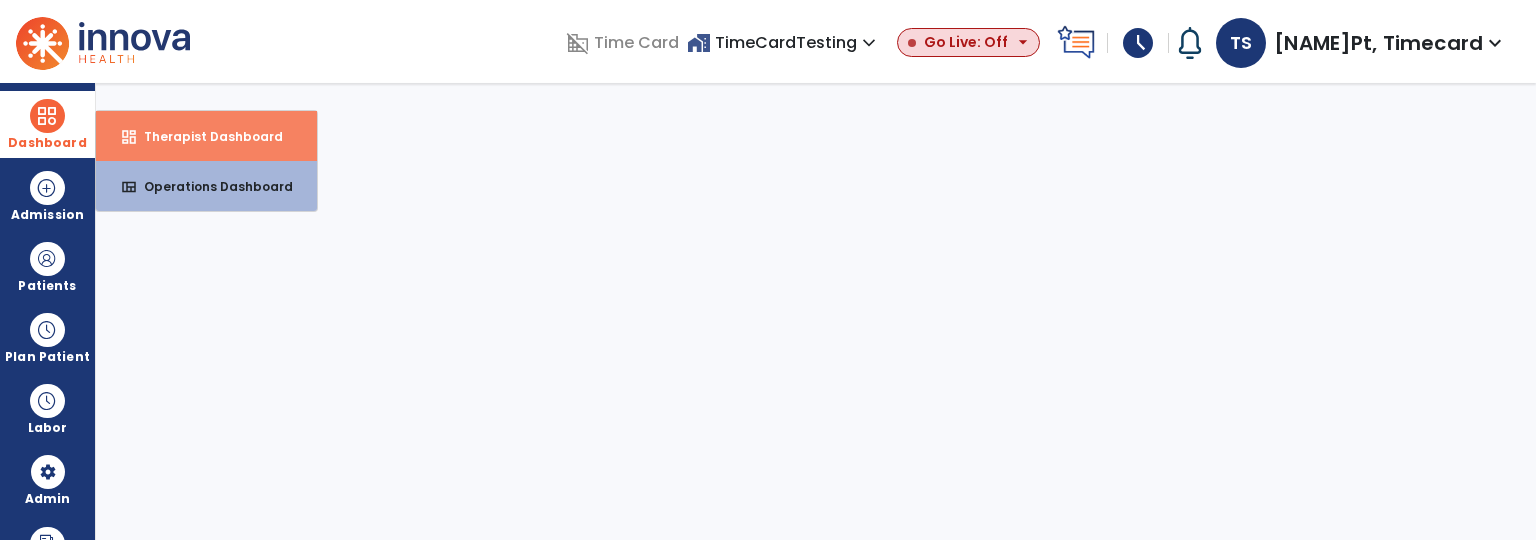 click on "dashboard  Therapist Dashboard" at bounding box center [206, 136] 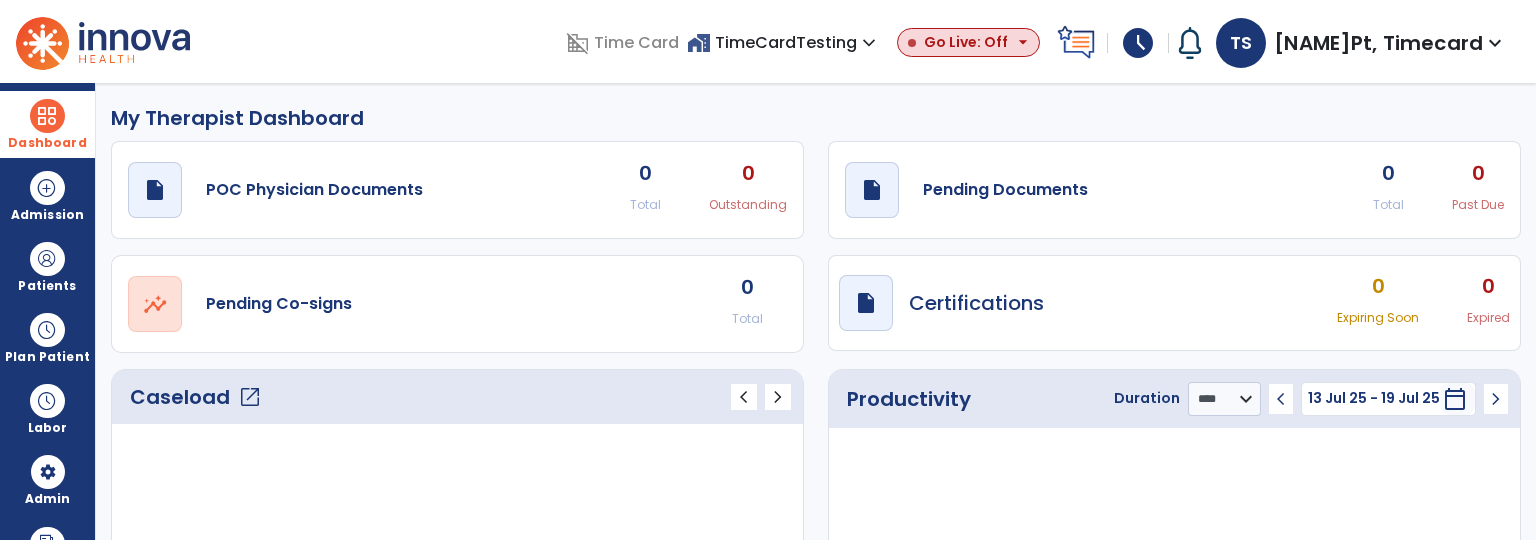 click on "domain_disabled   Time Card" at bounding box center (626, 43) 